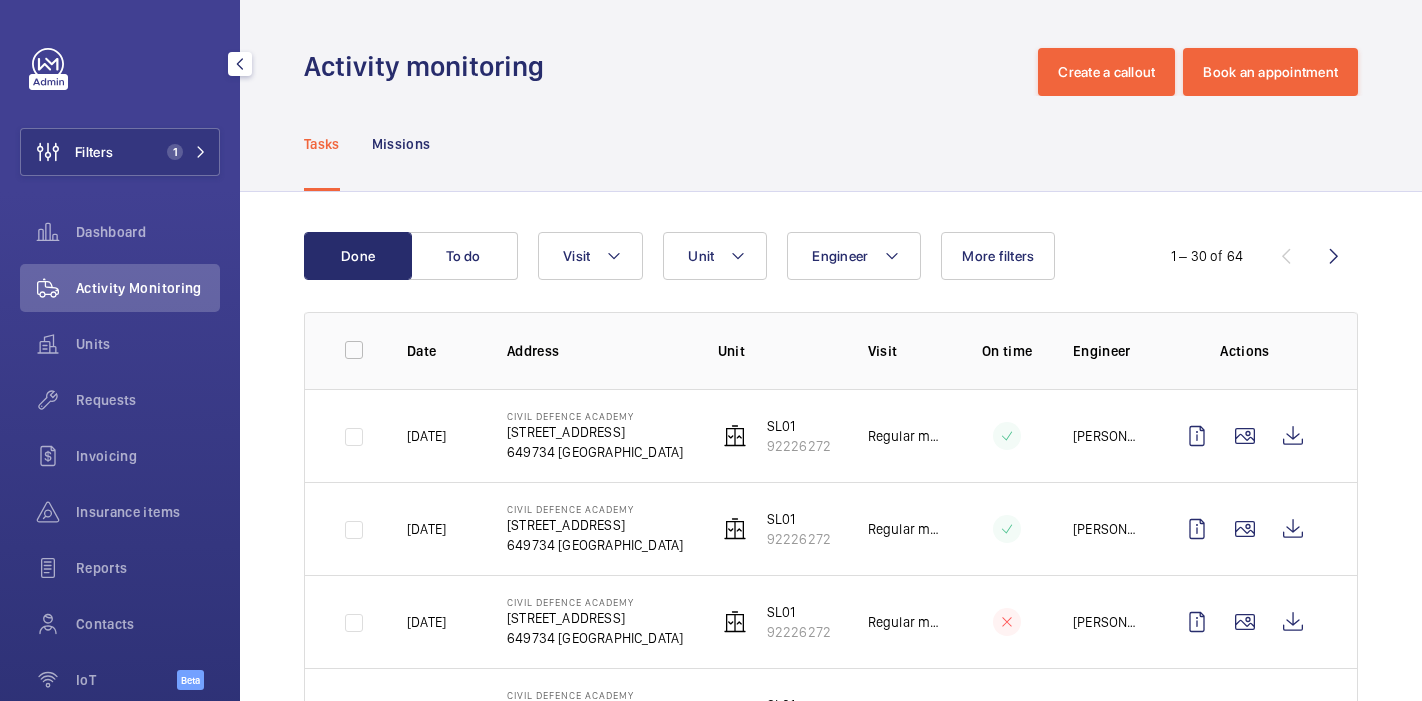 scroll, scrollTop: 0, scrollLeft: 0, axis: both 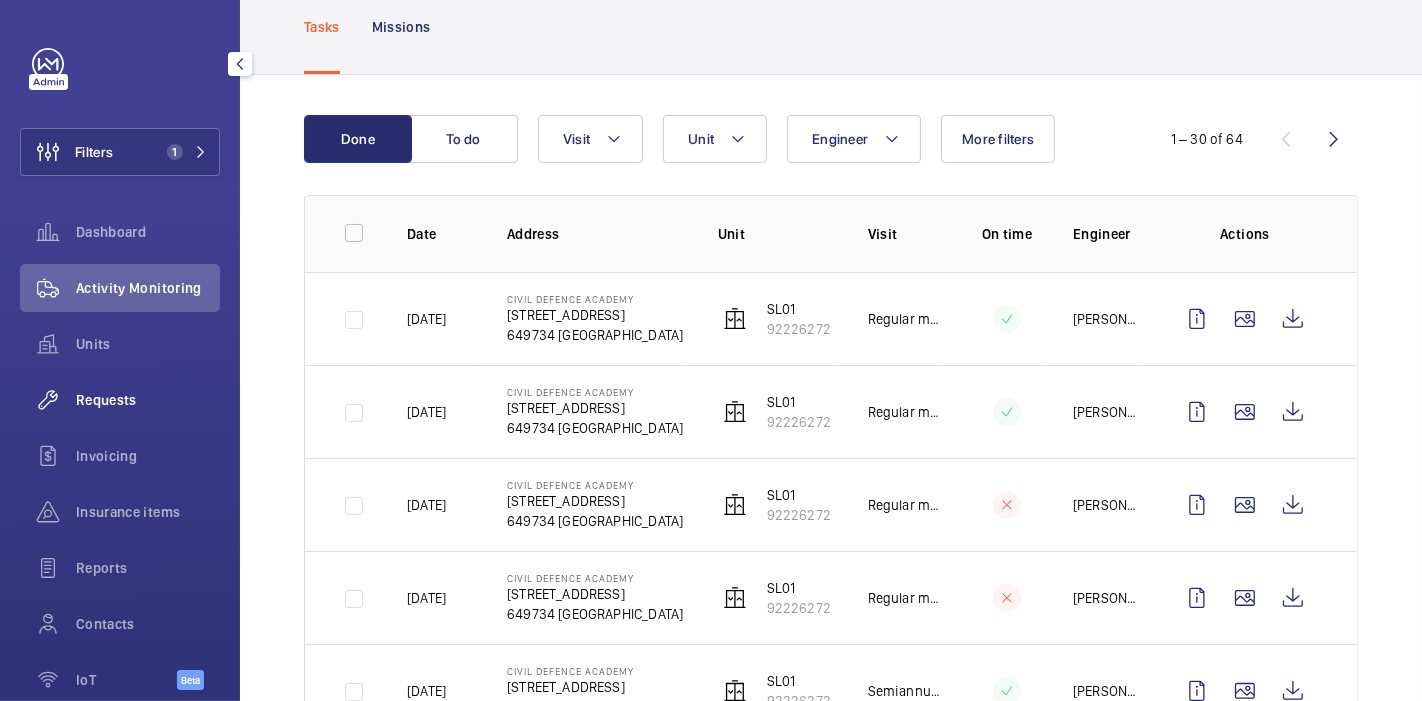 click on "Requests" 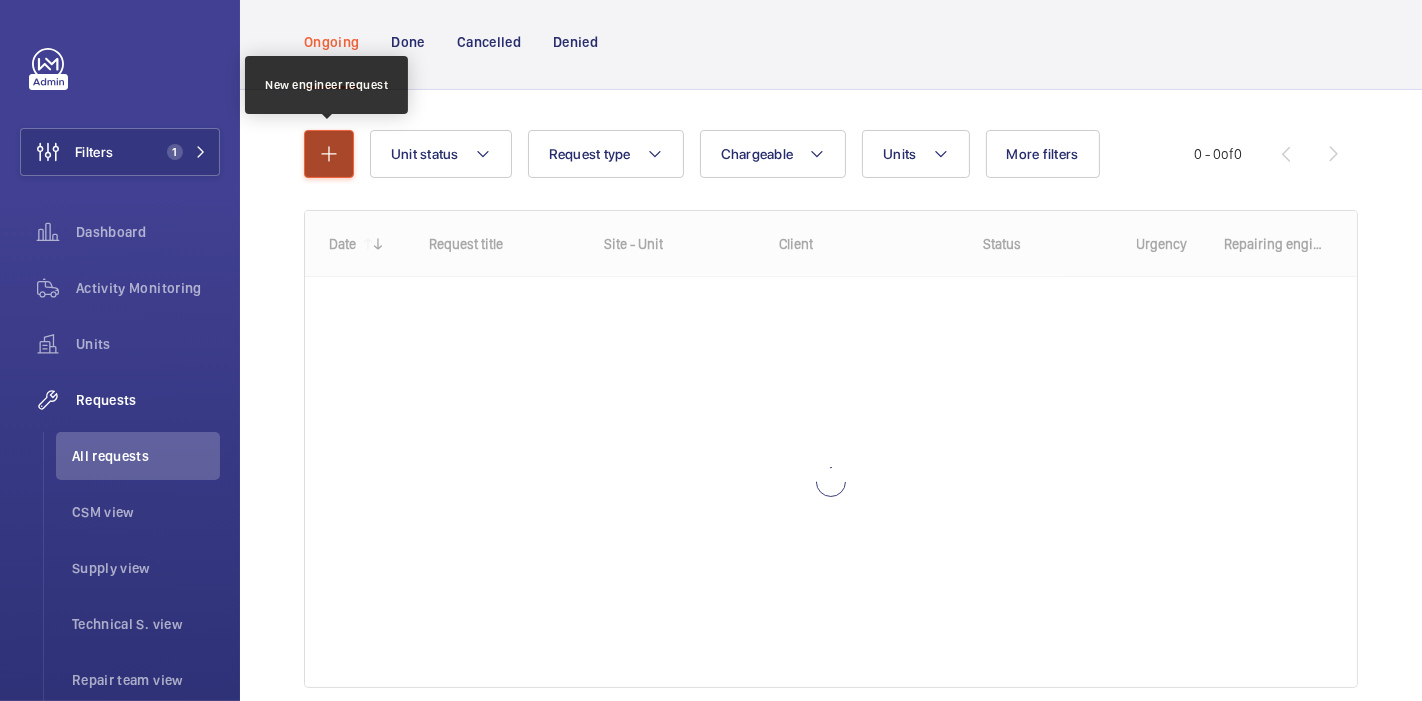 click 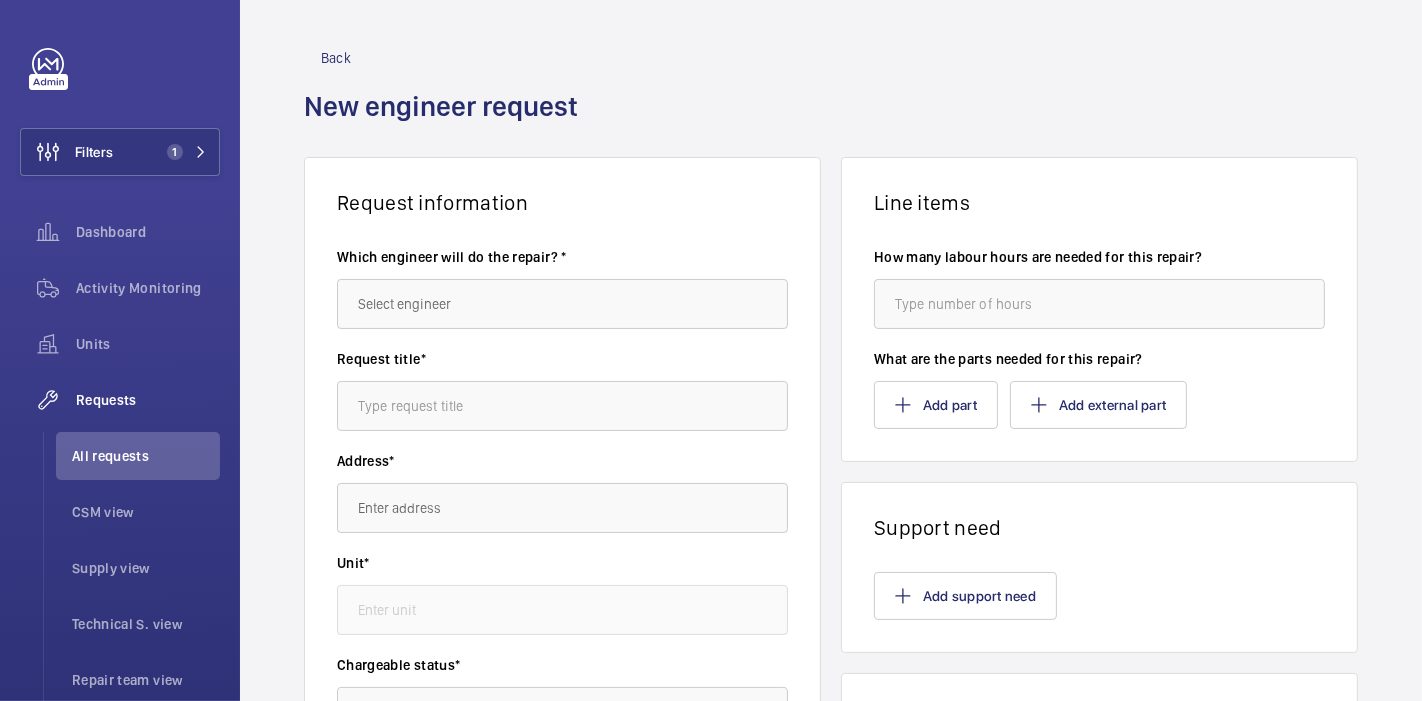 scroll, scrollTop: 0, scrollLeft: 0, axis: both 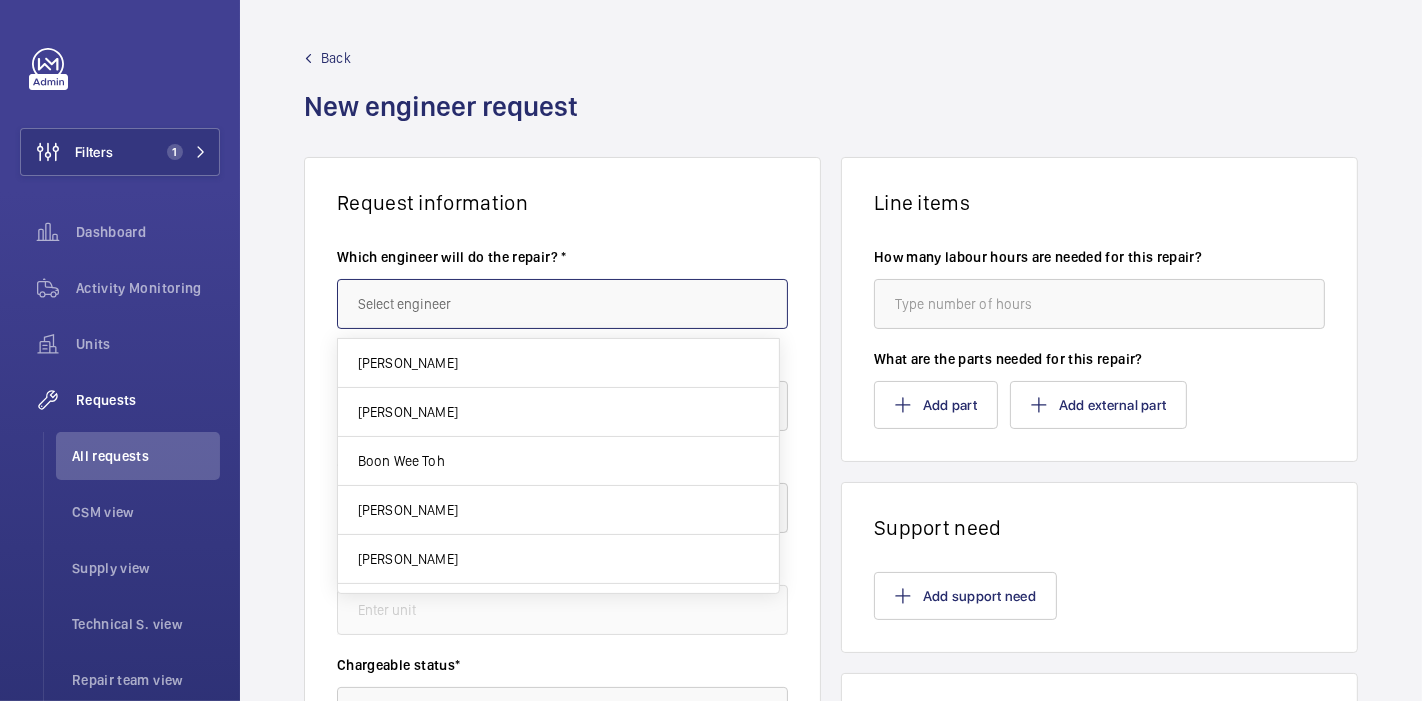 click at bounding box center [562, 304] 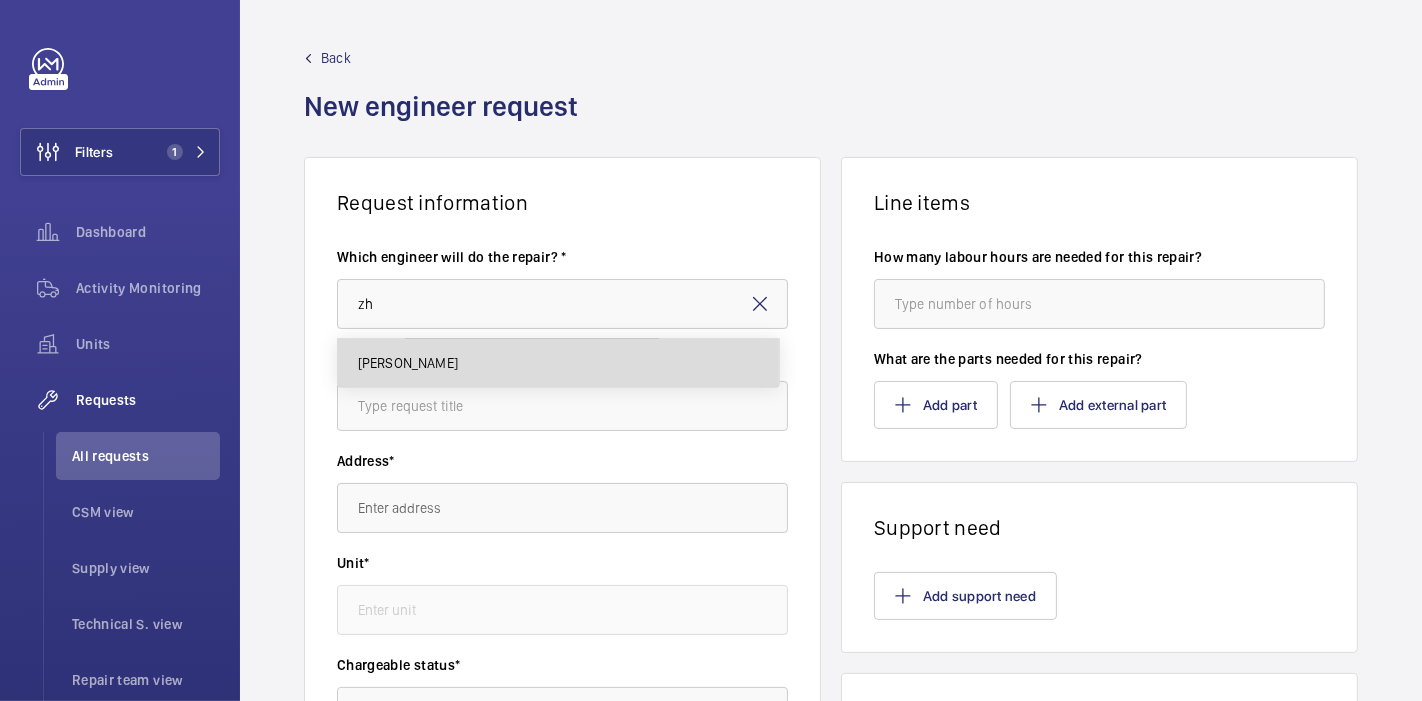 click on "[PERSON_NAME]" at bounding box center (558, 363) 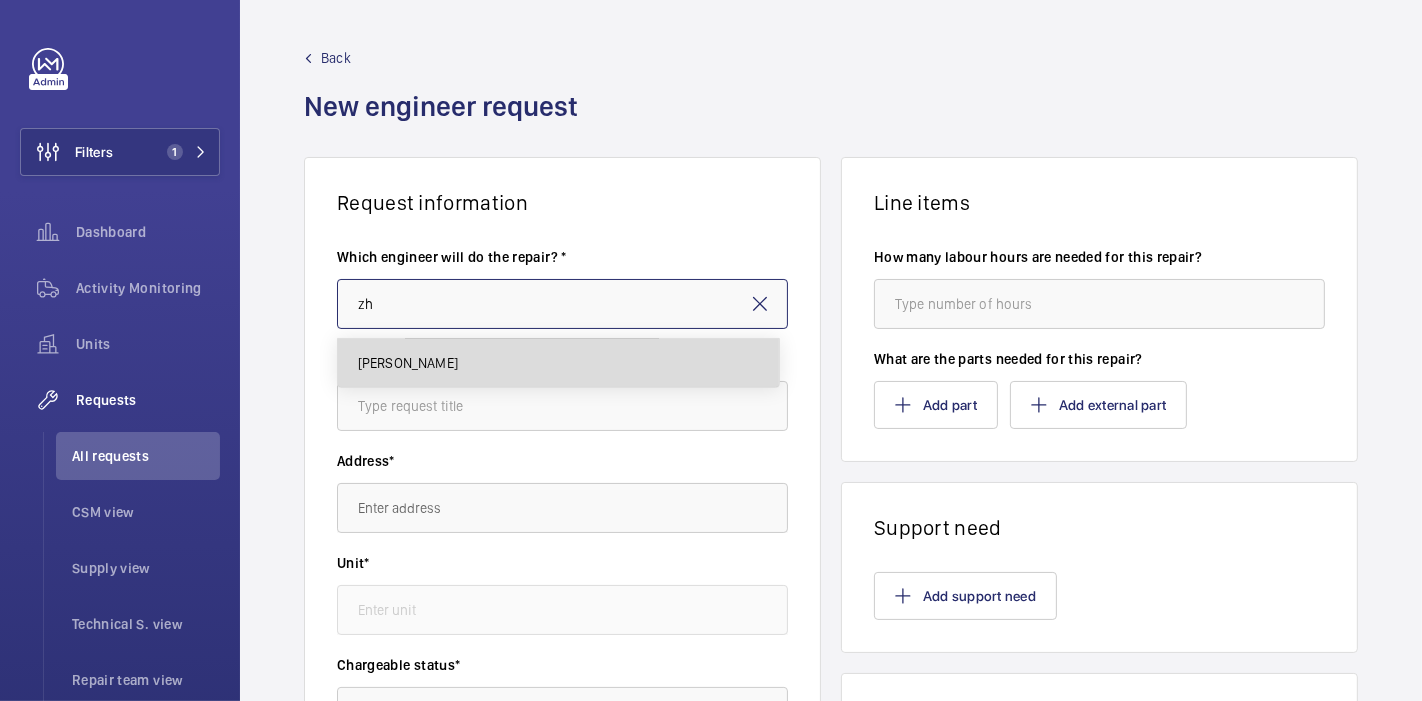type on "[PERSON_NAME]" 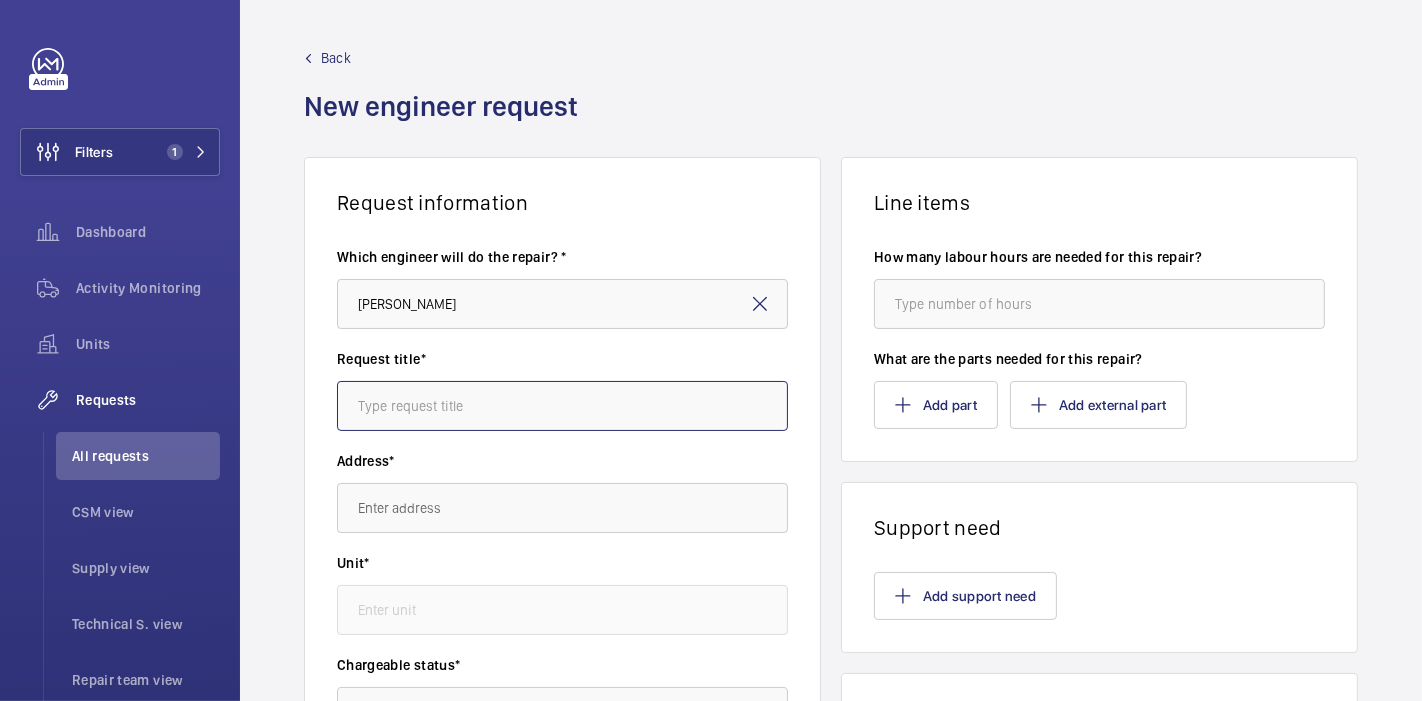 click 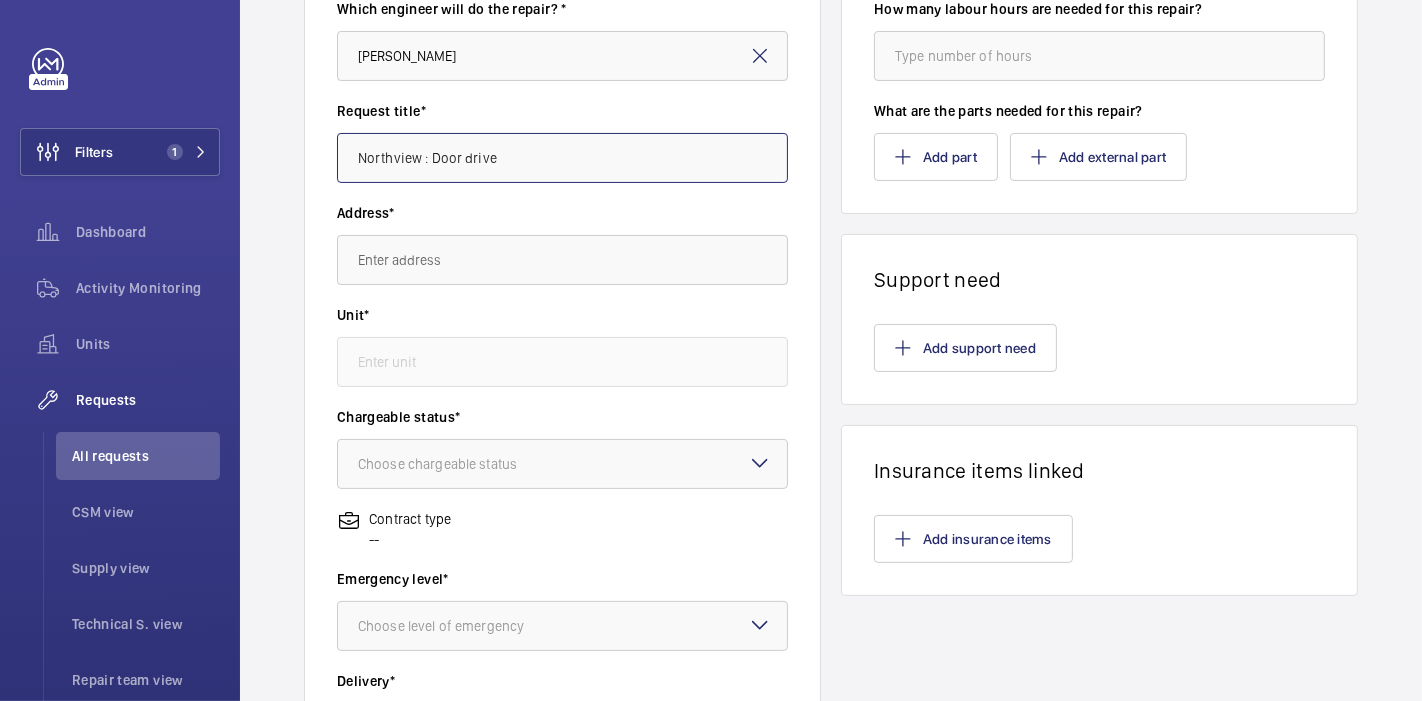 scroll, scrollTop: 249, scrollLeft: 0, axis: vertical 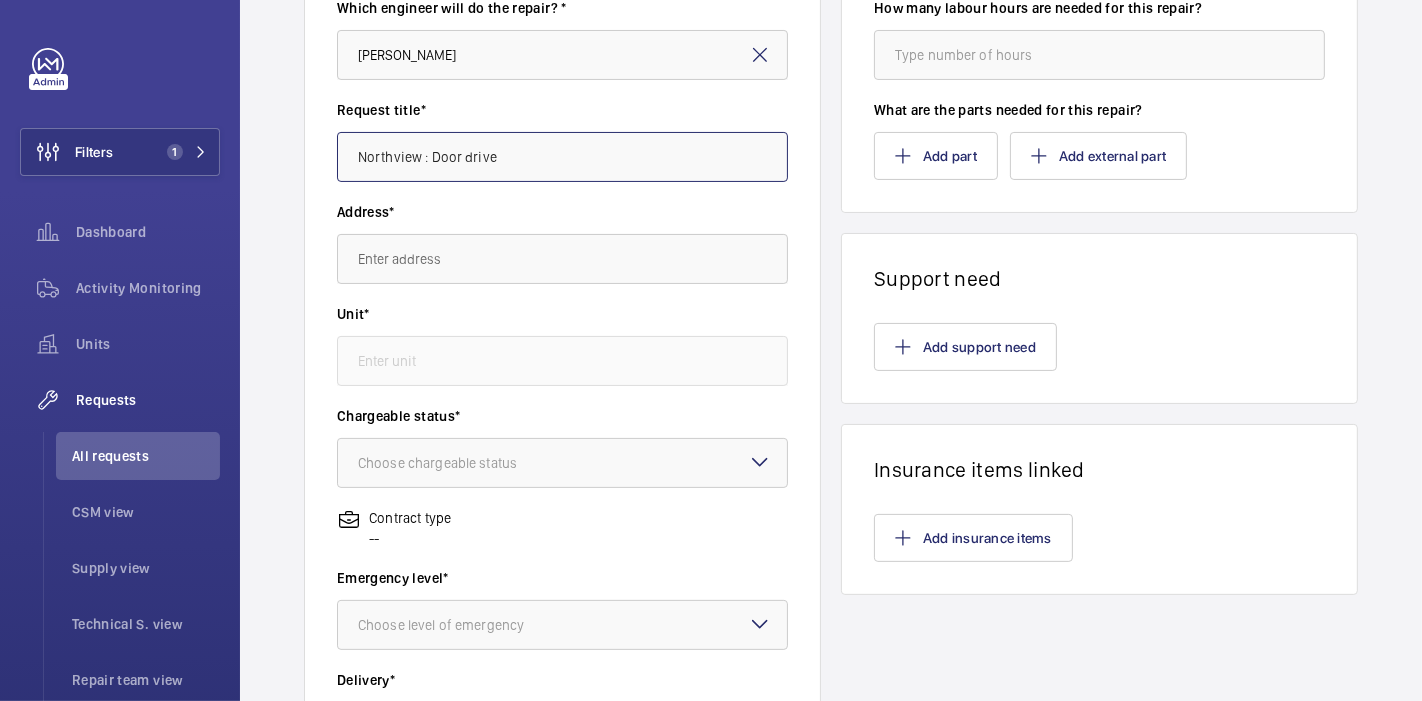 type on "Northview : Door drive" 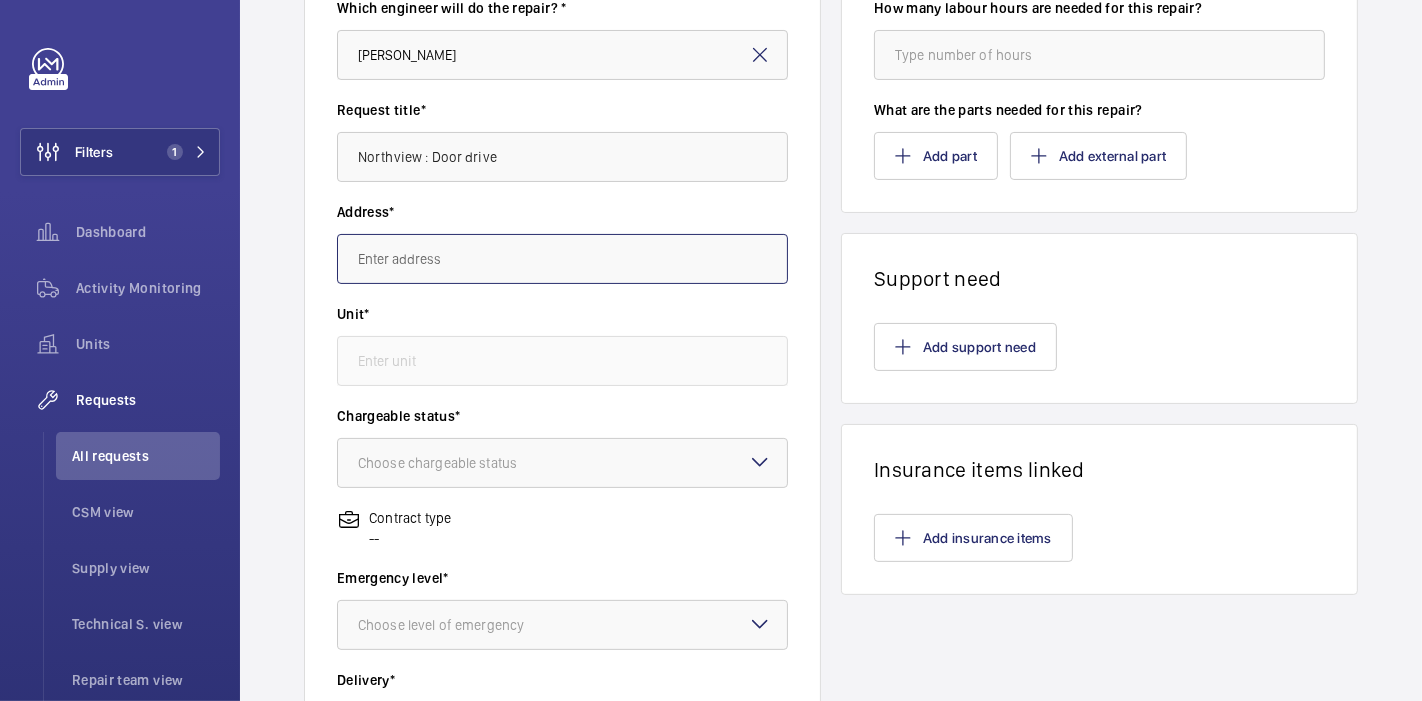 click at bounding box center (562, 259) 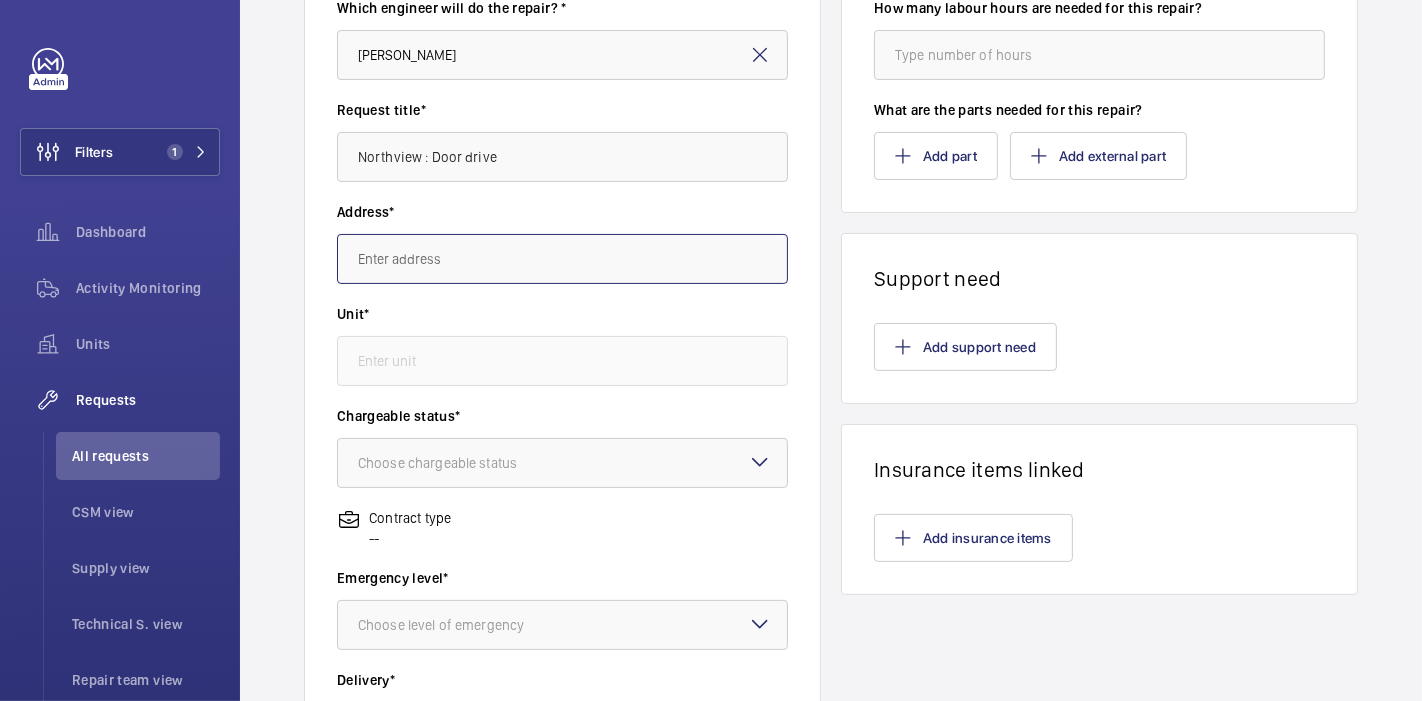 click at bounding box center (562, 259) 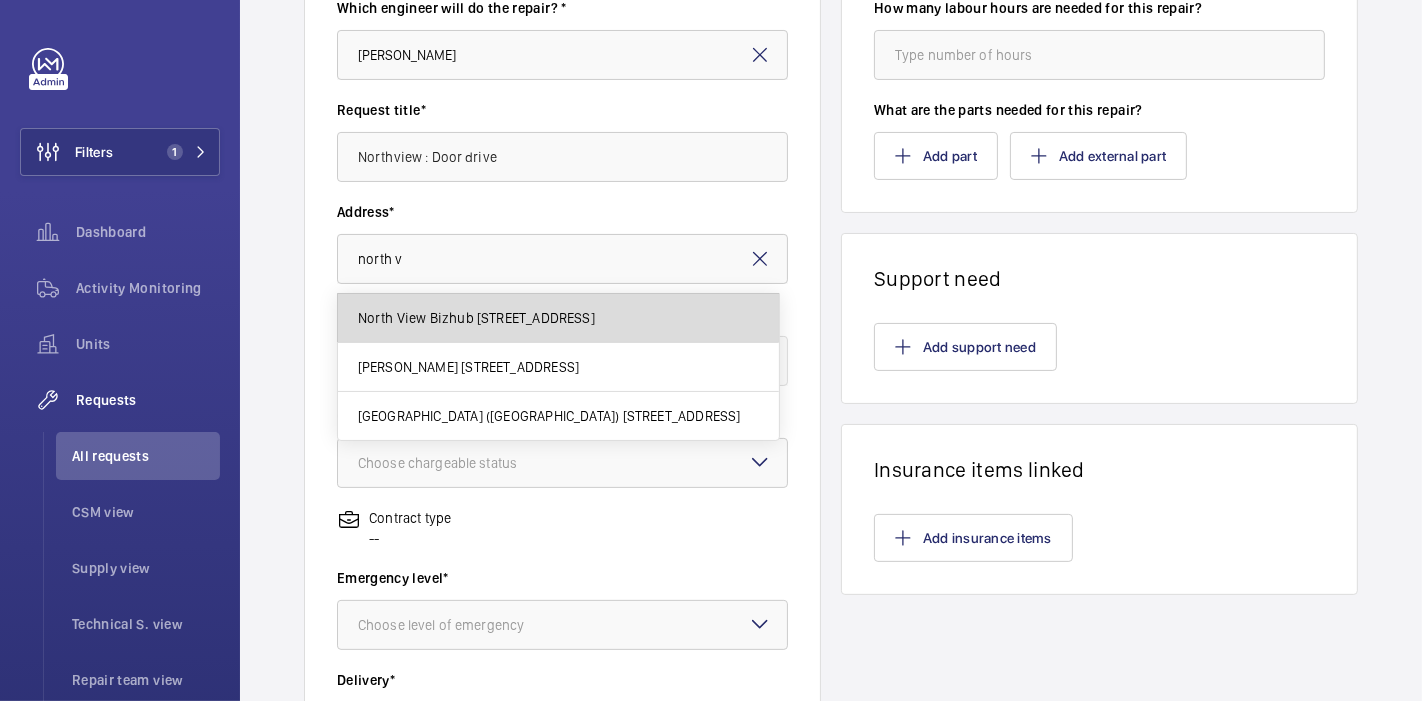 click on "North View Bizhub [STREET_ADDRESS]" at bounding box center (476, 318) 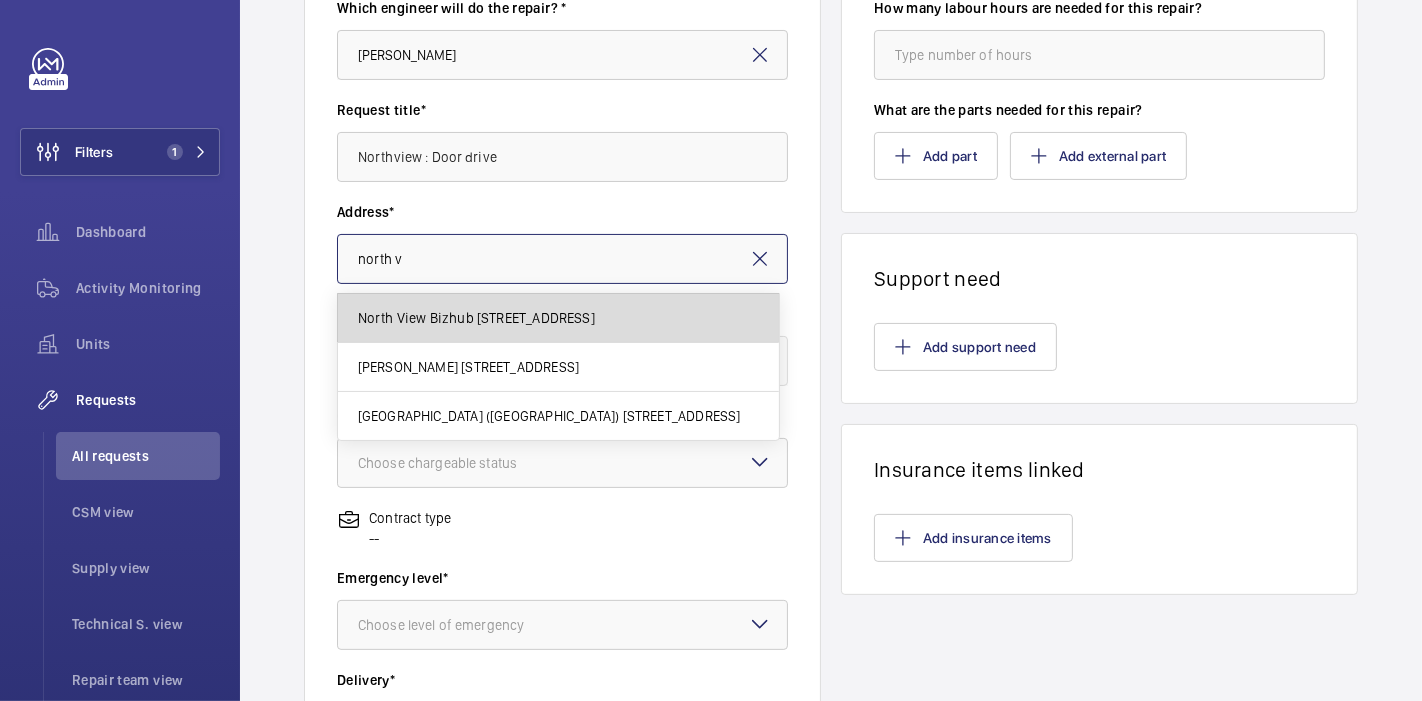 type on "North View Bizhub [STREET_ADDRESS]" 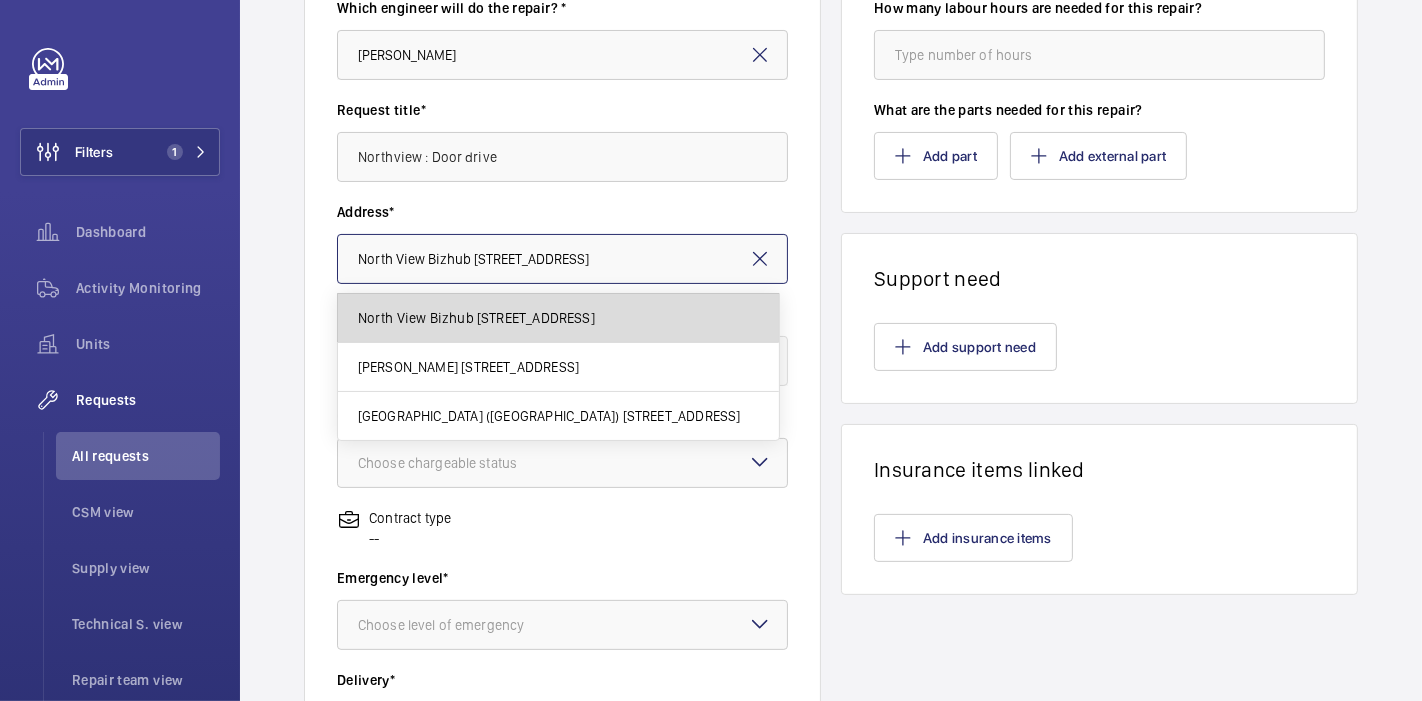 scroll, scrollTop: 0, scrollLeft: 17, axis: horizontal 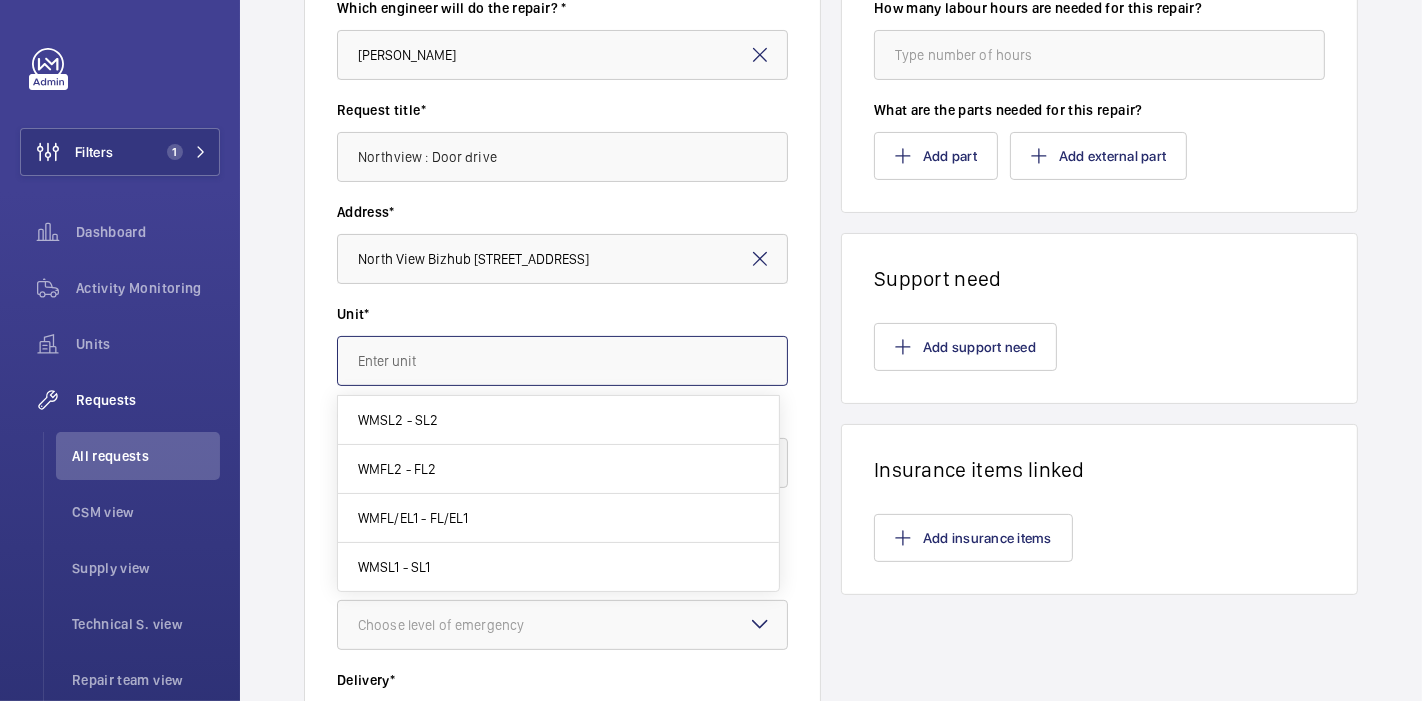 click at bounding box center [562, 361] 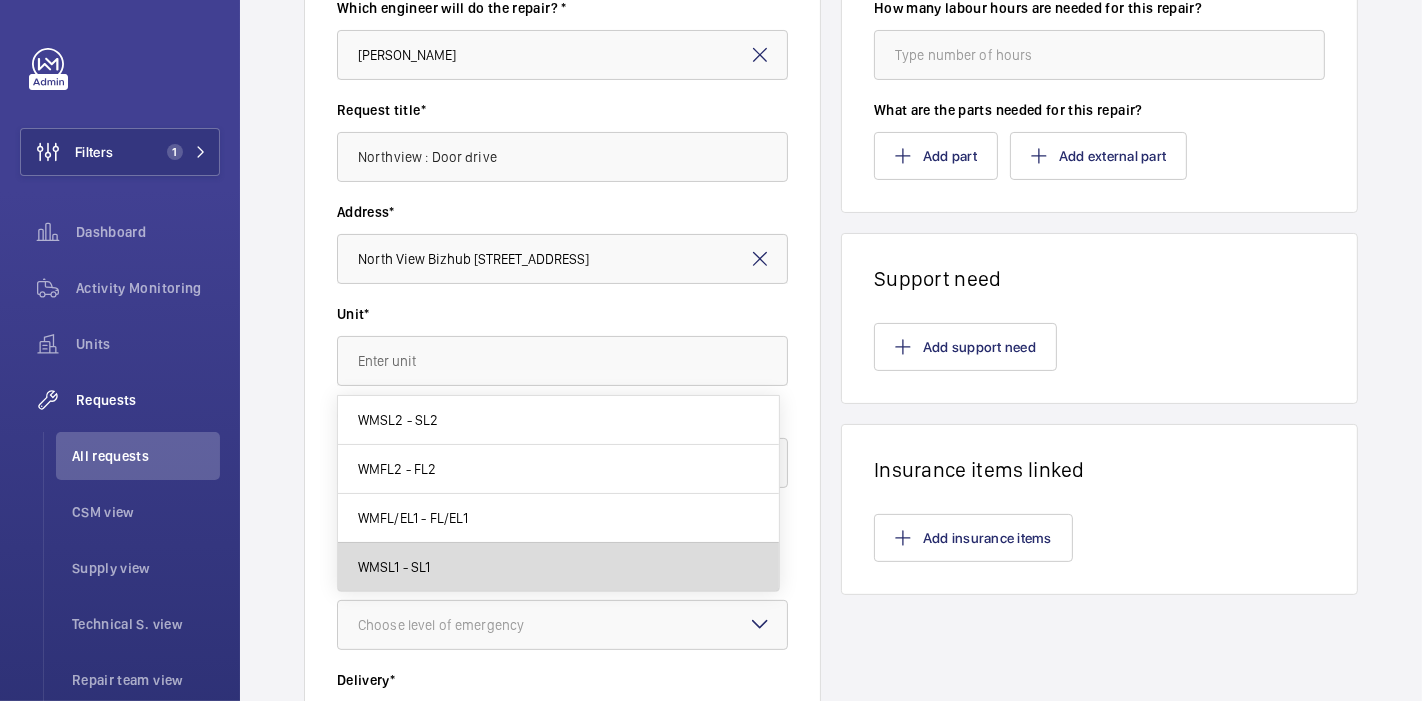 click on "WMSL1 - SL1" at bounding box center [558, 567] 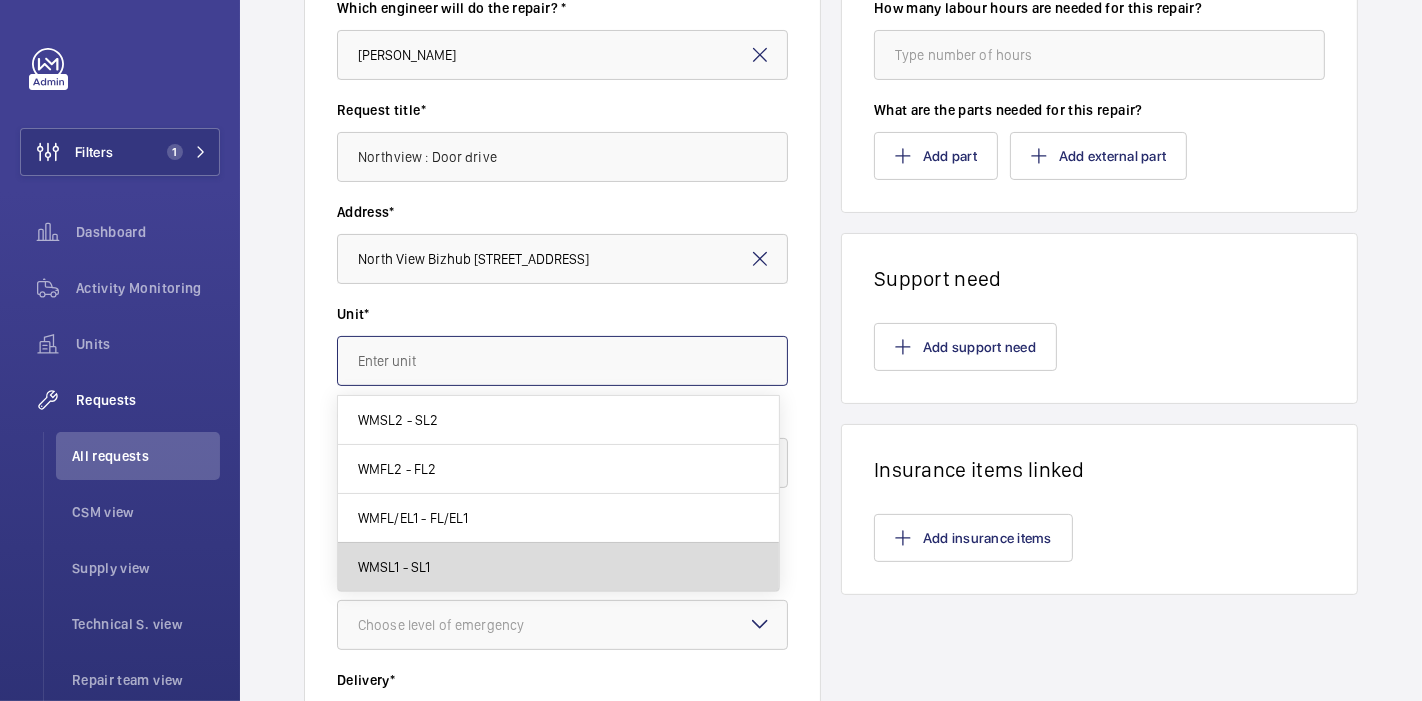 type on "WMSL1 - SL1" 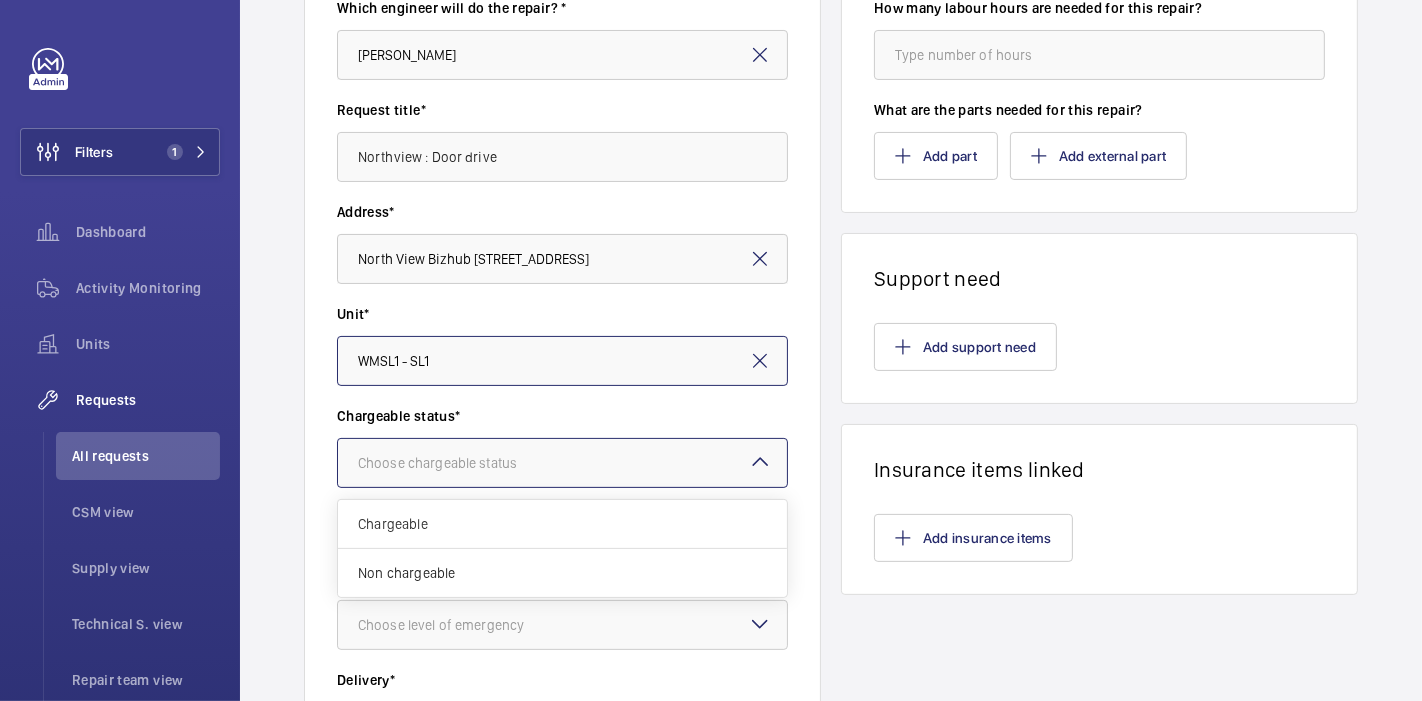 click on "Choose chargeable status" at bounding box center (462, 463) 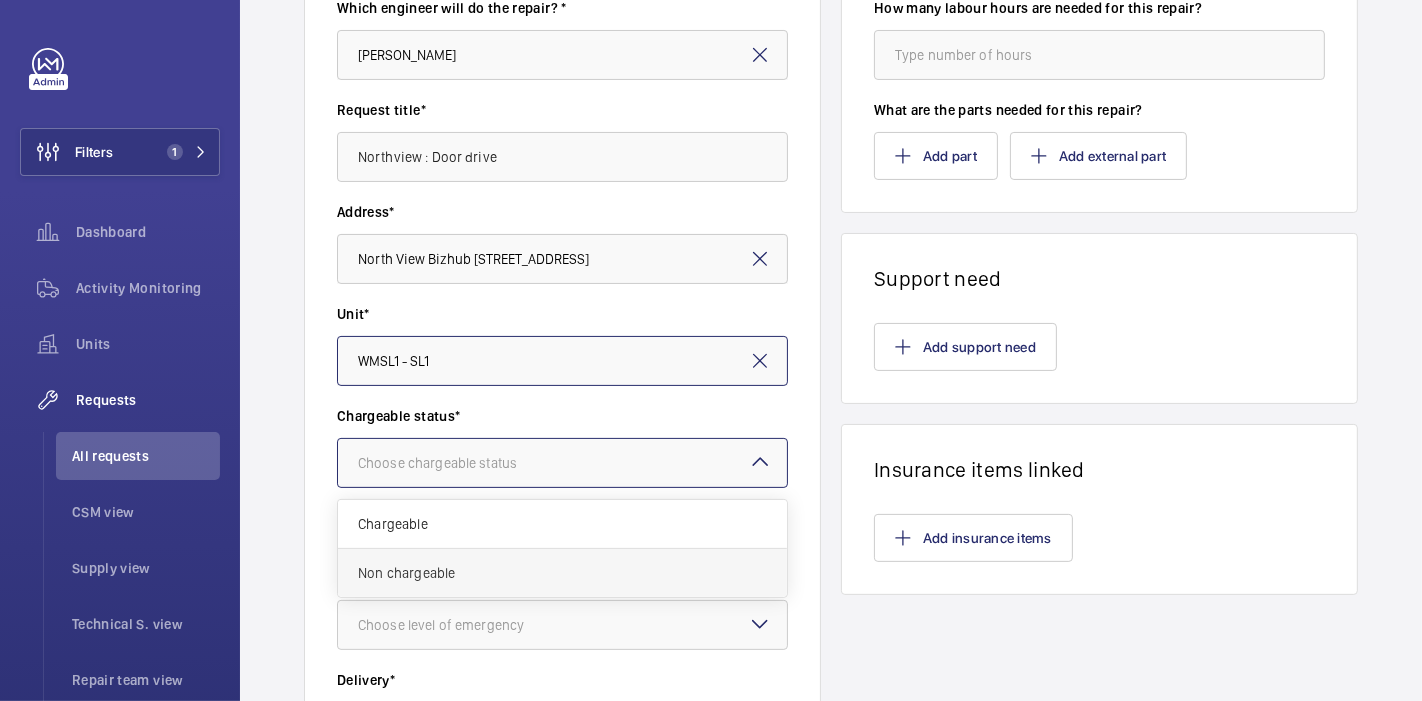 click on "Non chargeable" at bounding box center [562, 573] 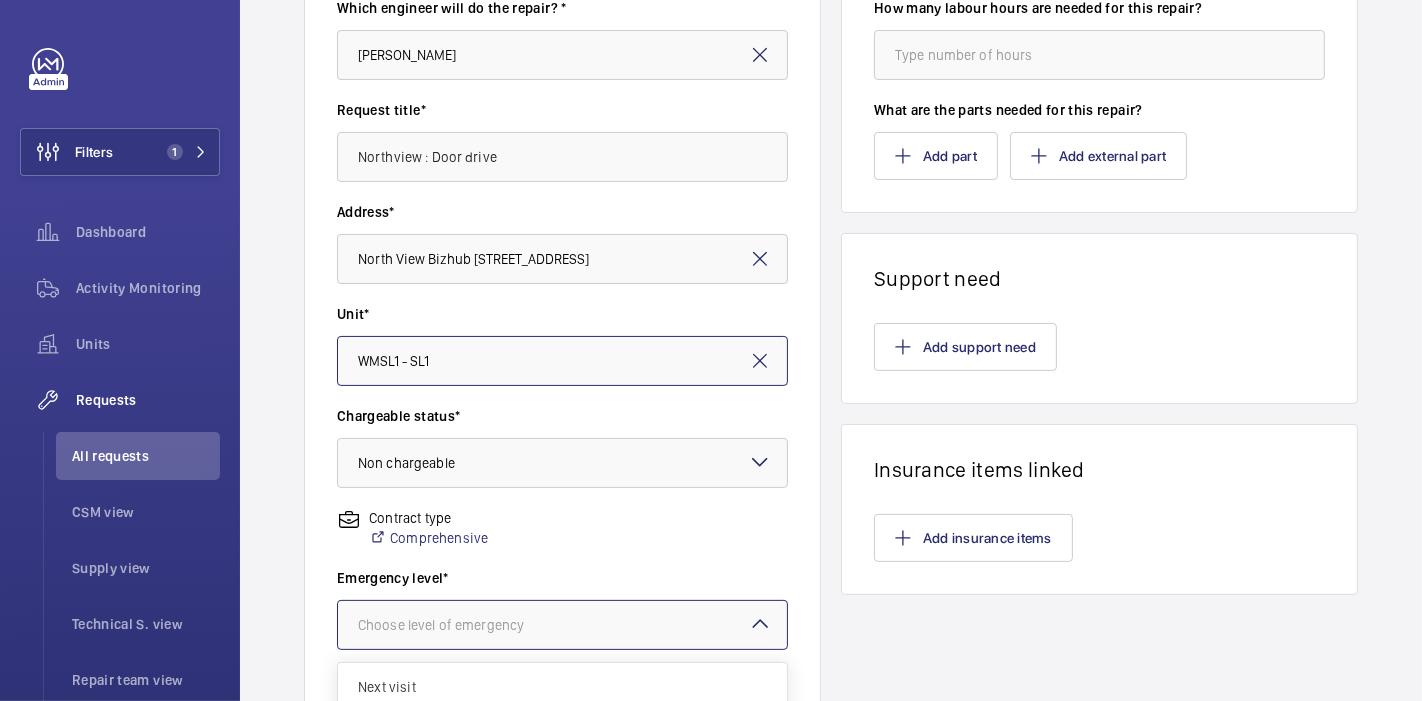 click on "Choose level of emergency" at bounding box center (466, 625) 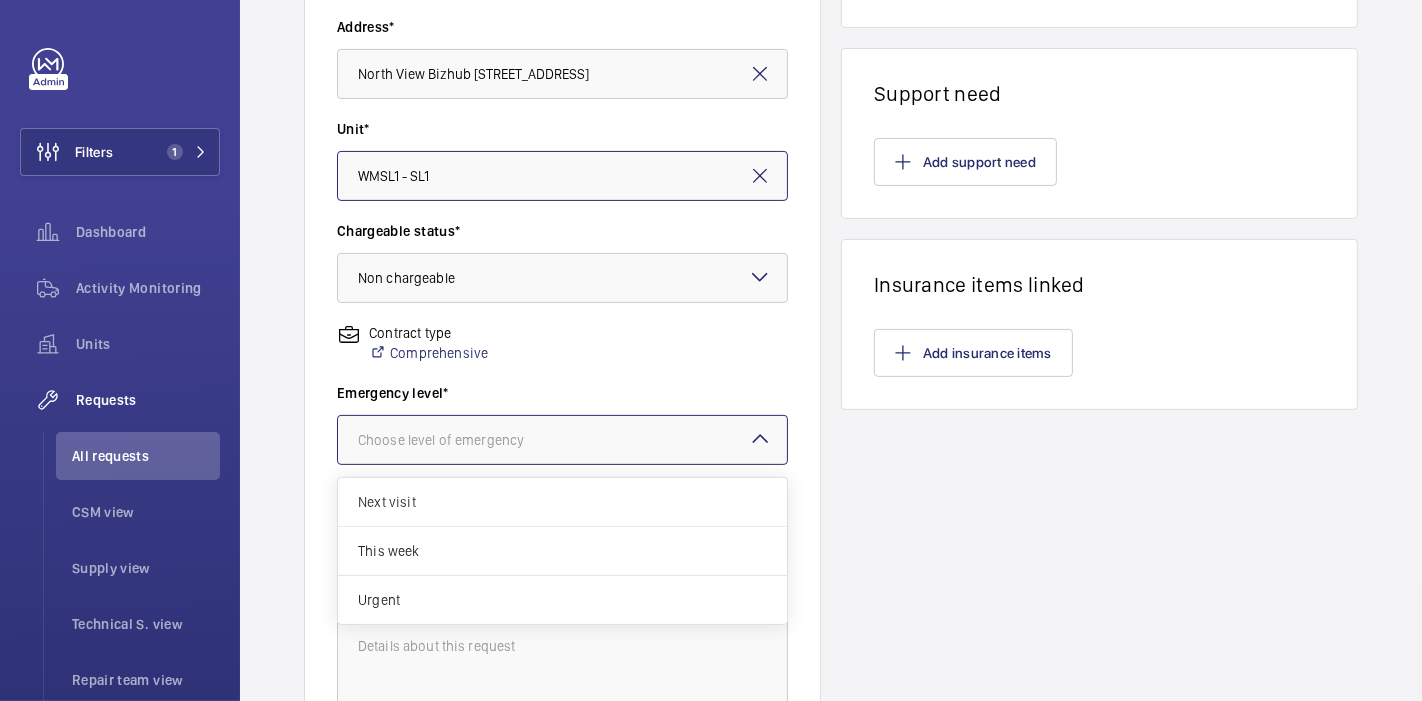 scroll, scrollTop: 472, scrollLeft: 0, axis: vertical 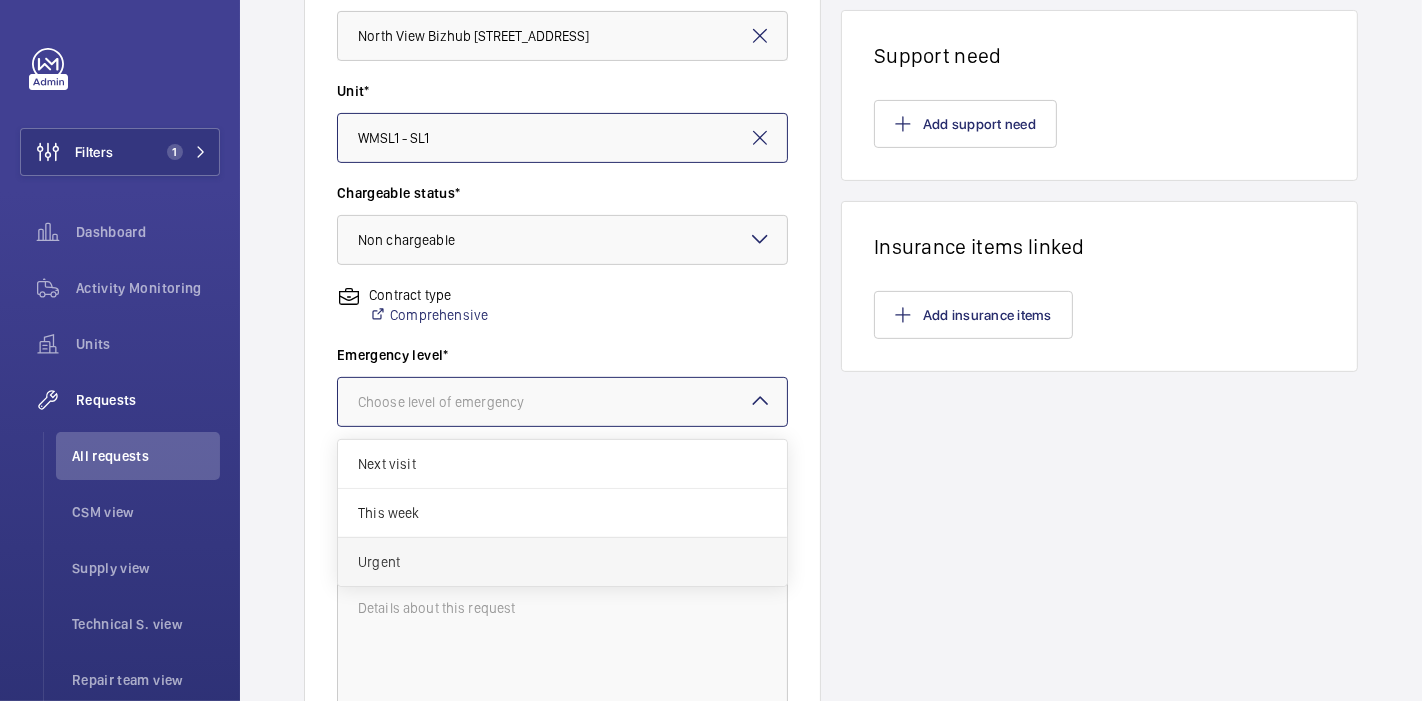 click on "Urgent" at bounding box center (562, 562) 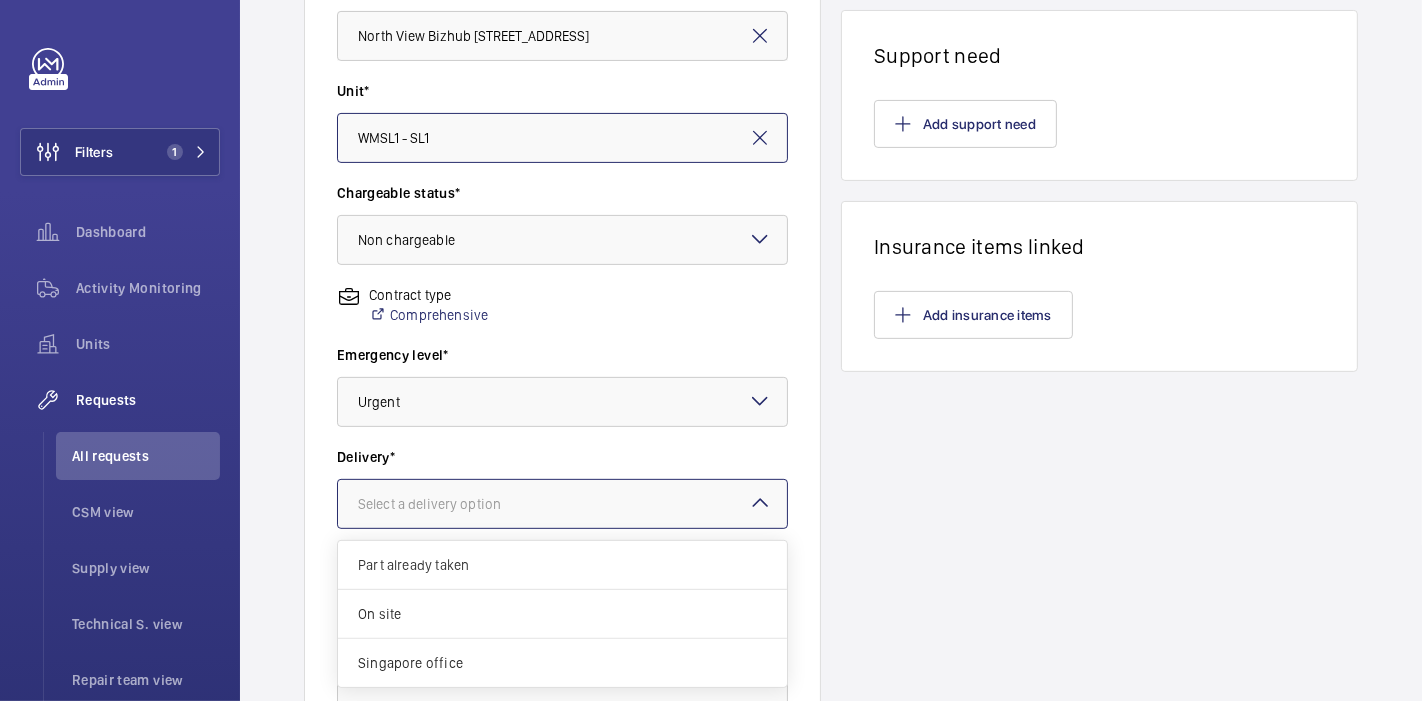 click on "Select a delivery option" at bounding box center [454, 504] 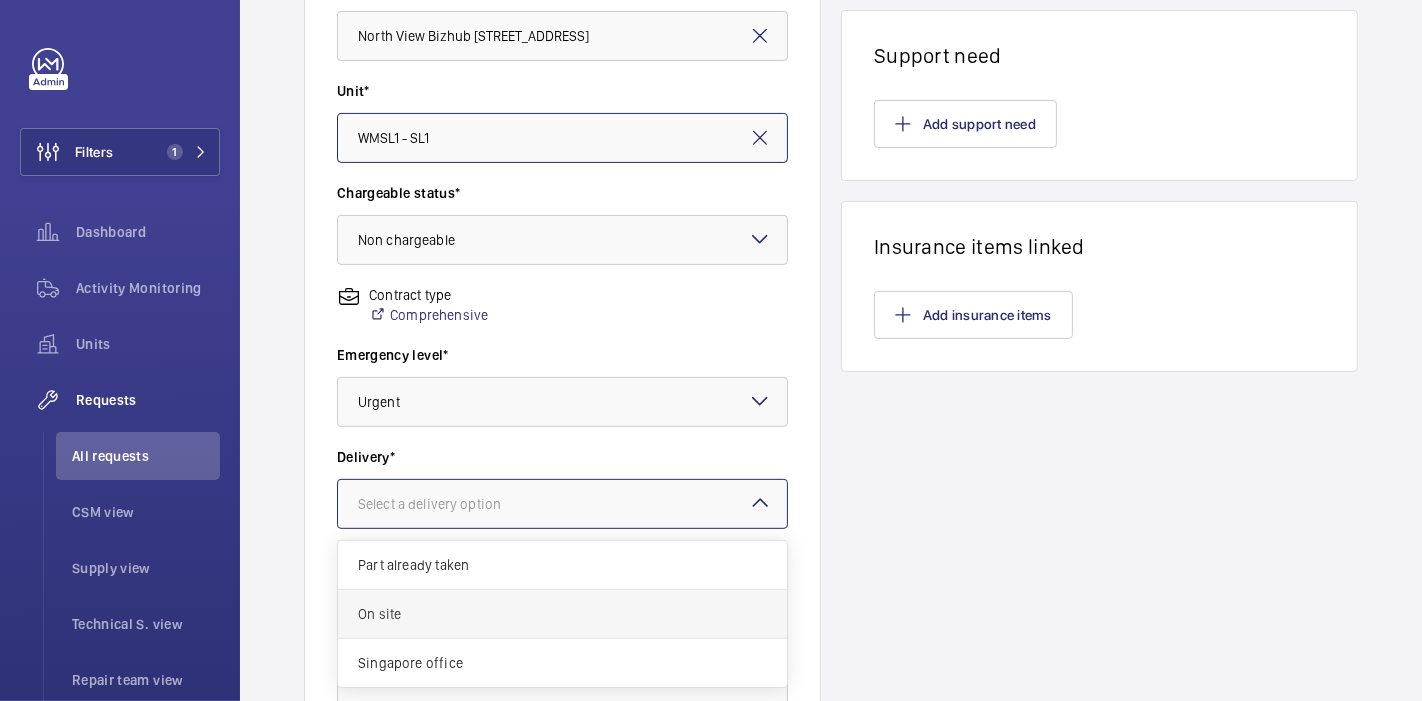 click on "On site" at bounding box center [562, 614] 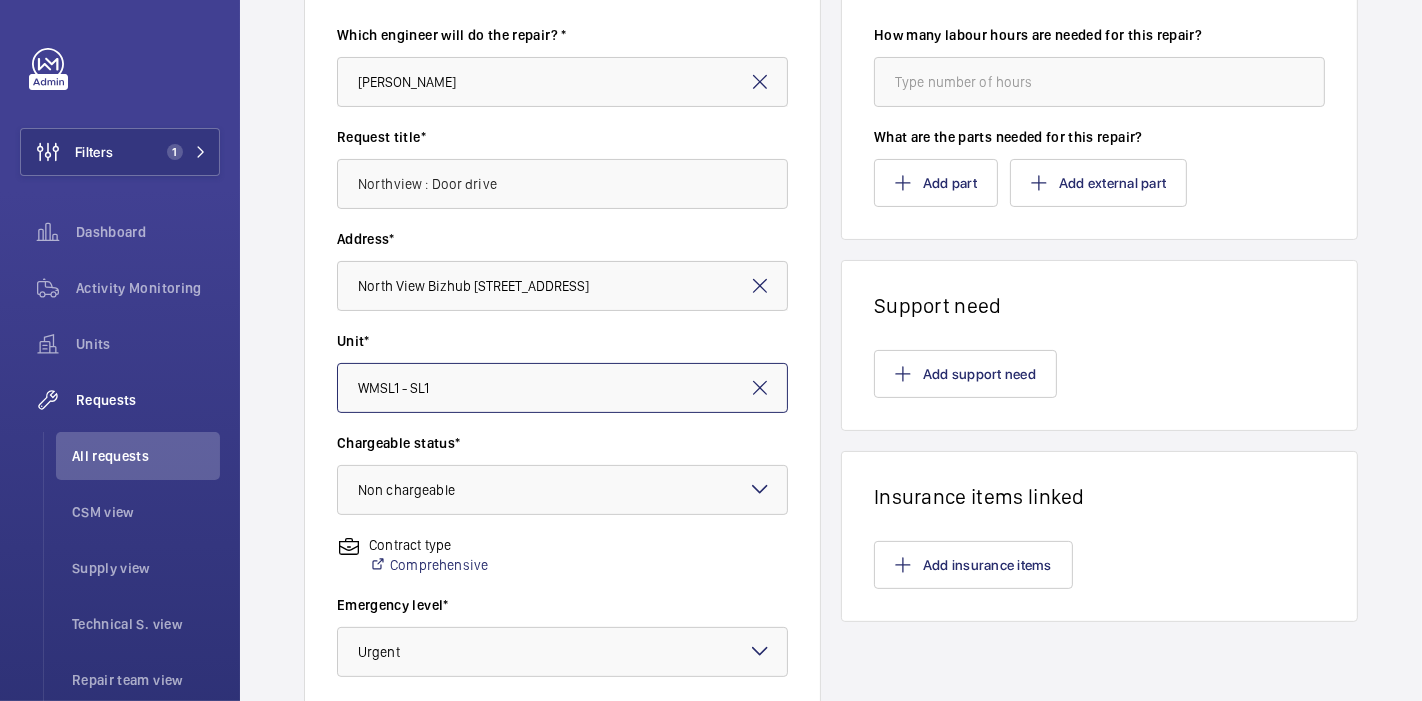 scroll, scrollTop: 210, scrollLeft: 0, axis: vertical 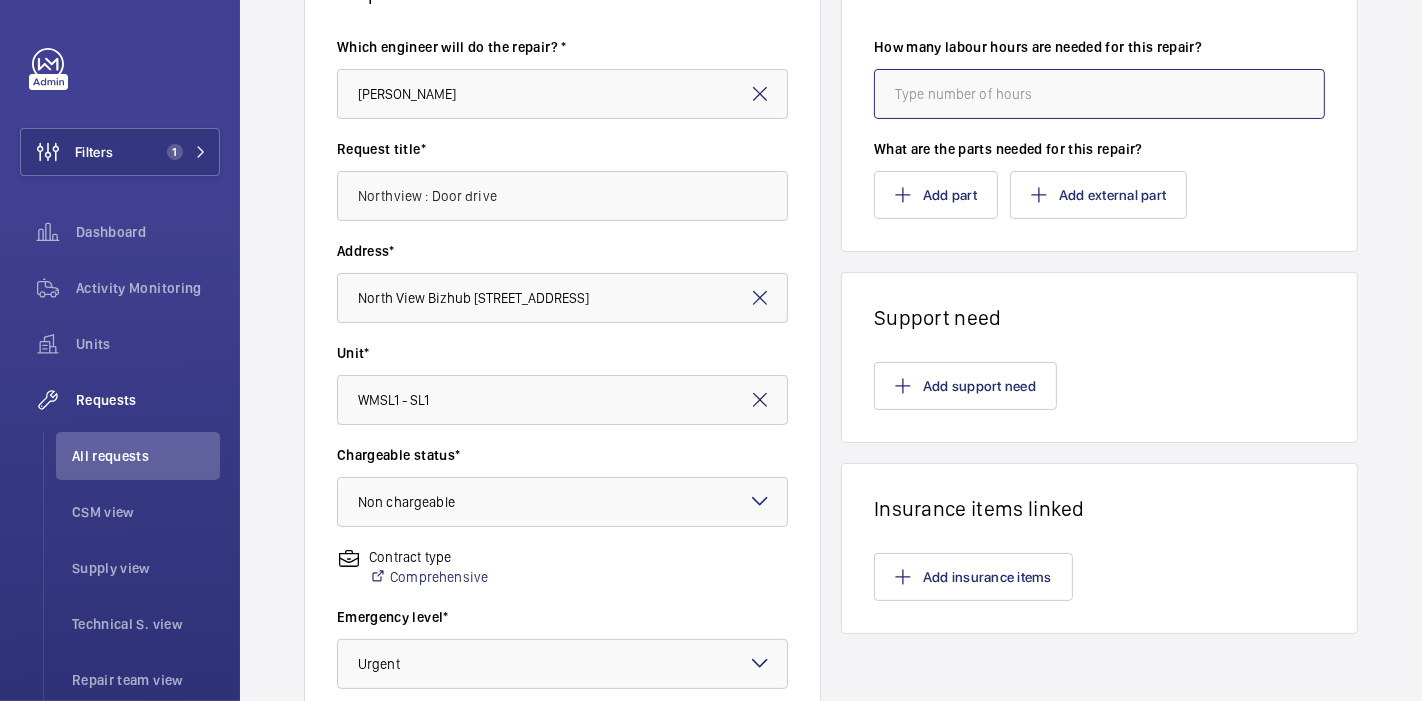 click 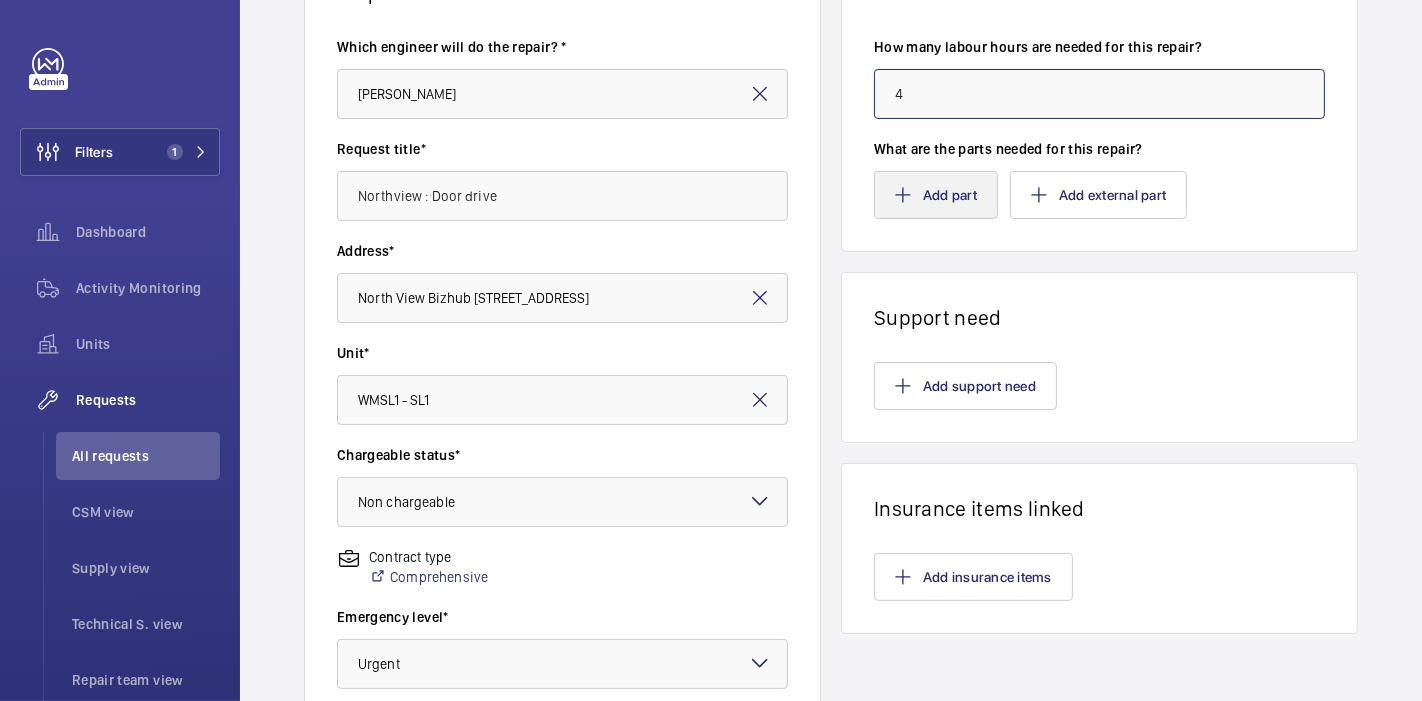 type on "4" 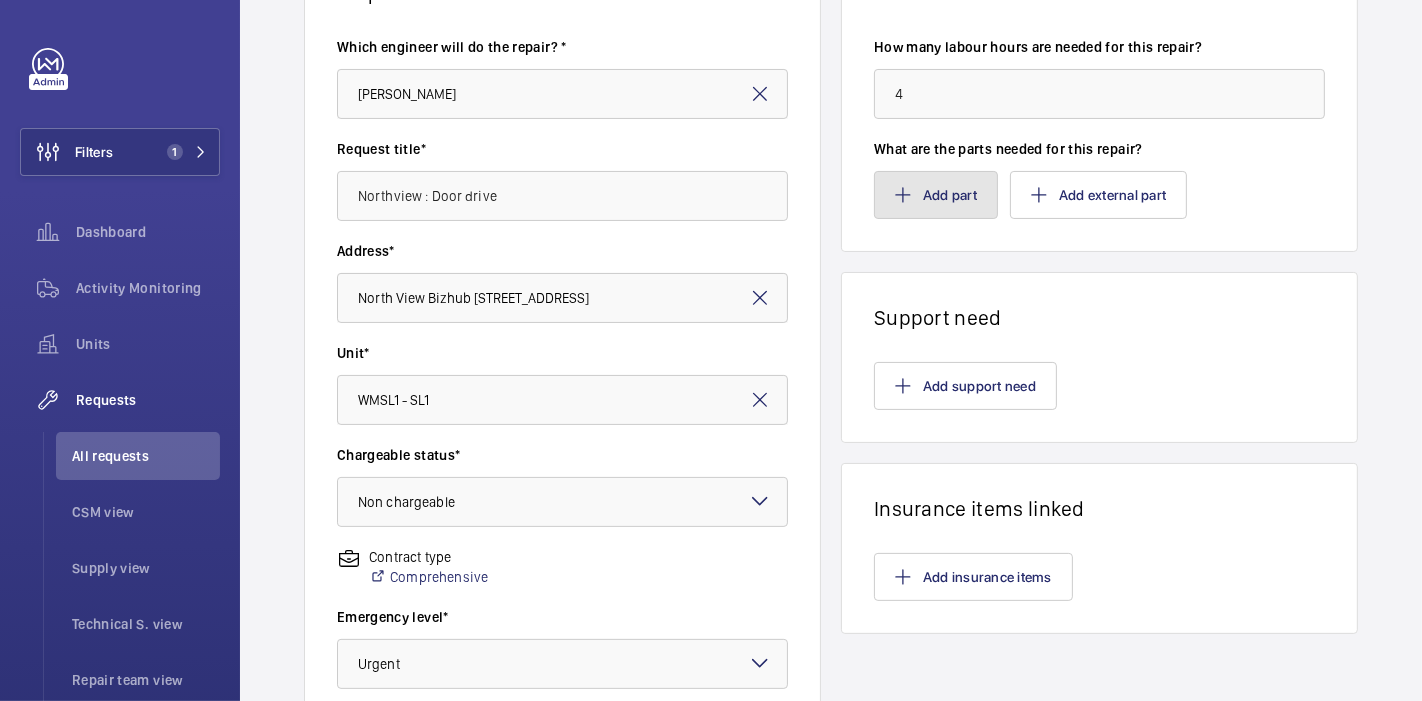 click on "Add part" 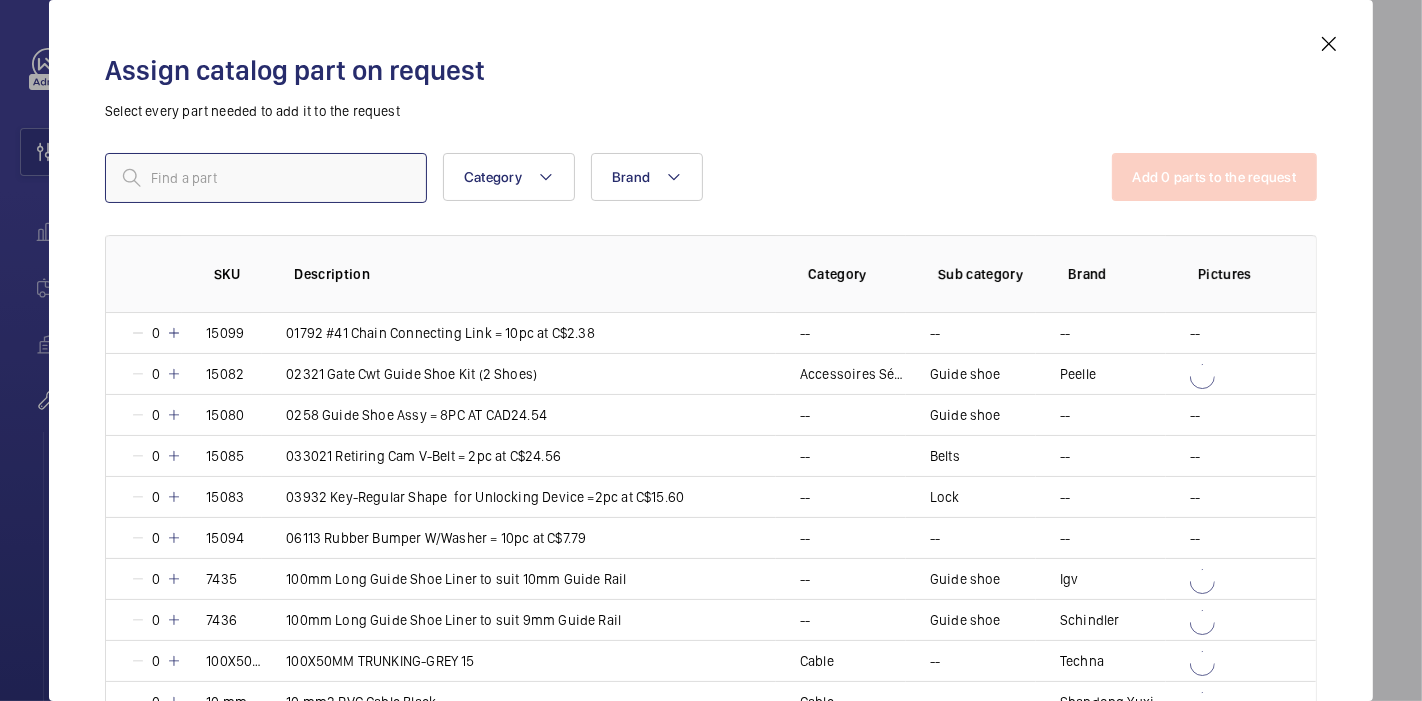 click at bounding box center [266, 178] 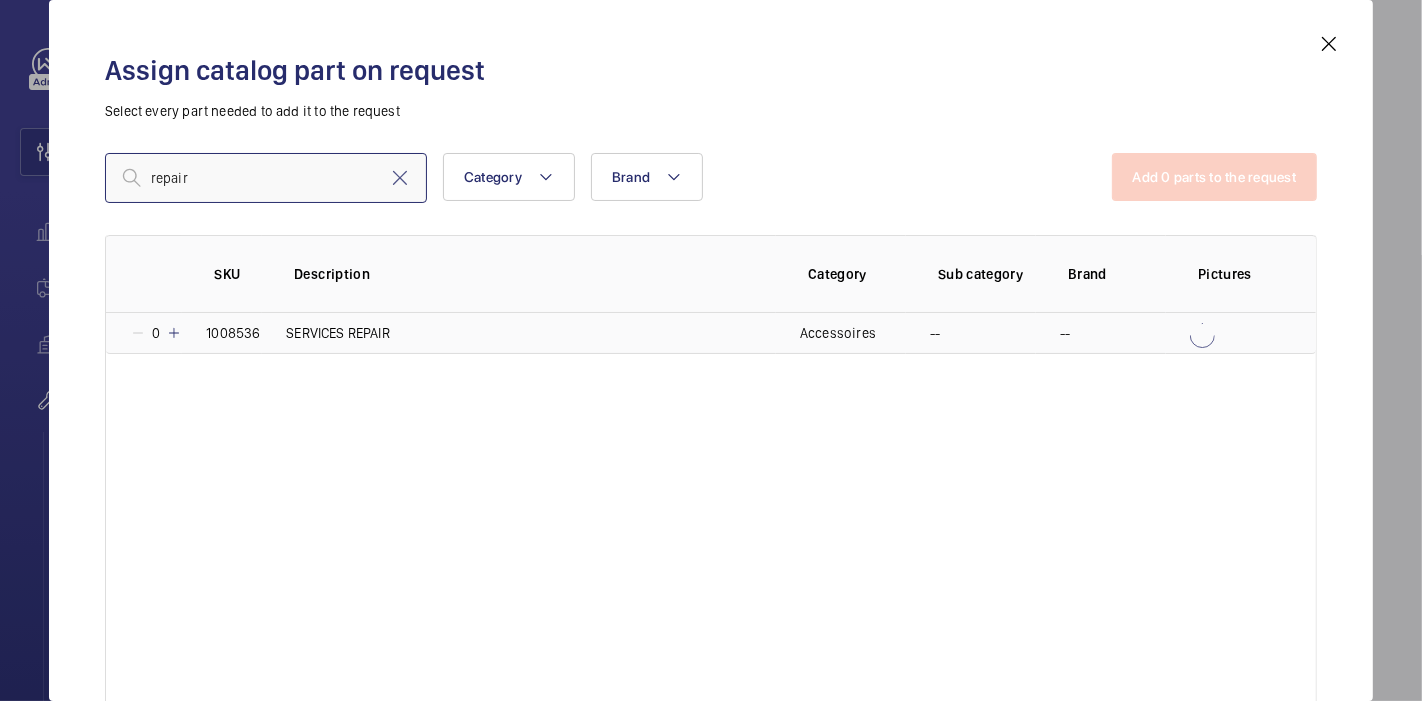 type on "repair" 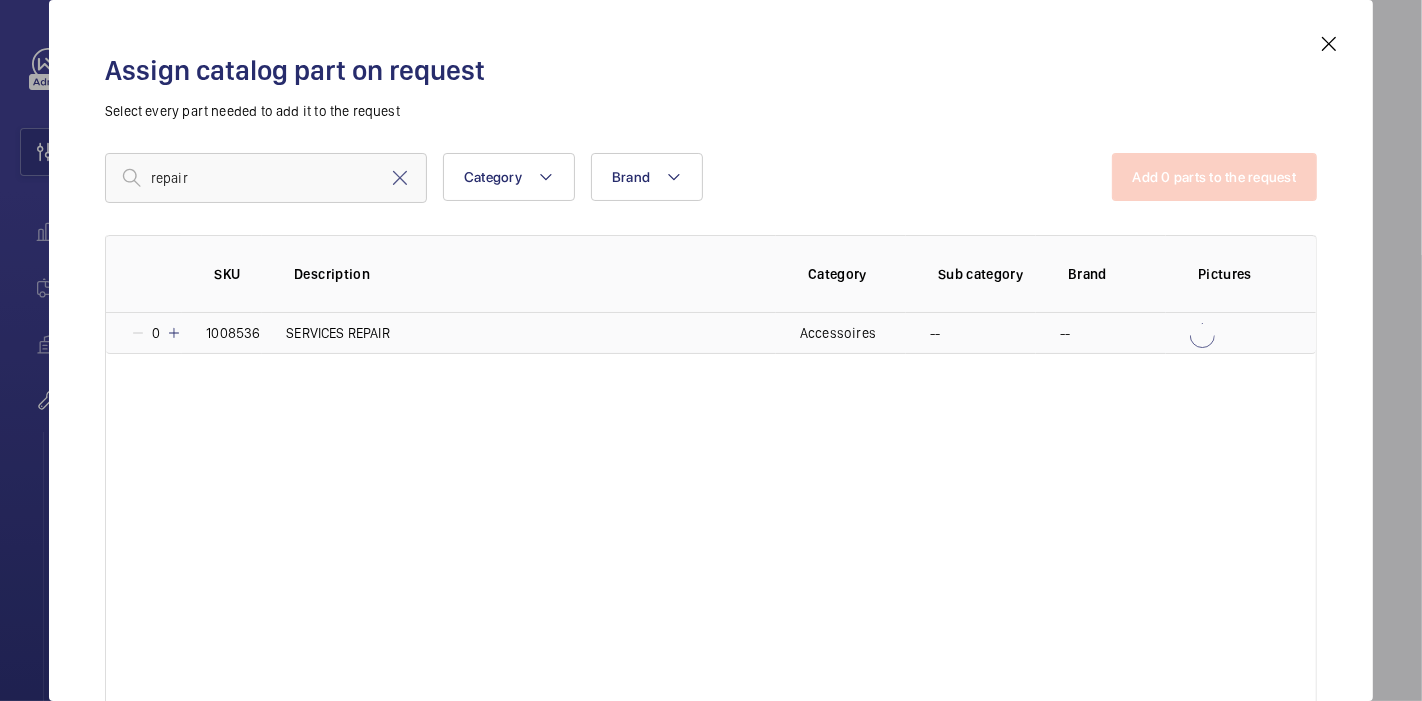 click at bounding box center (174, 333) 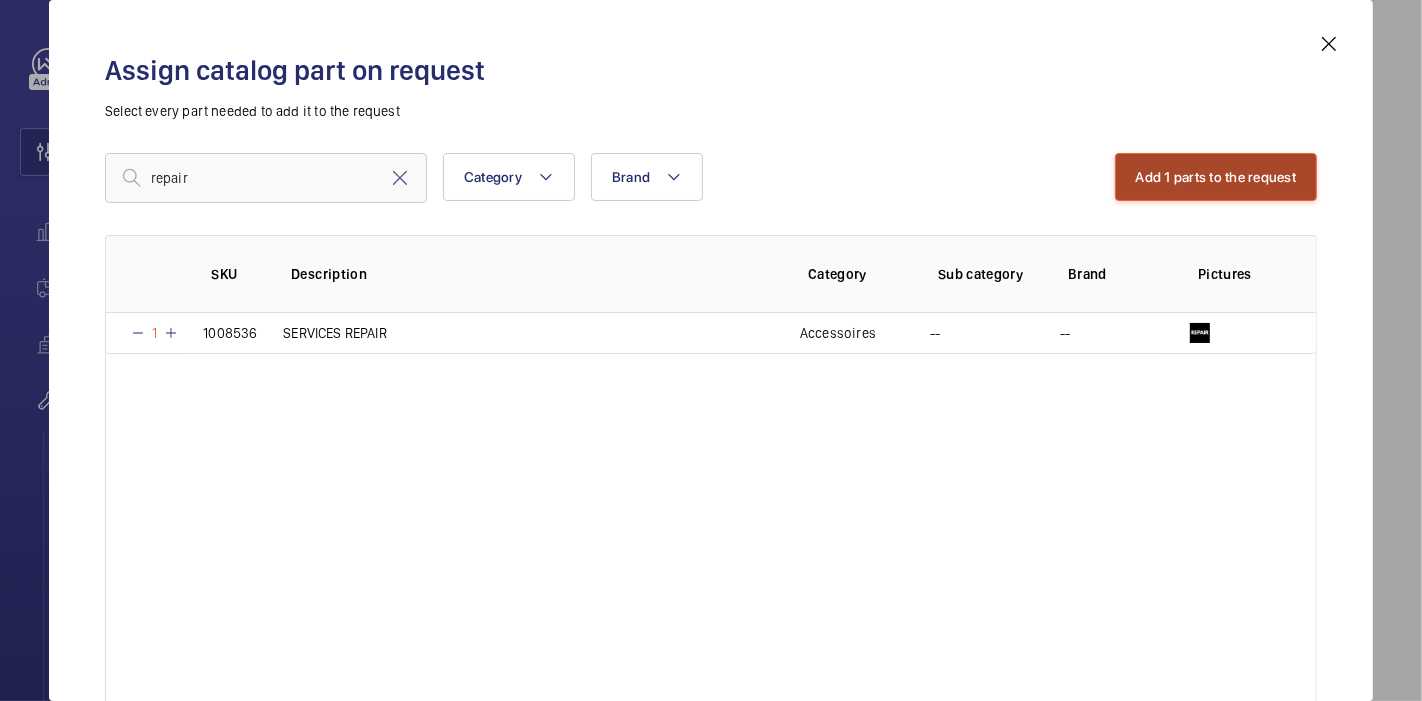 click on "Add 1 parts to the request" at bounding box center [1216, 177] 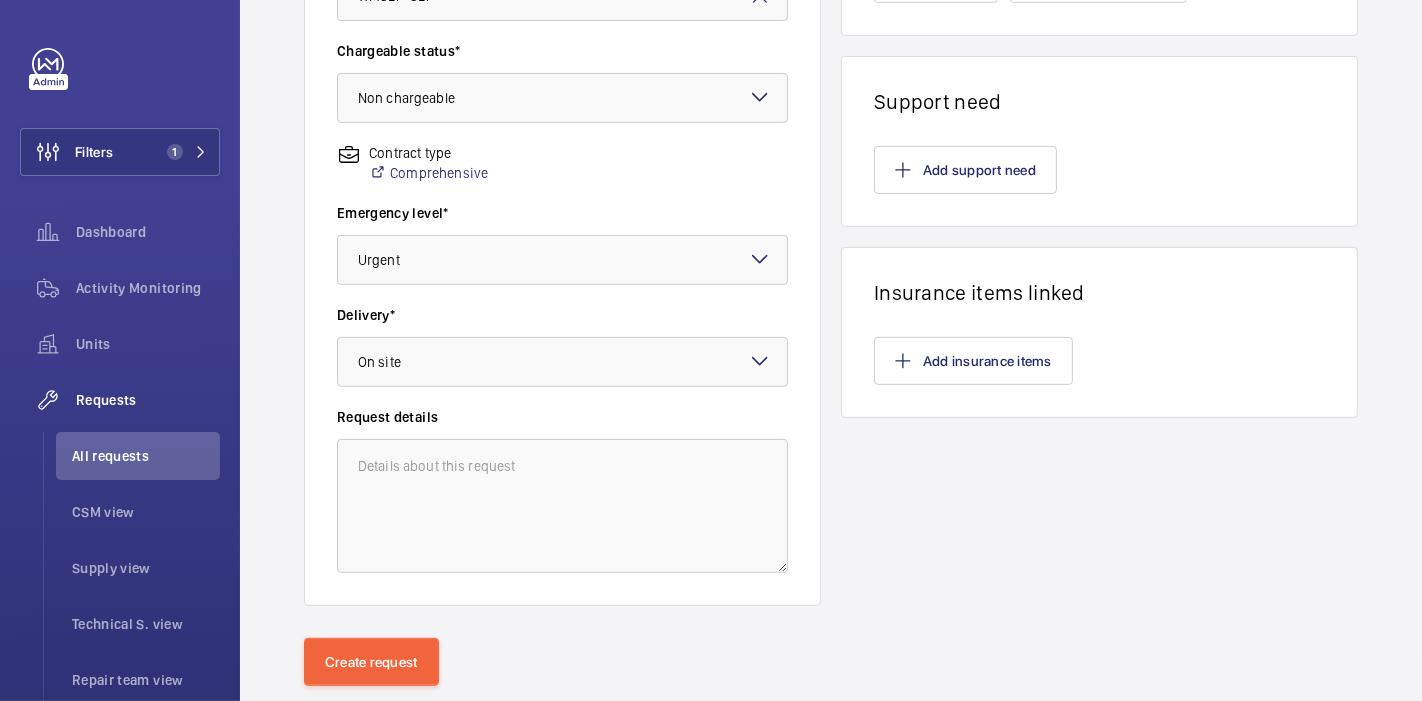 scroll, scrollTop: 661, scrollLeft: 0, axis: vertical 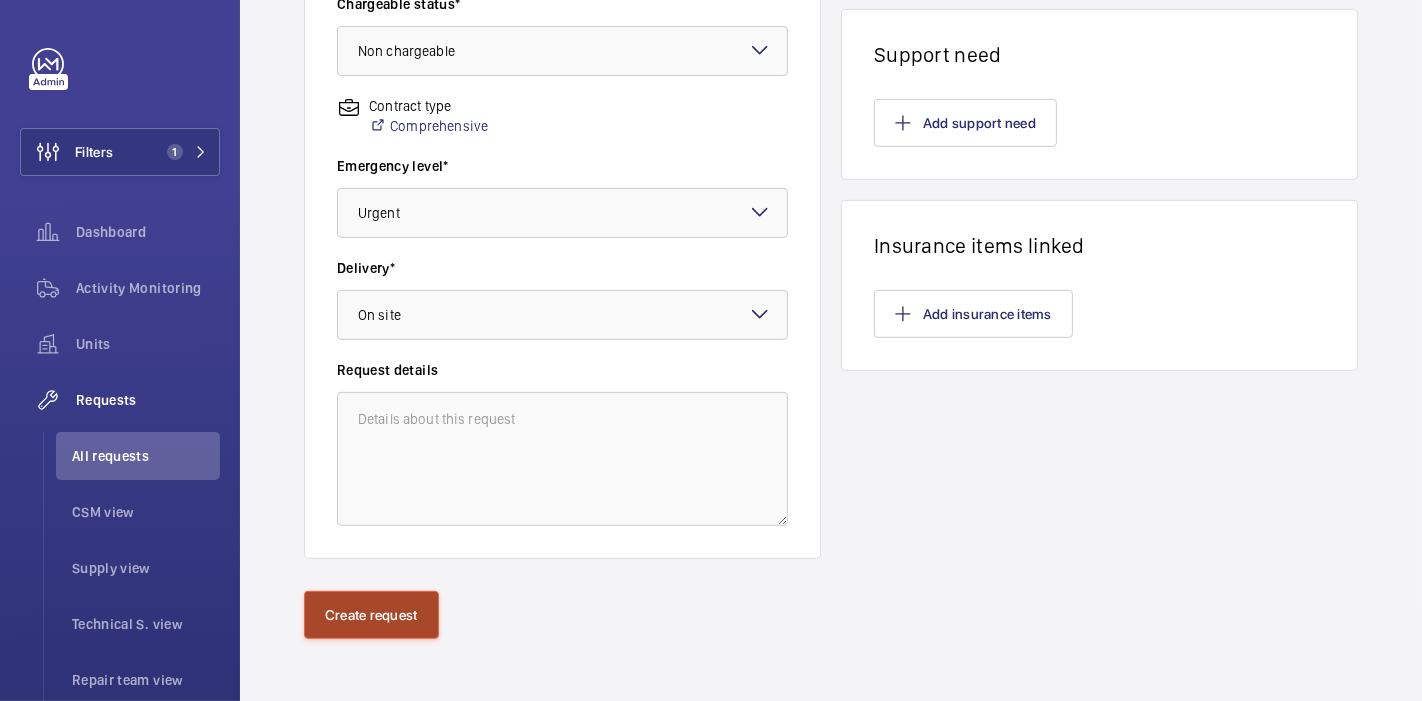 click on "Create request" 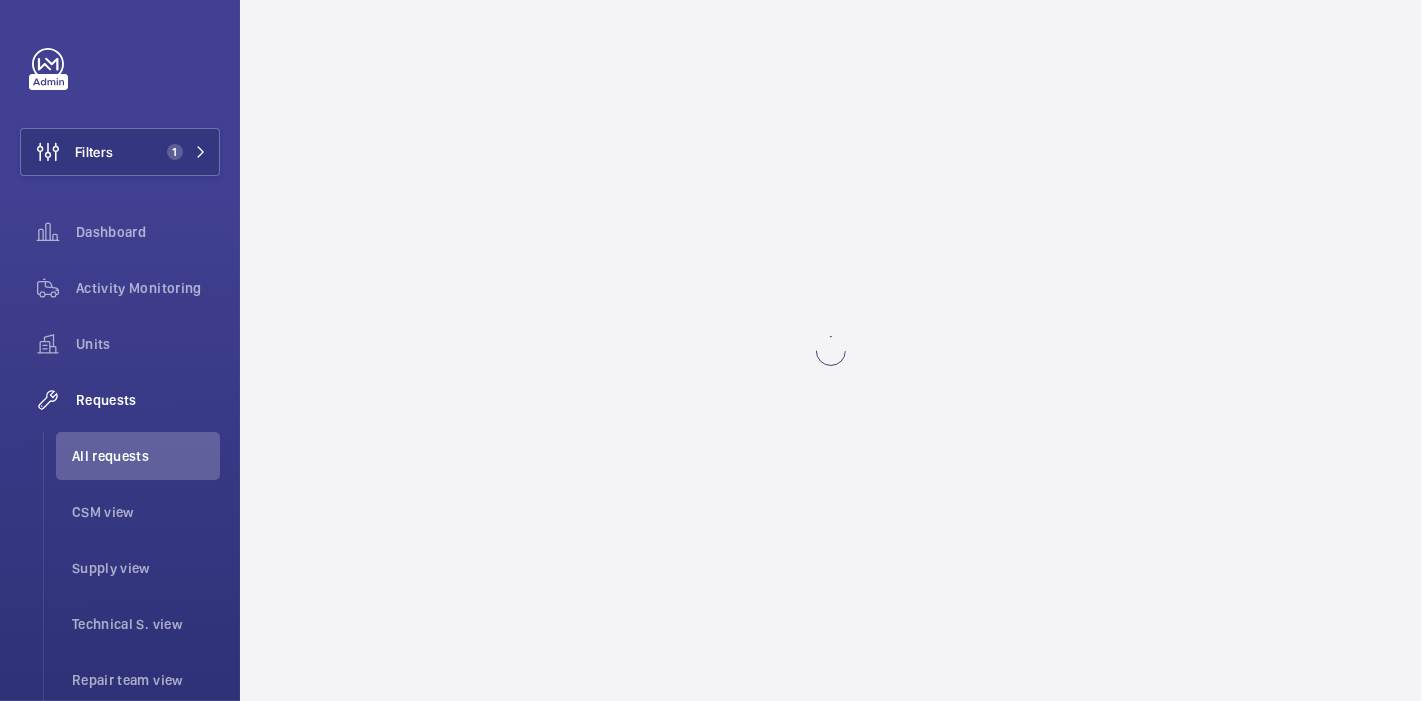 scroll, scrollTop: 0, scrollLeft: 0, axis: both 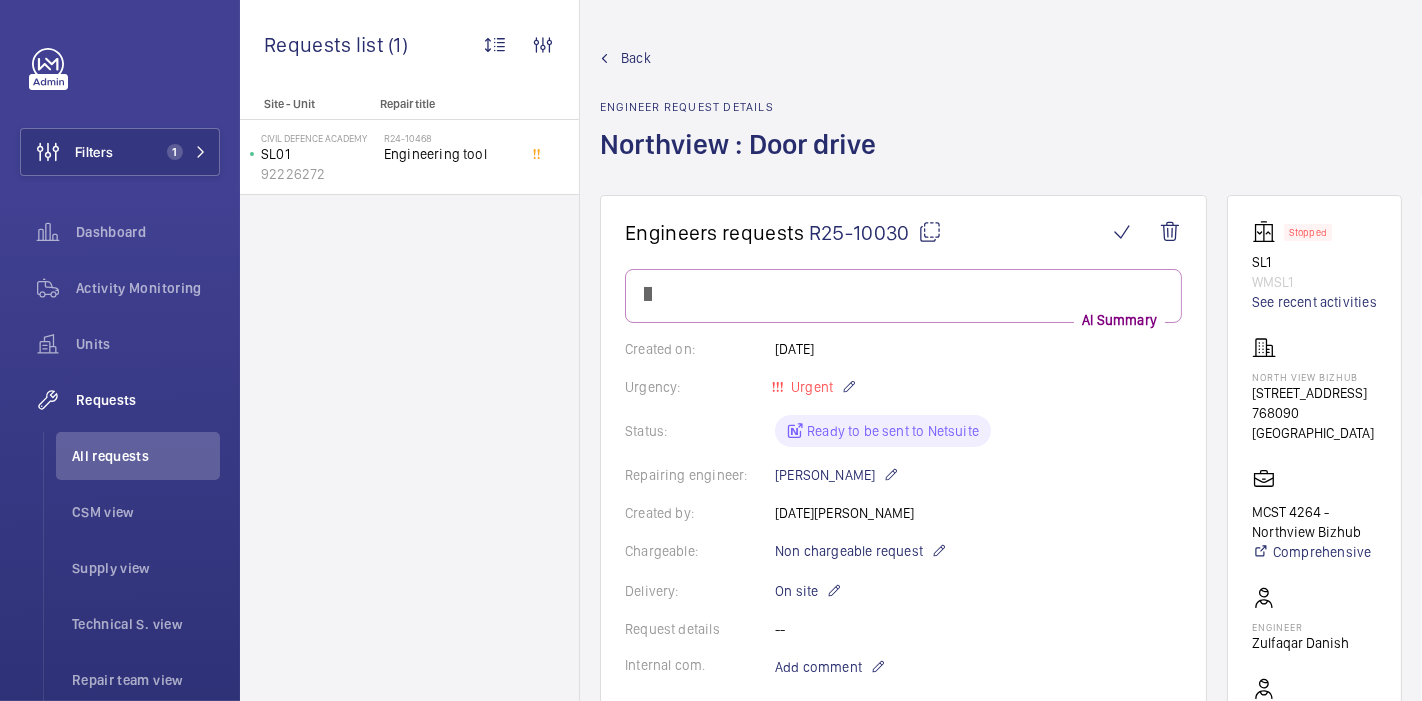 click 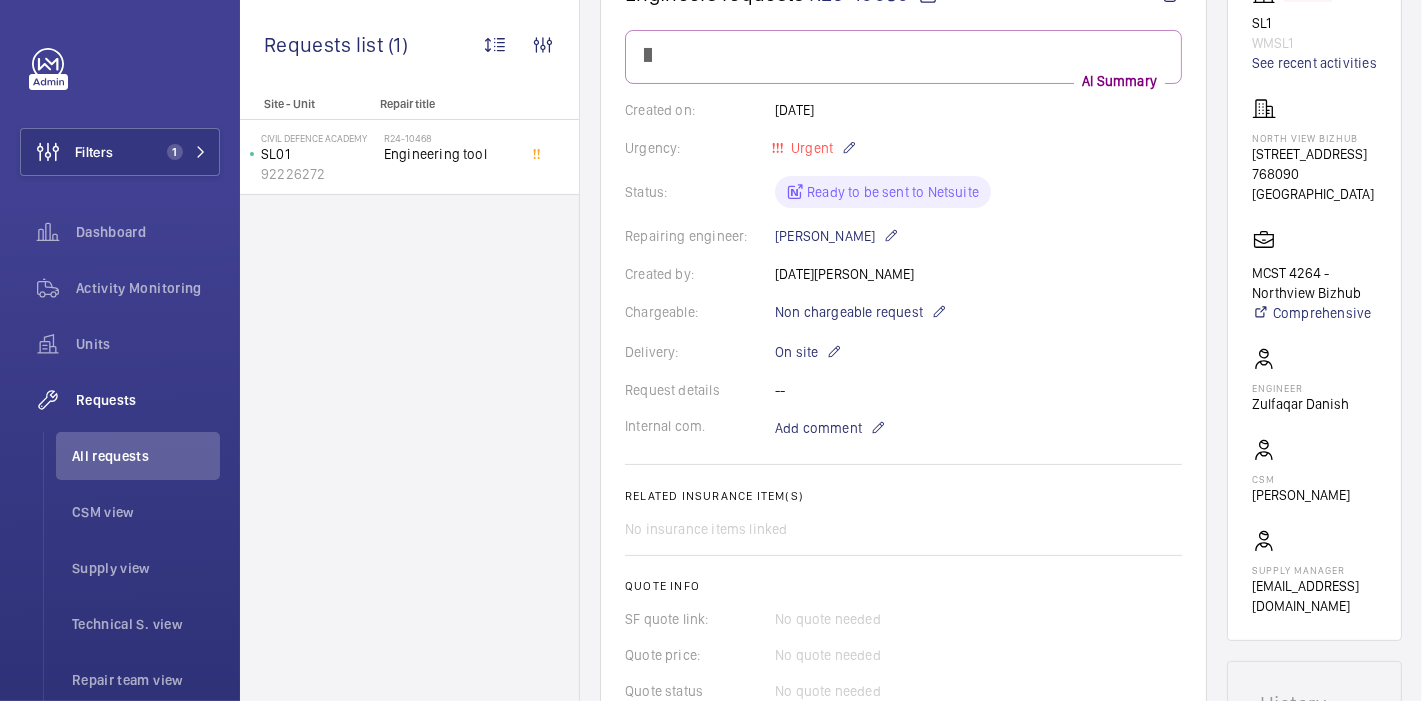 scroll, scrollTop: 0, scrollLeft: 0, axis: both 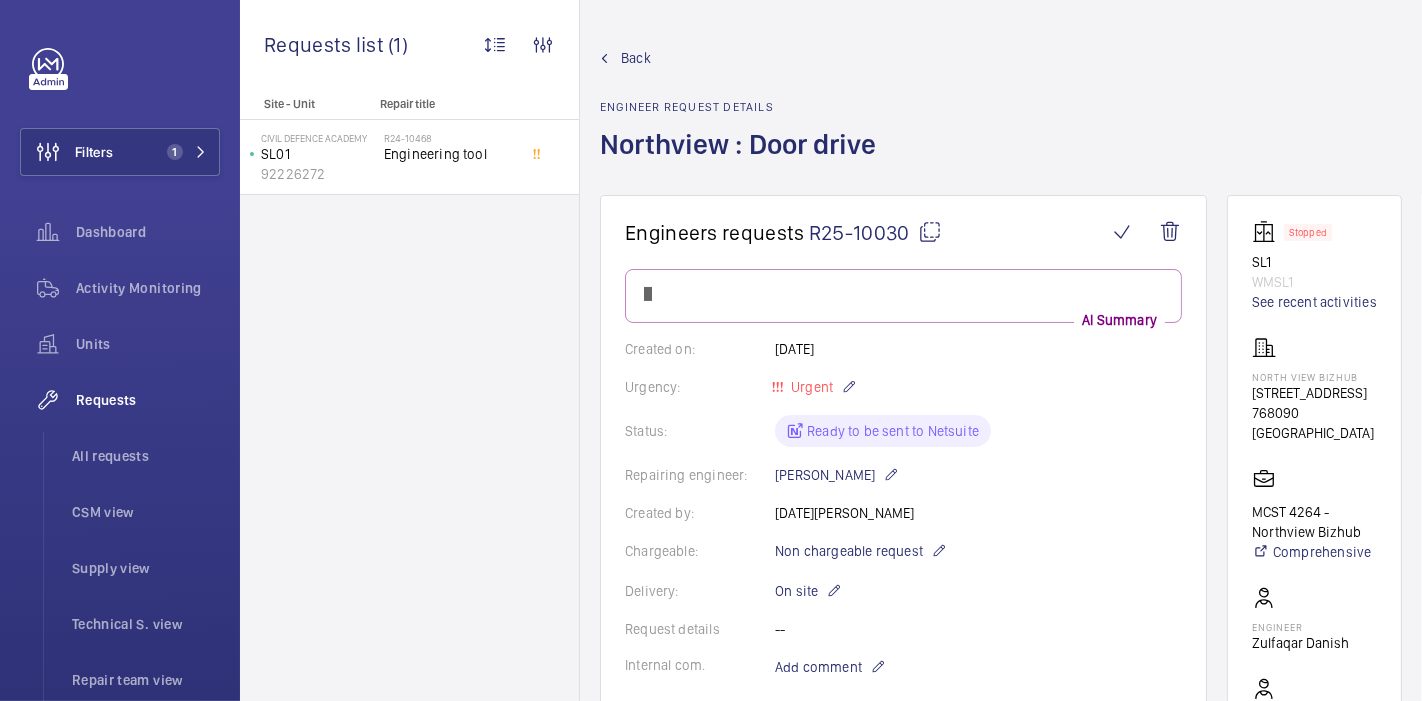 click on "Back" 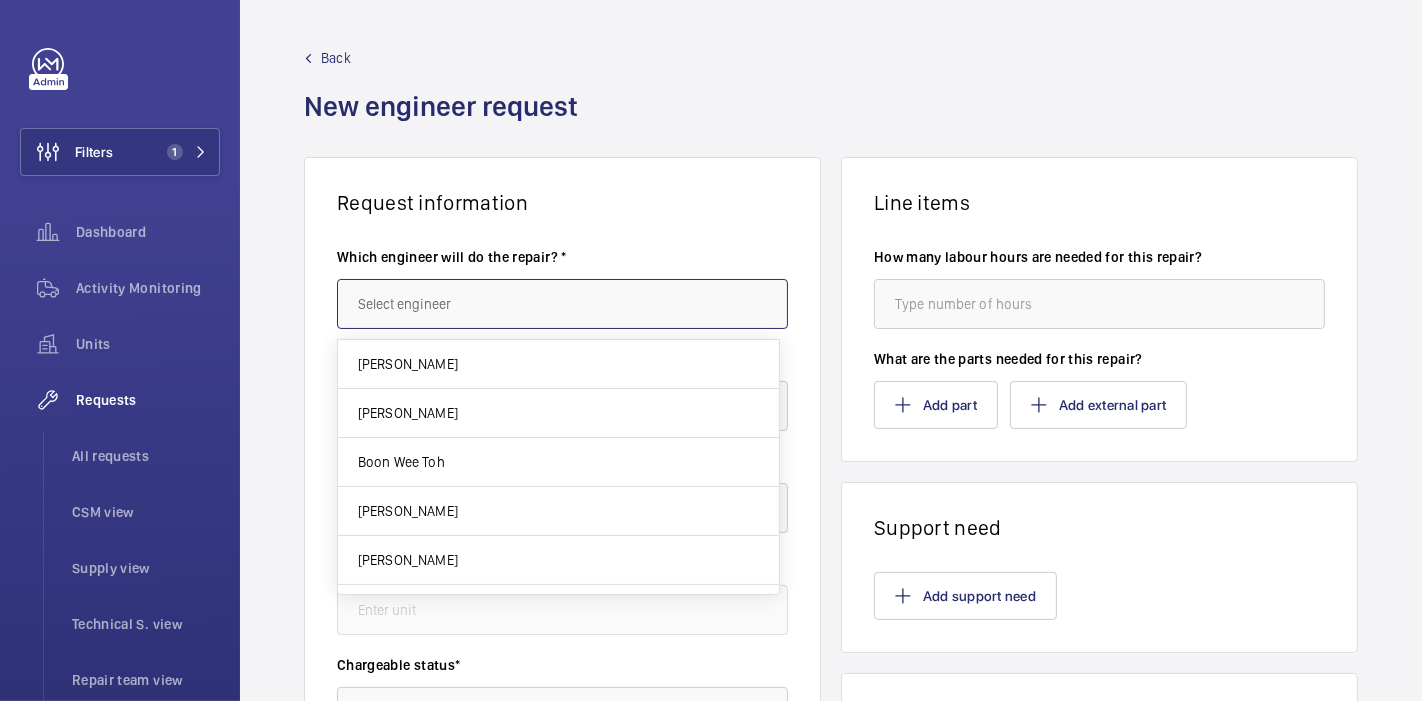 click at bounding box center [562, 304] 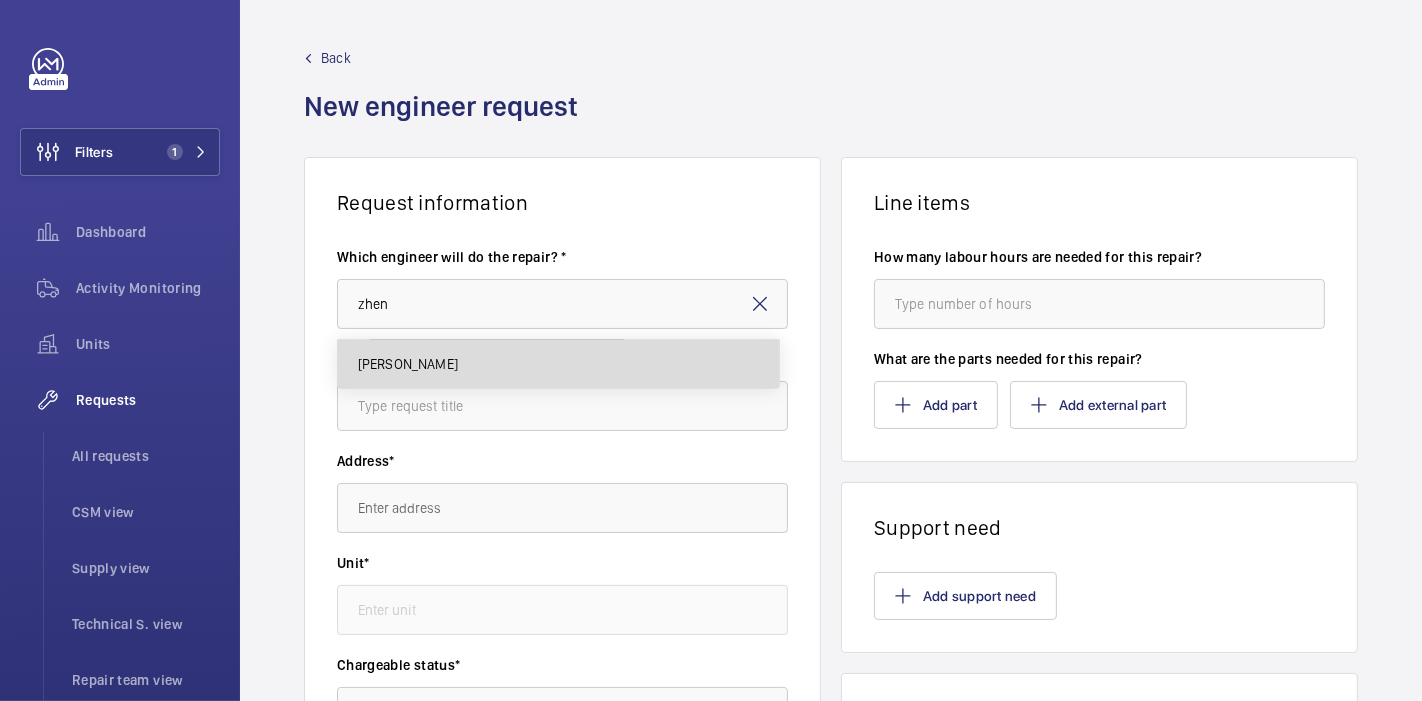 click on "[PERSON_NAME]" at bounding box center (558, 364) 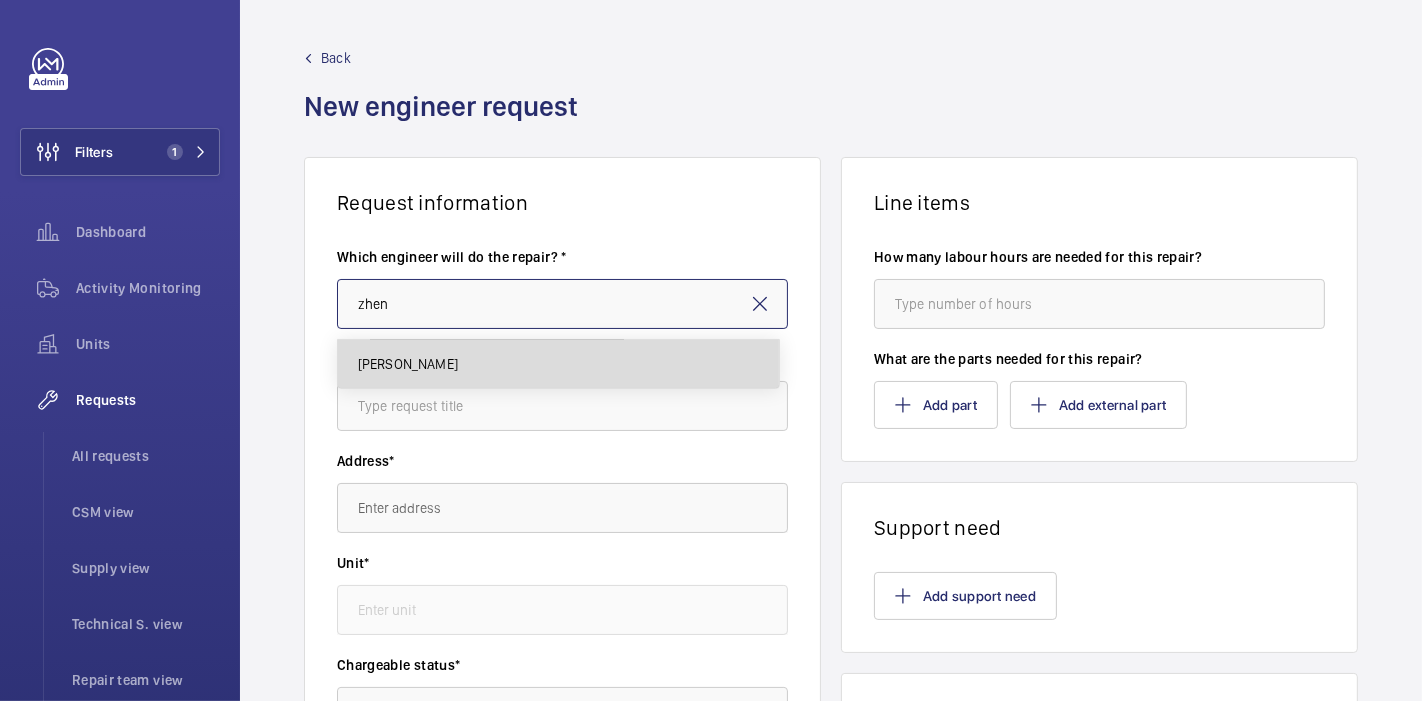 type on "[PERSON_NAME]" 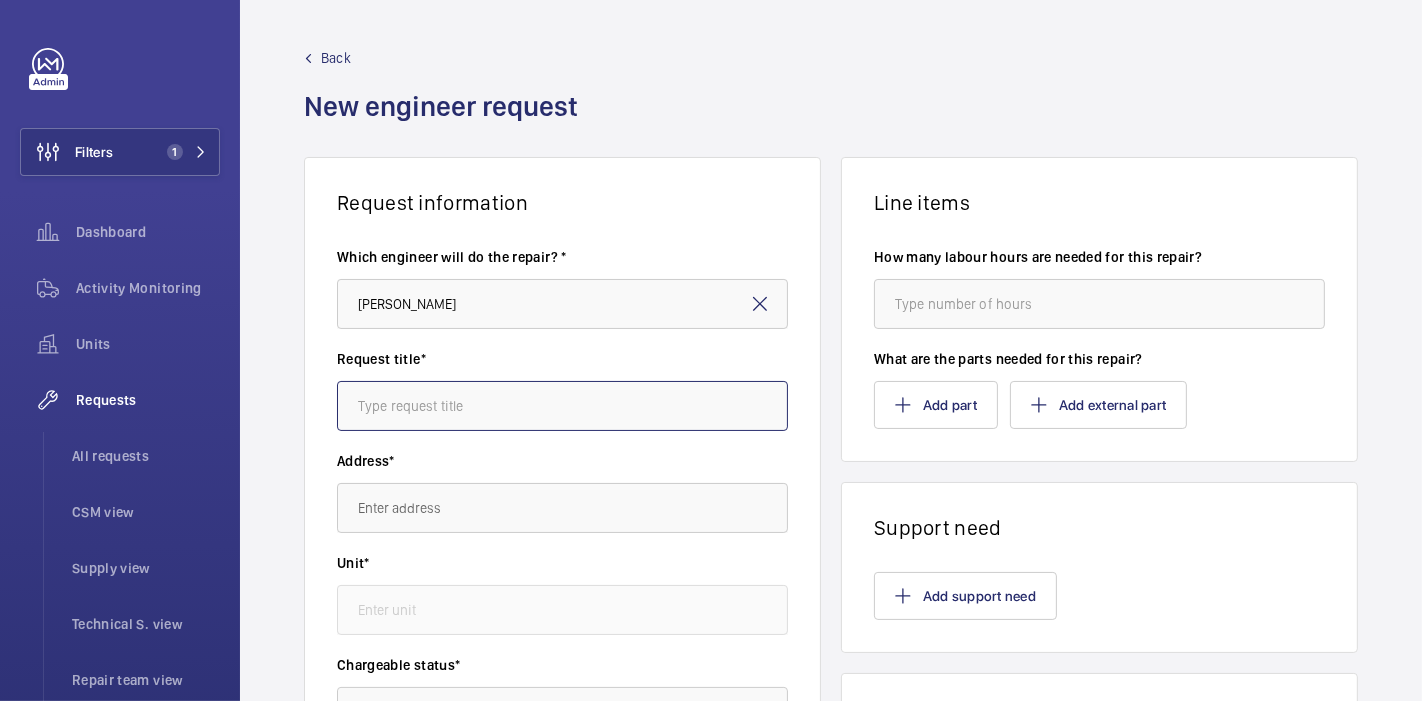 click 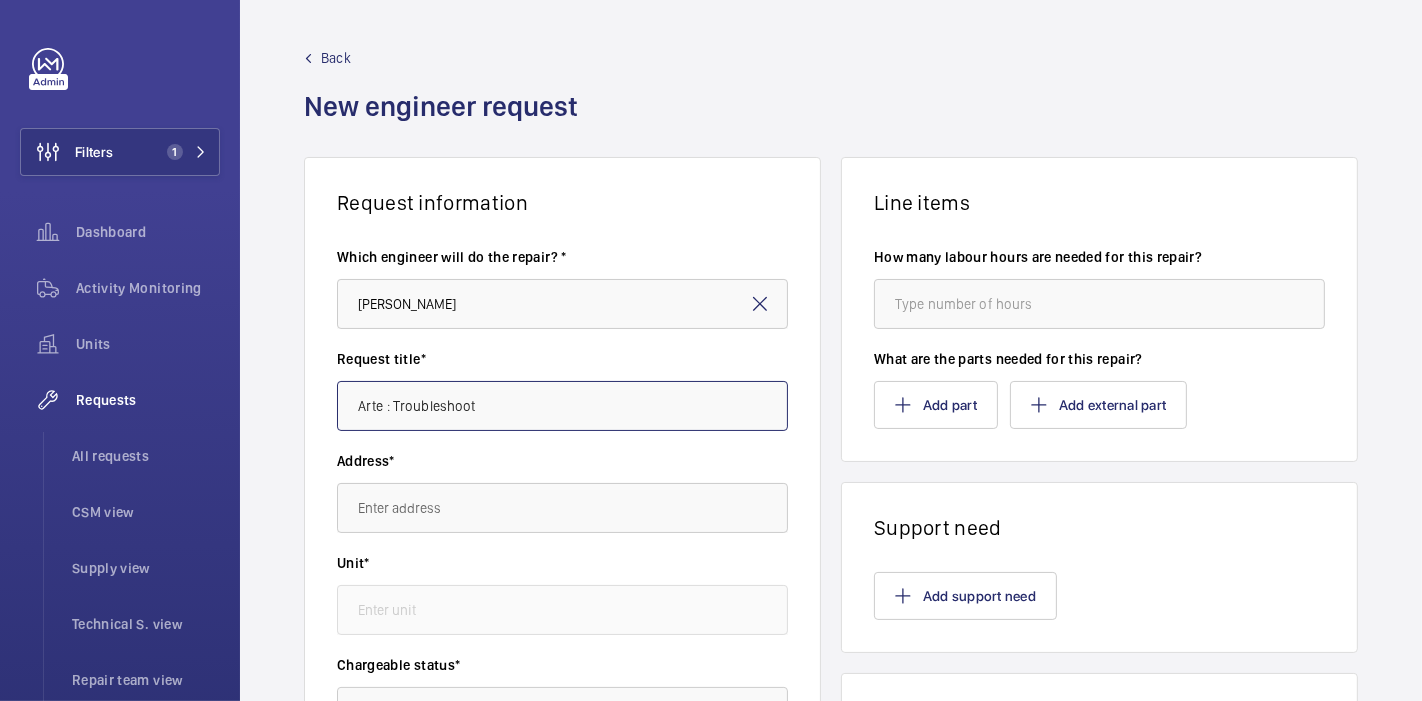 type on "Arte : Troubleshoot" 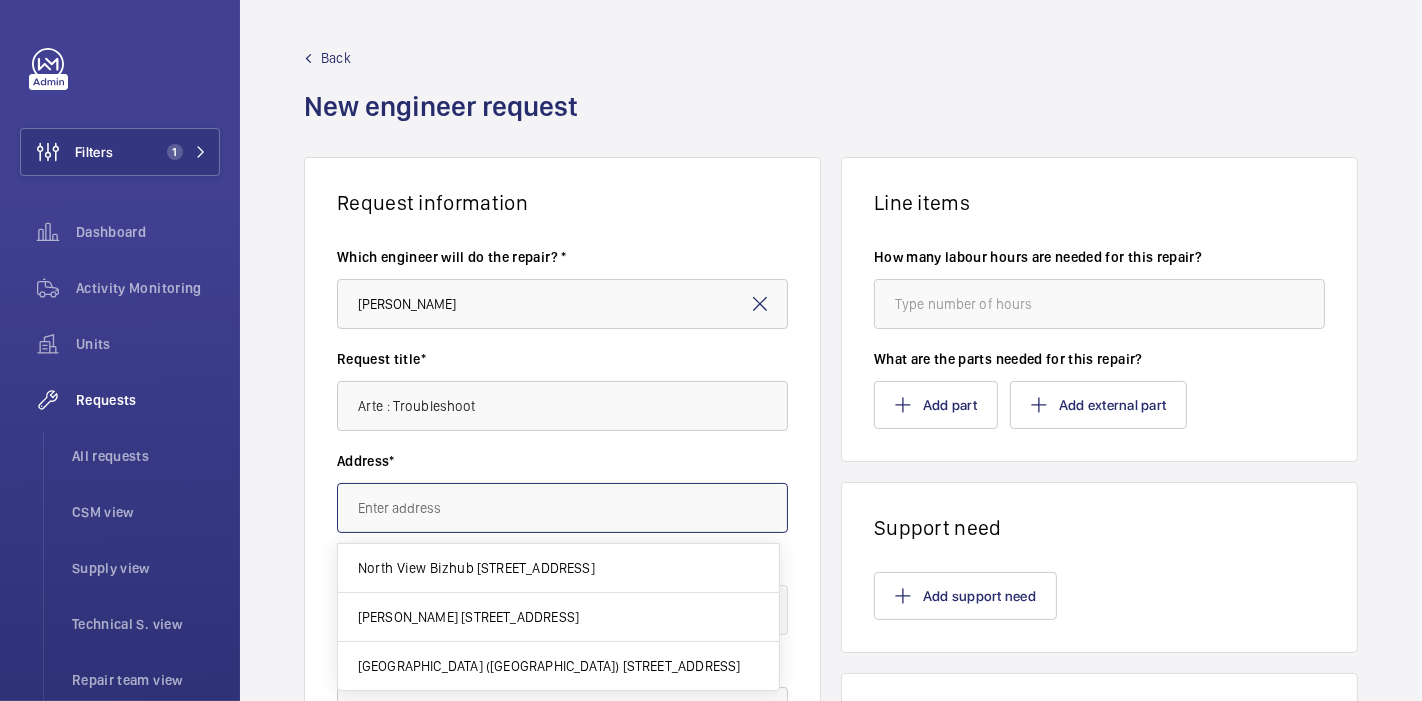 click at bounding box center (562, 508) 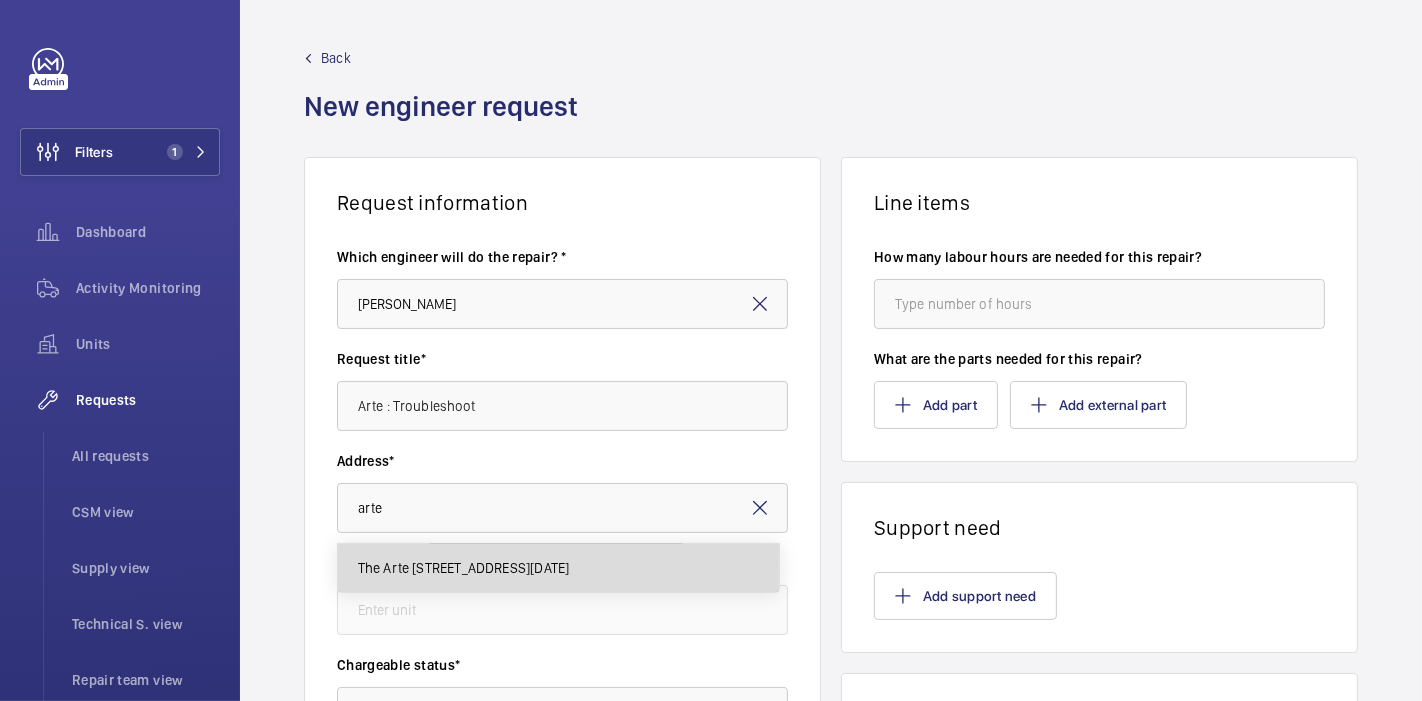 click on "The Arte [STREET_ADDRESS][DATE]" at bounding box center [464, 568] 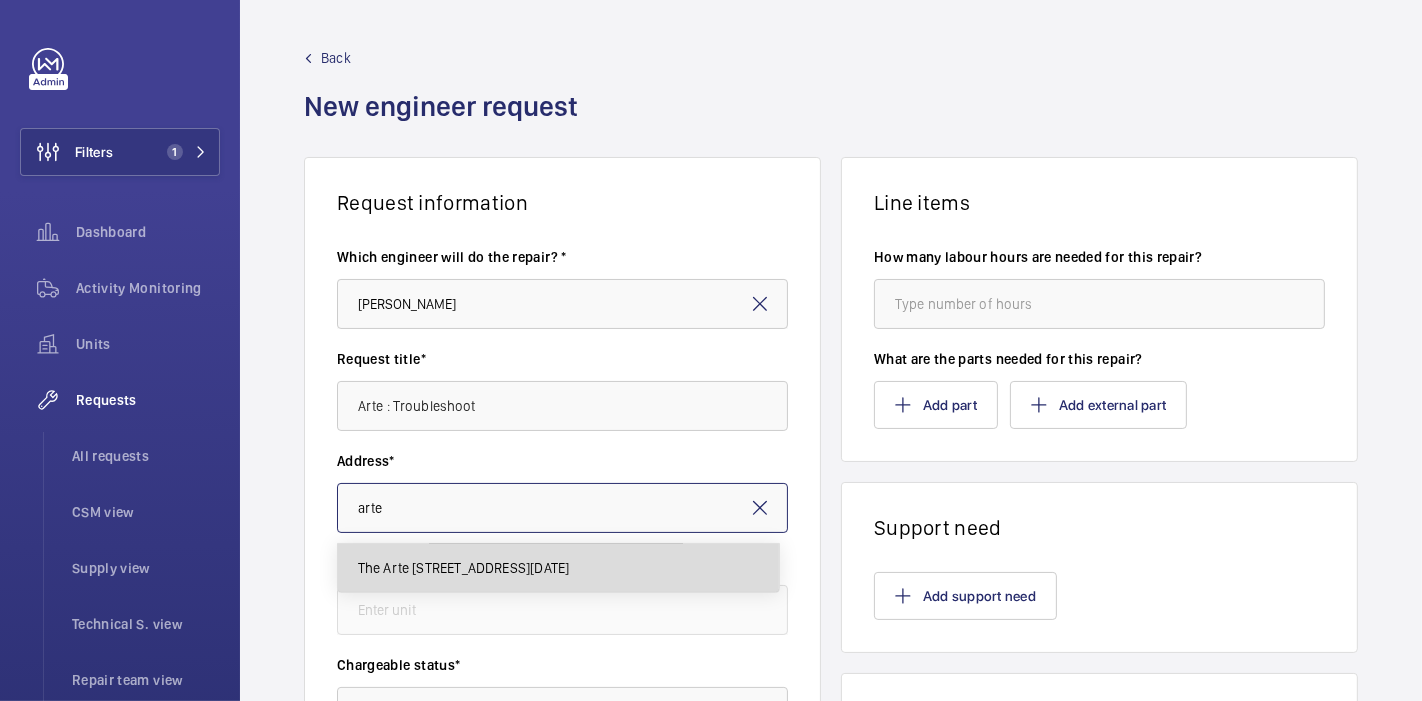 type on "The Arte [STREET_ADDRESS][DATE]" 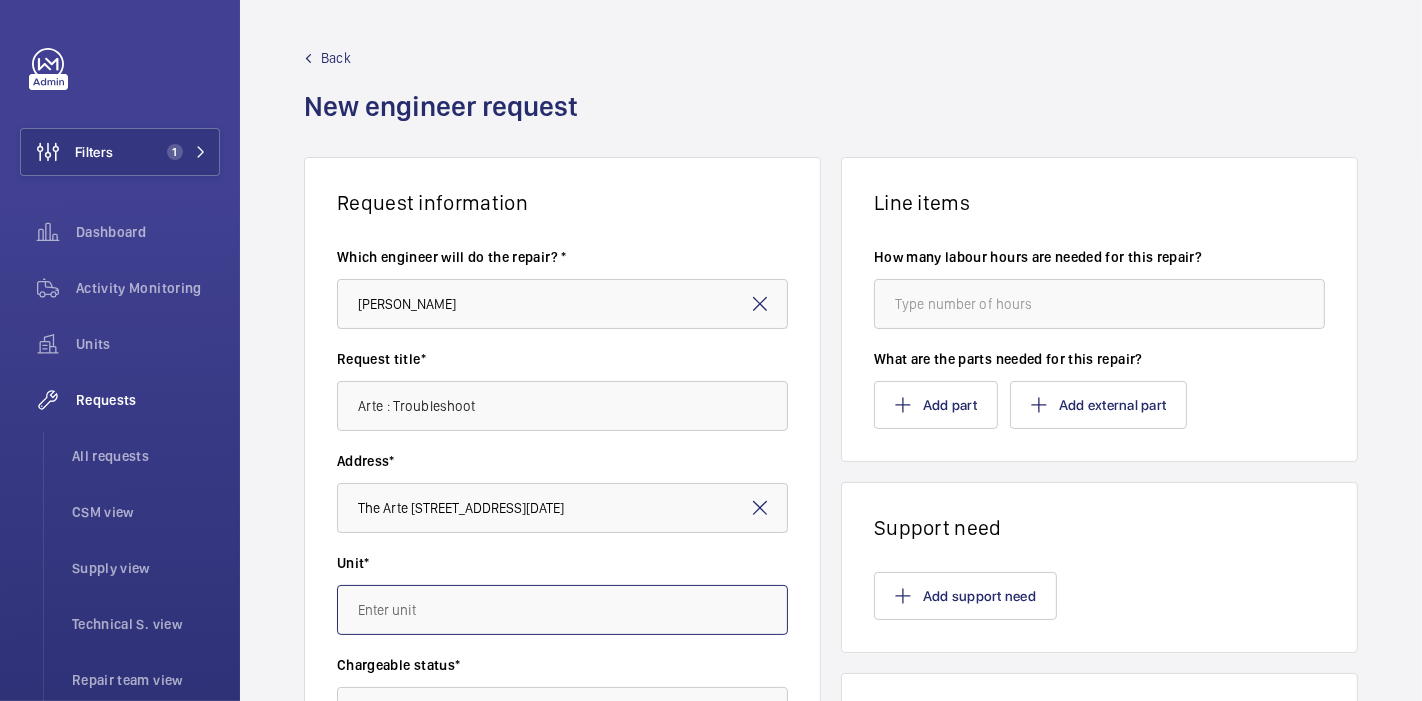 click at bounding box center [562, 610] 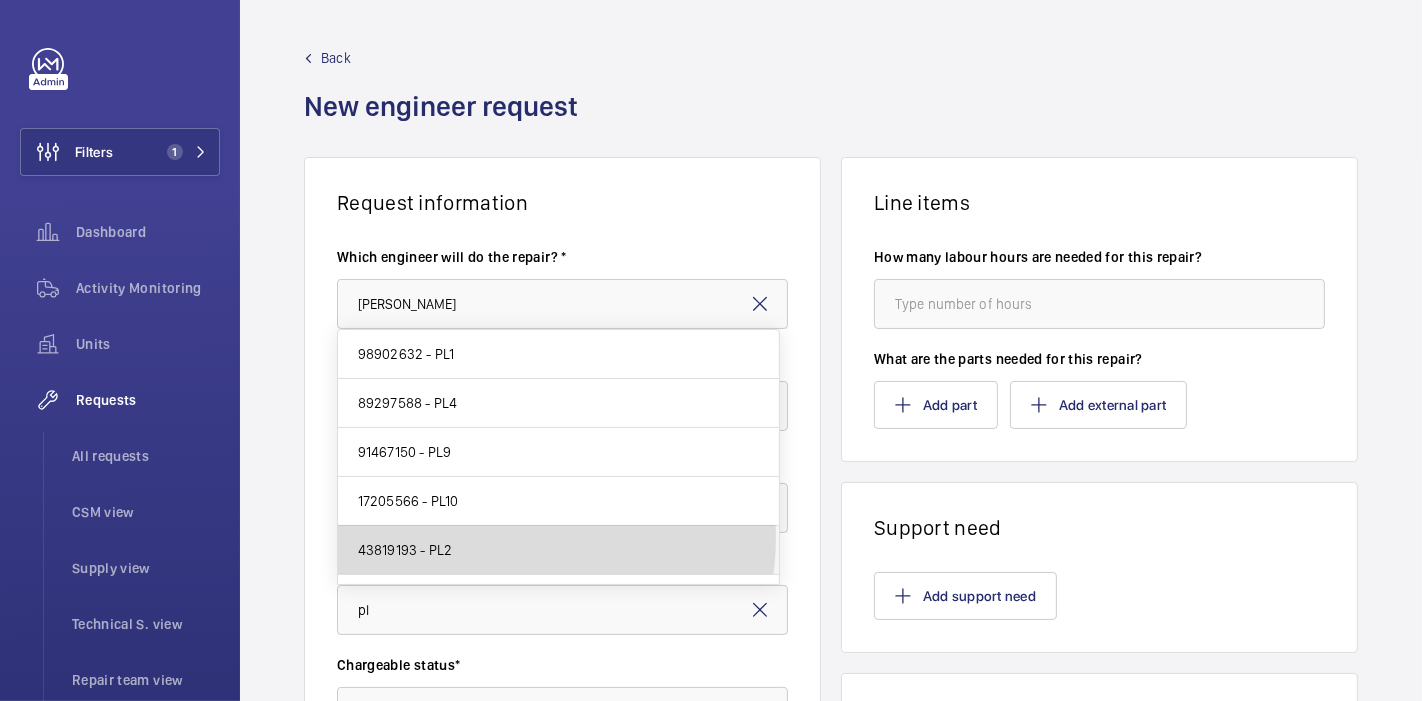 click on "43819193 - PL2" at bounding box center [558, 550] 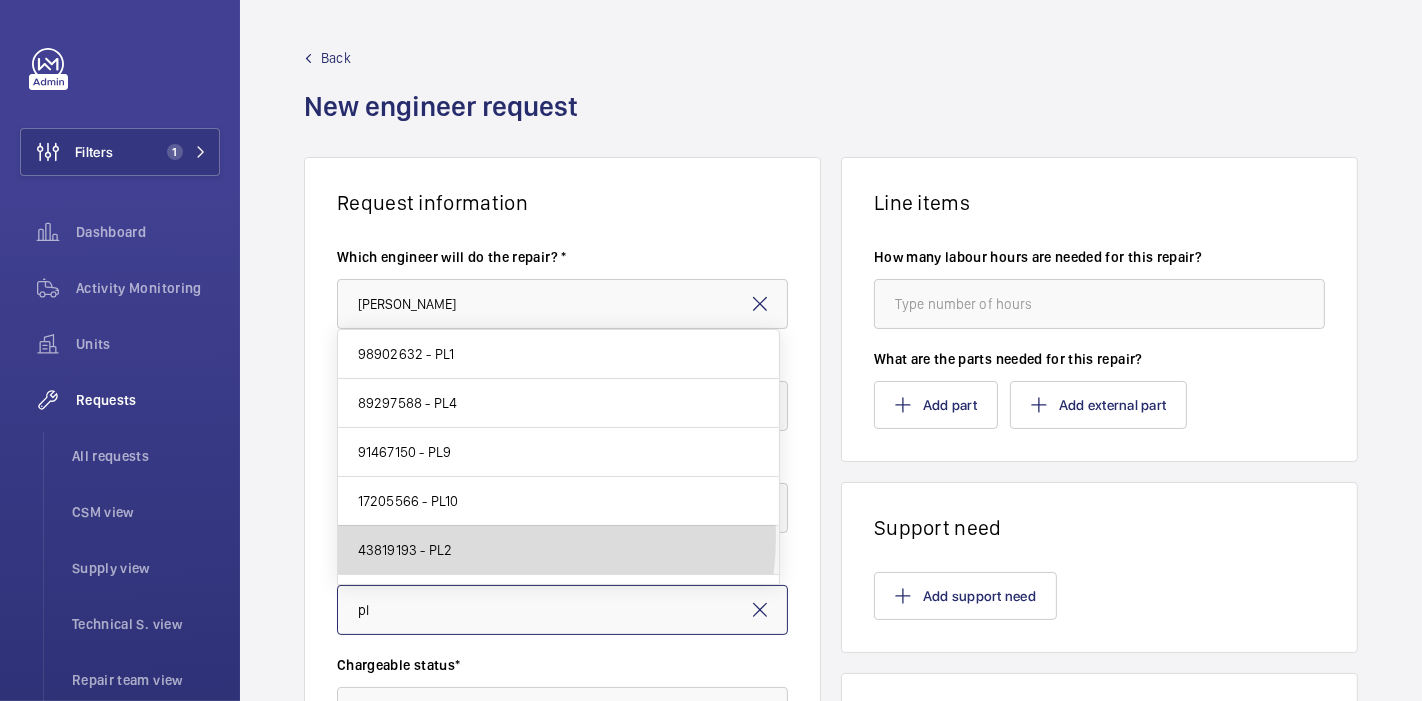 type on "43819193 - PL2" 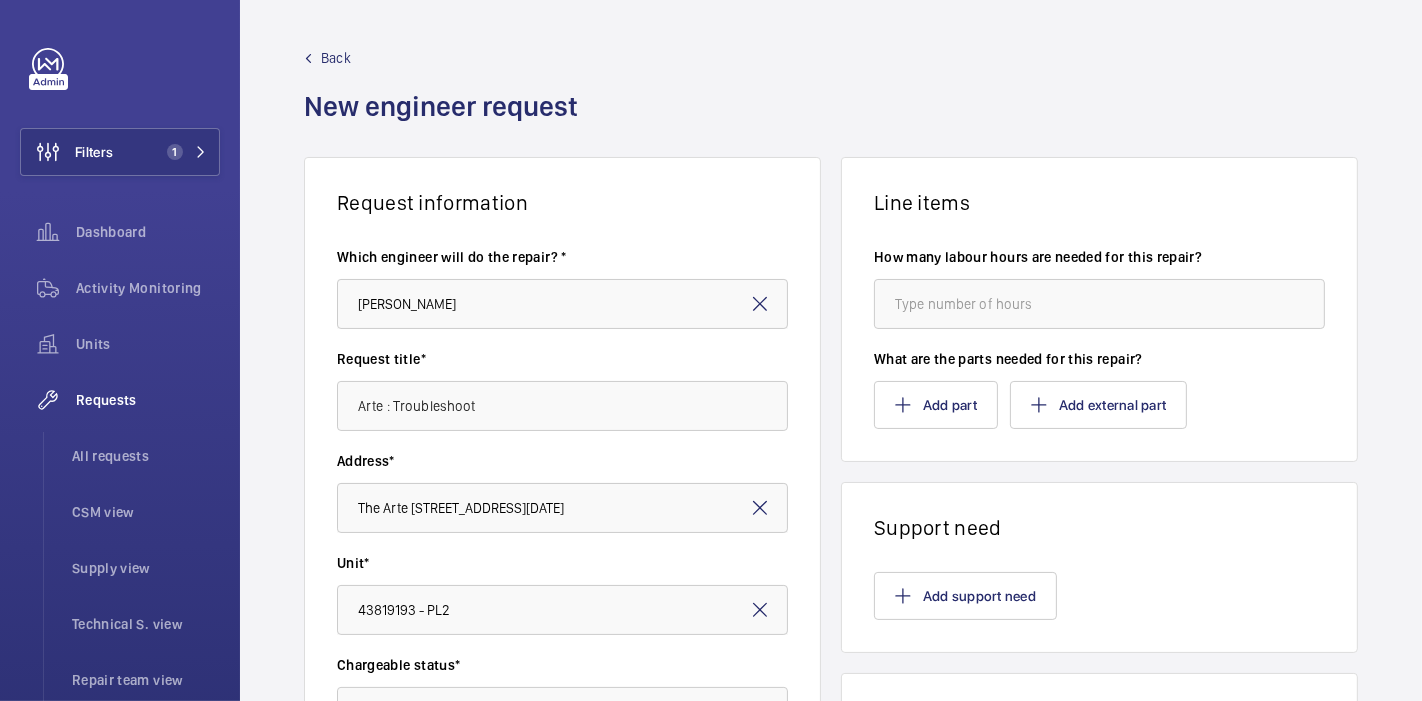 click on "Request information  Which engineer will do the repair? * [PERSON_NAME] Request title* Arte : Troubleshoot Address* [GEOGRAPHIC_DATA][STREET_ADDRESS][DATE]* 43819193 - PL2 Chargeable status* Choose chargeable status Contract type  Comprehensive  Emergency level* Choose level of emergency Delivery* Select a delivery option Request details Line items How many labour hours are needed for this repair? What are the parts needed for this repair?  Add part  Add external part  Support need  Add support need   Insurance items linked   Add insurance items" 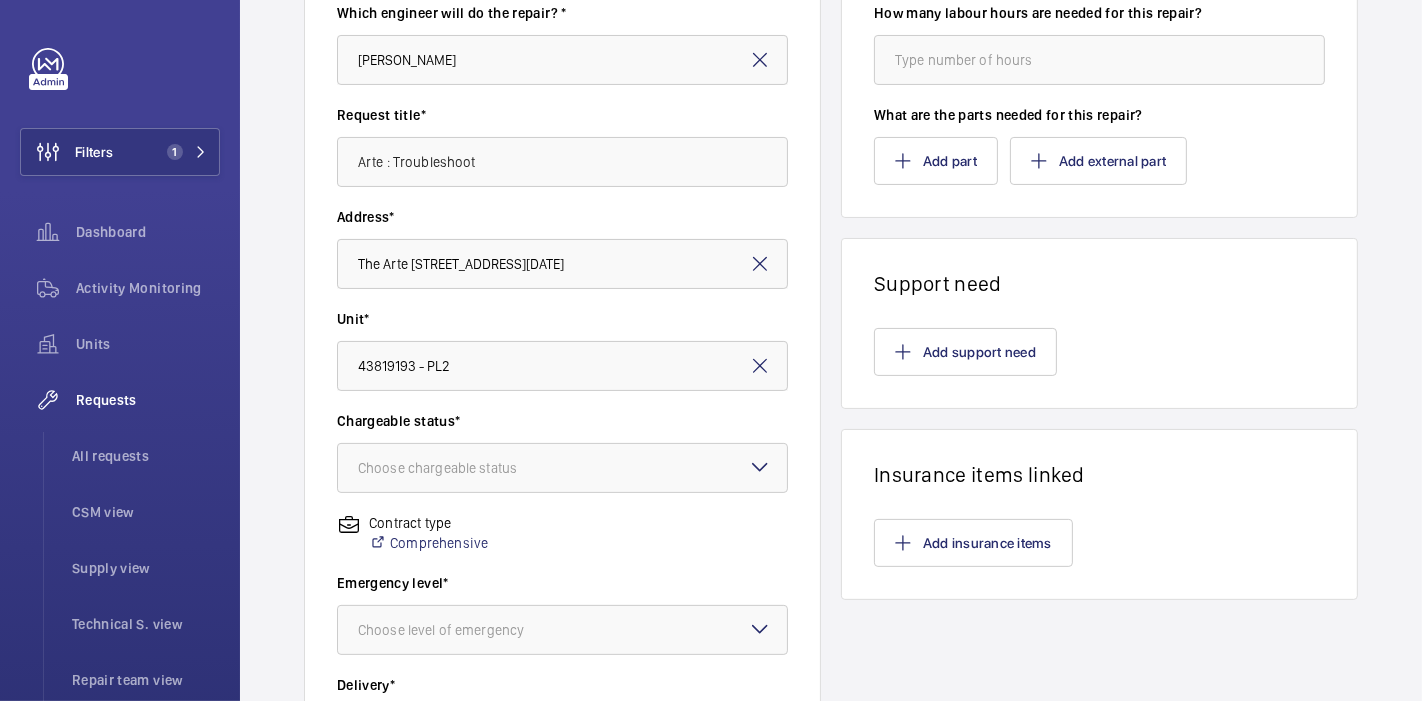 scroll, scrollTop: 286, scrollLeft: 0, axis: vertical 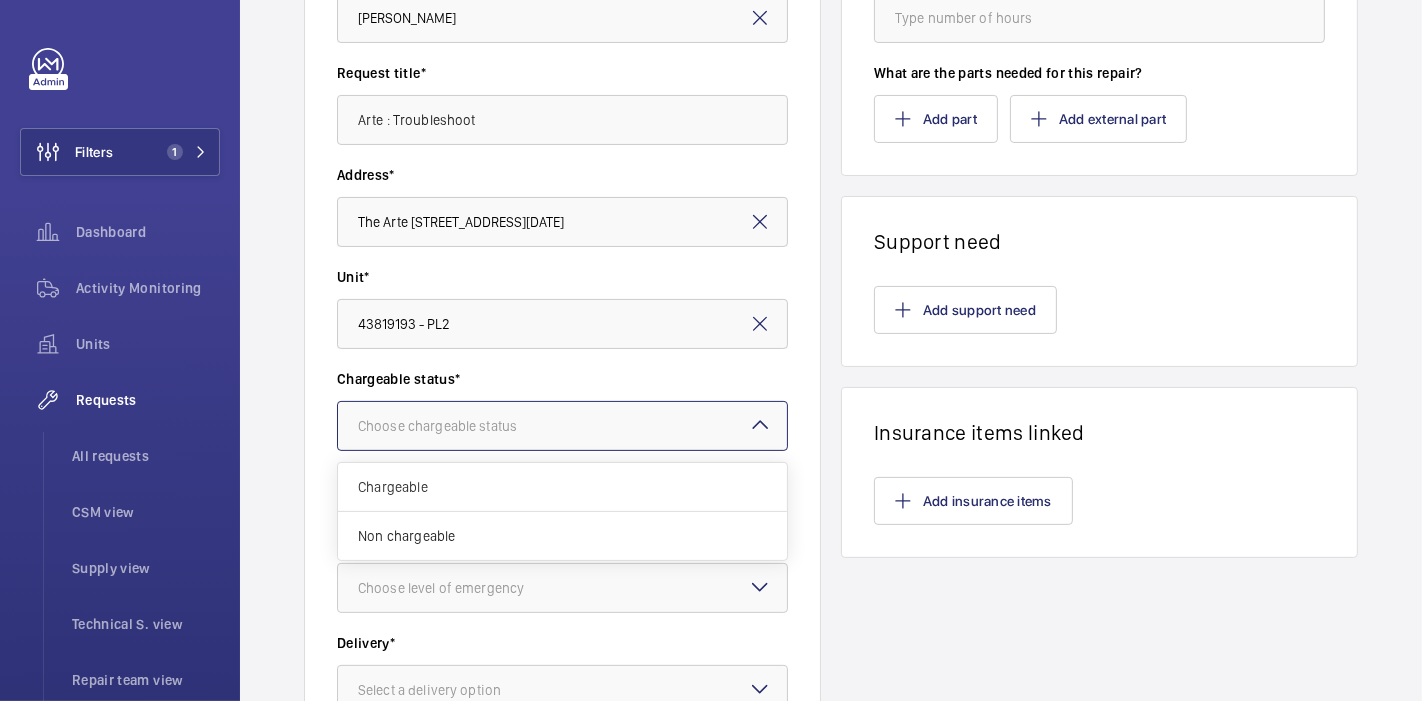 click at bounding box center (562, 426) 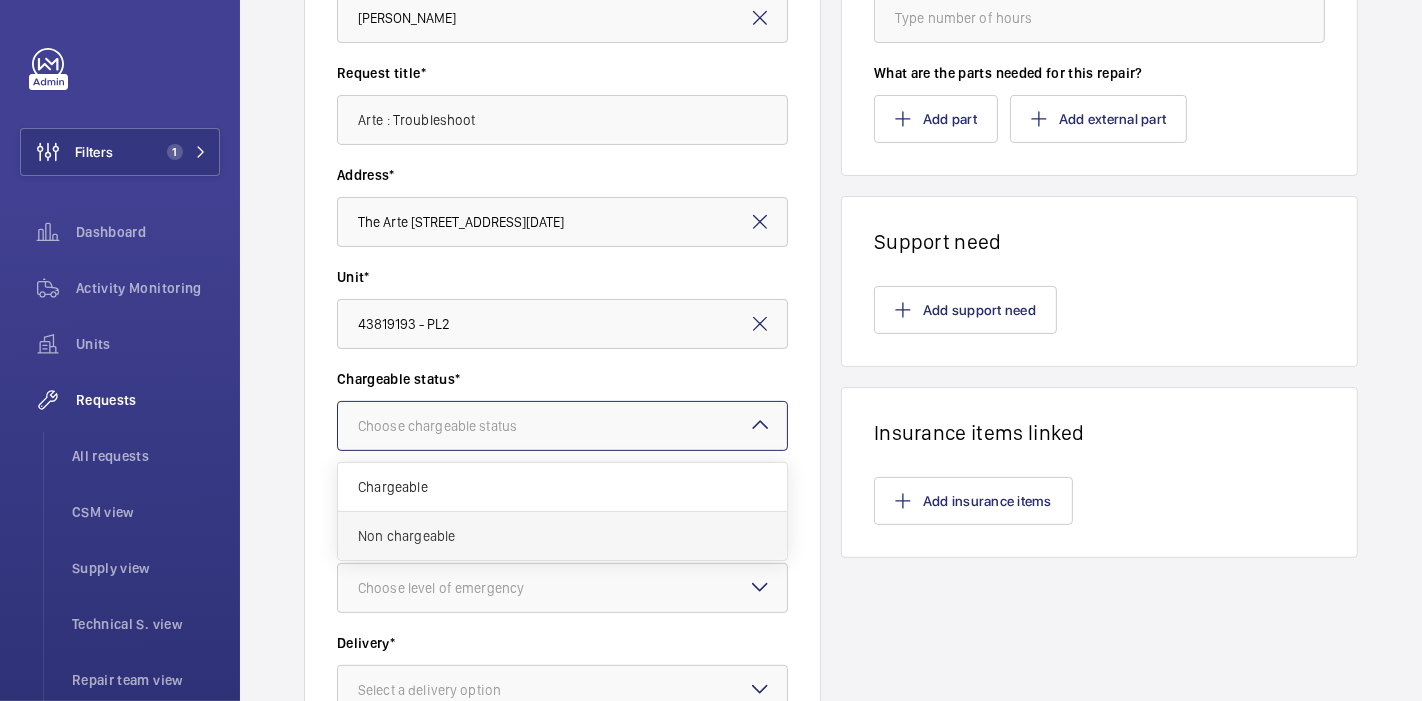 click on "Non chargeable" at bounding box center (562, 536) 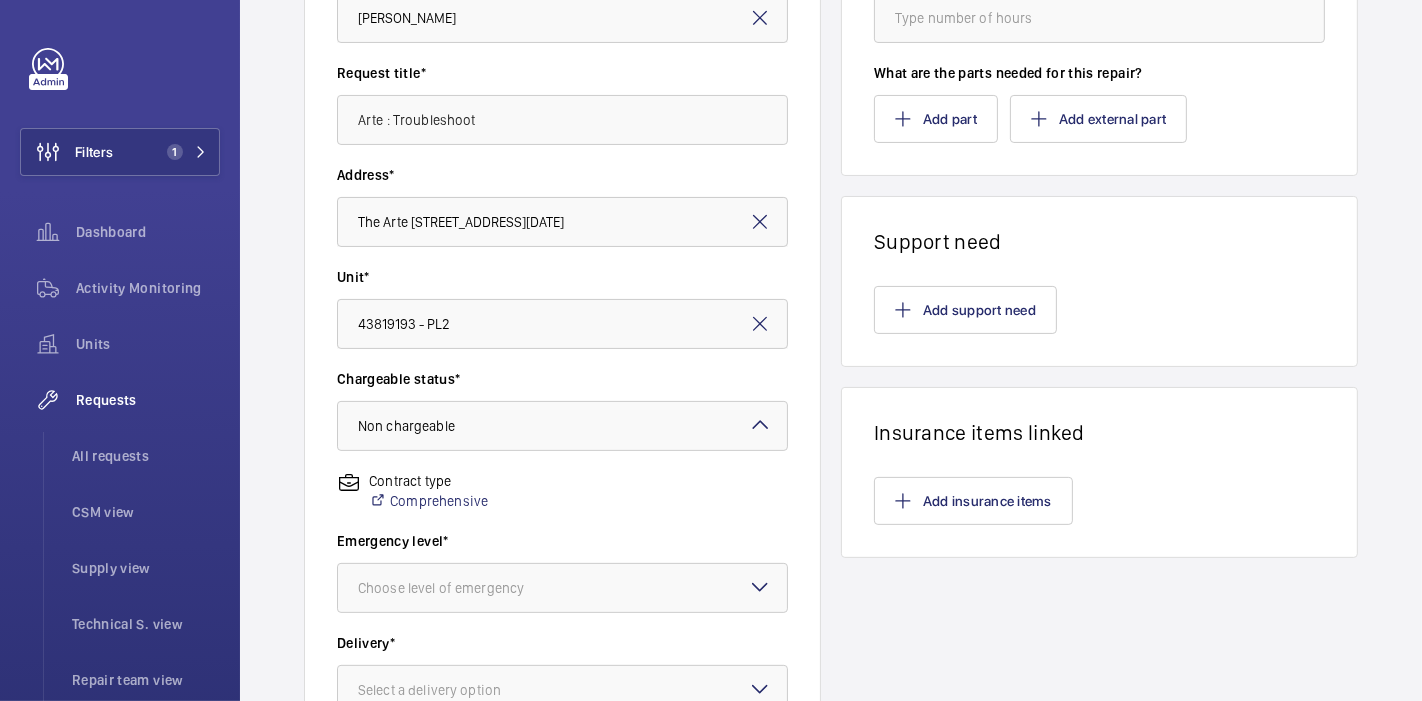 click on "Which engineer will do the repair? * [PERSON_NAME] Request title* Arte : Troubleshoot Address* [GEOGRAPHIC_DATA][STREET_ADDRESS][DATE]* 43819193 - PL2 Chargeable status* Choose chargeable status × Non chargeable × Contract type  Comprehensive  Emergency level* Choose level of emergency Delivery* Select a delivery option Request details" 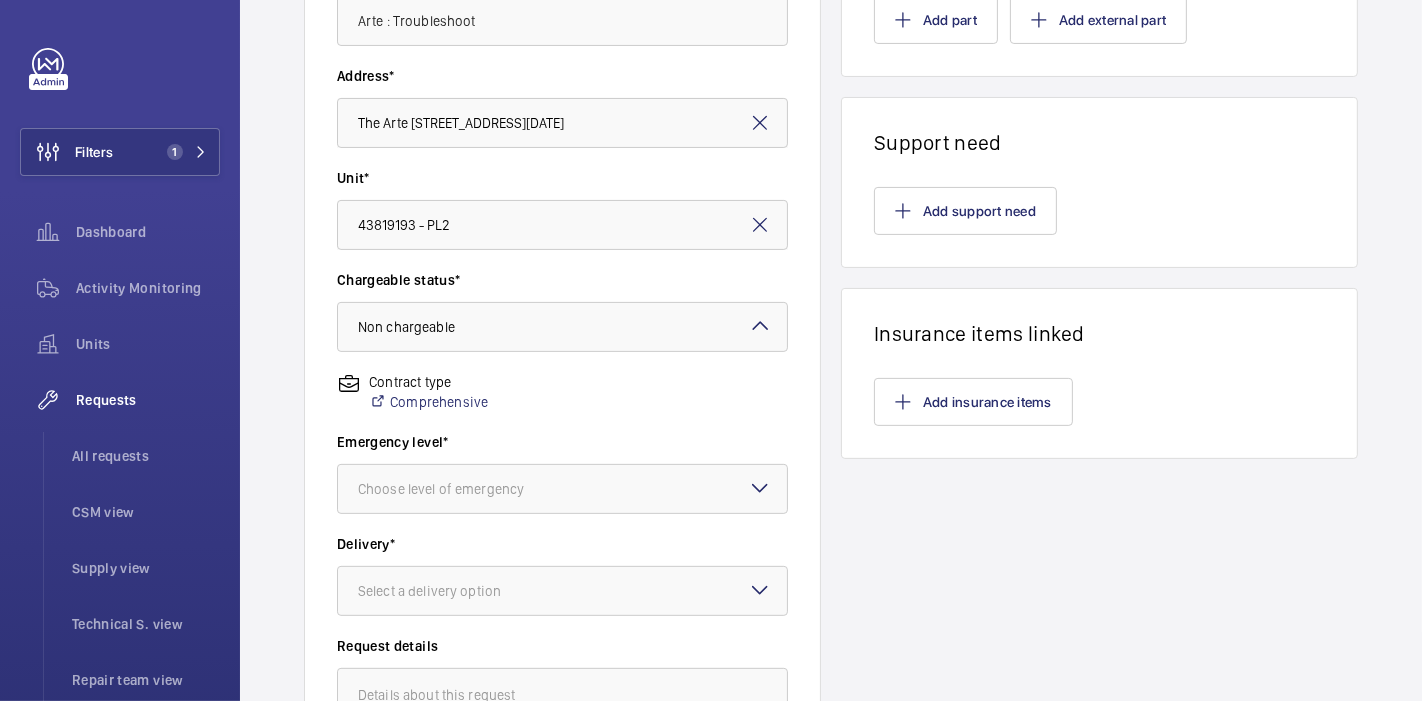scroll, scrollTop: 386, scrollLeft: 0, axis: vertical 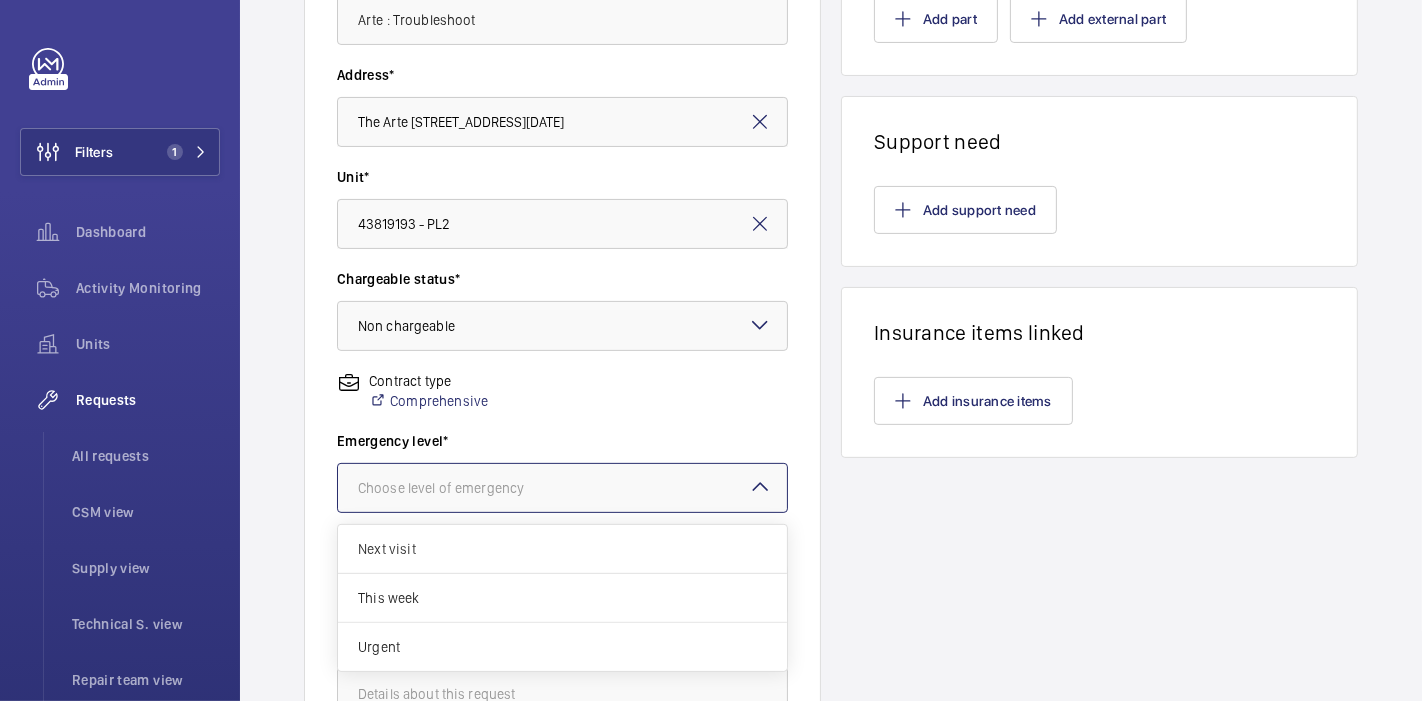 click at bounding box center [562, 488] 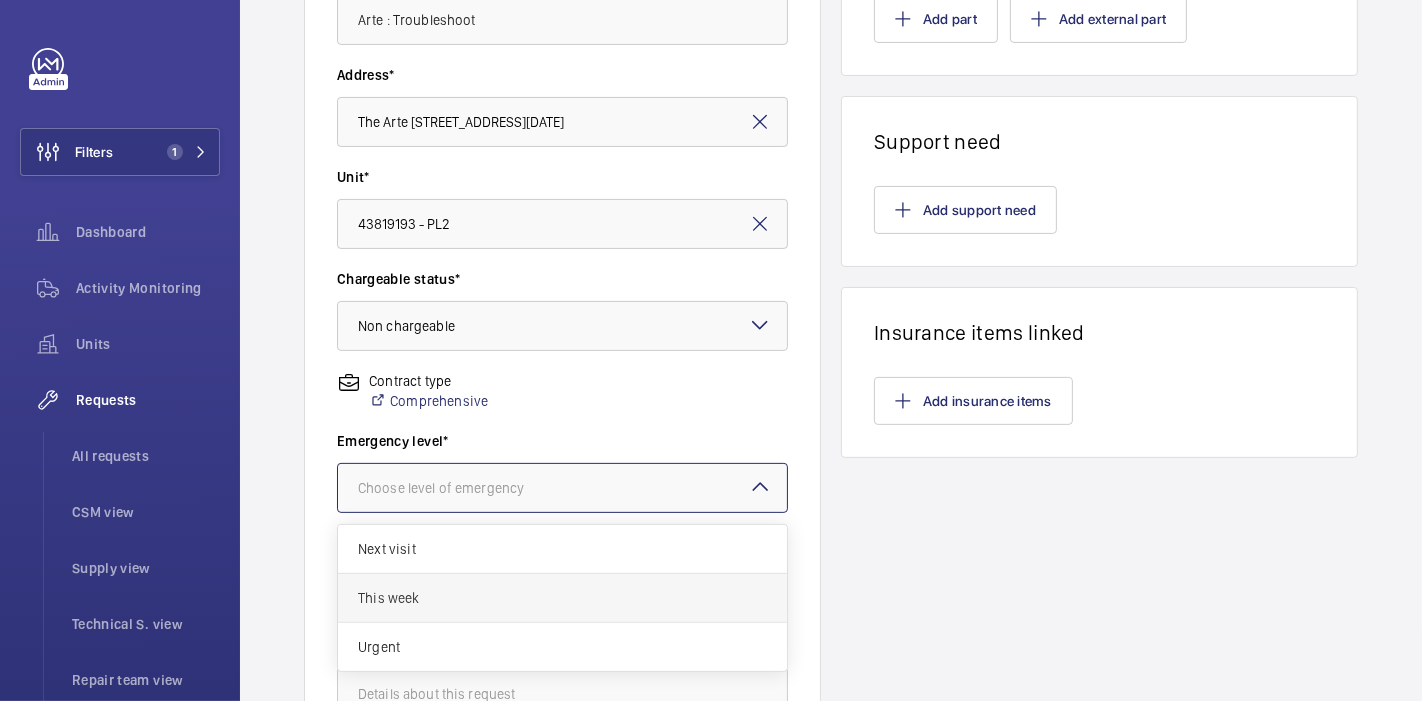 click on "This week" at bounding box center [562, 598] 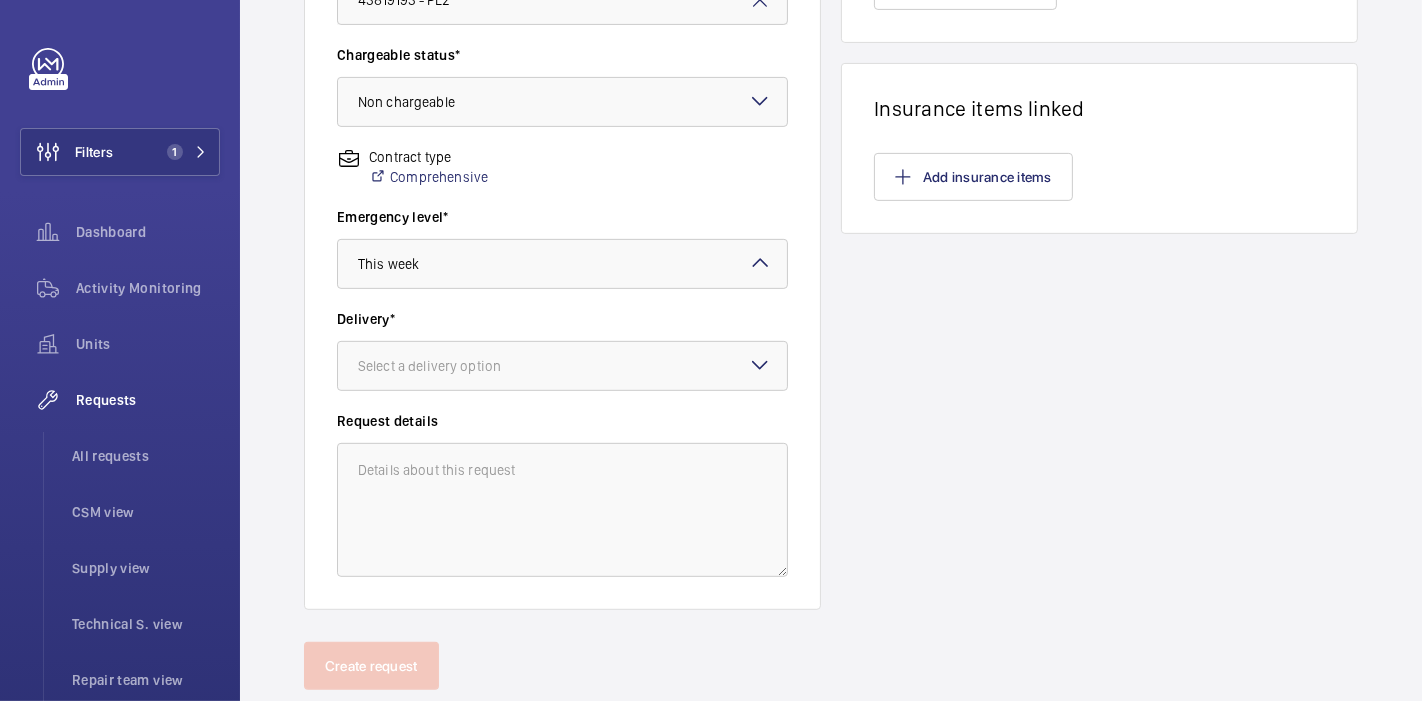 scroll, scrollTop: 611, scrollLeft: 0, axis: vertical 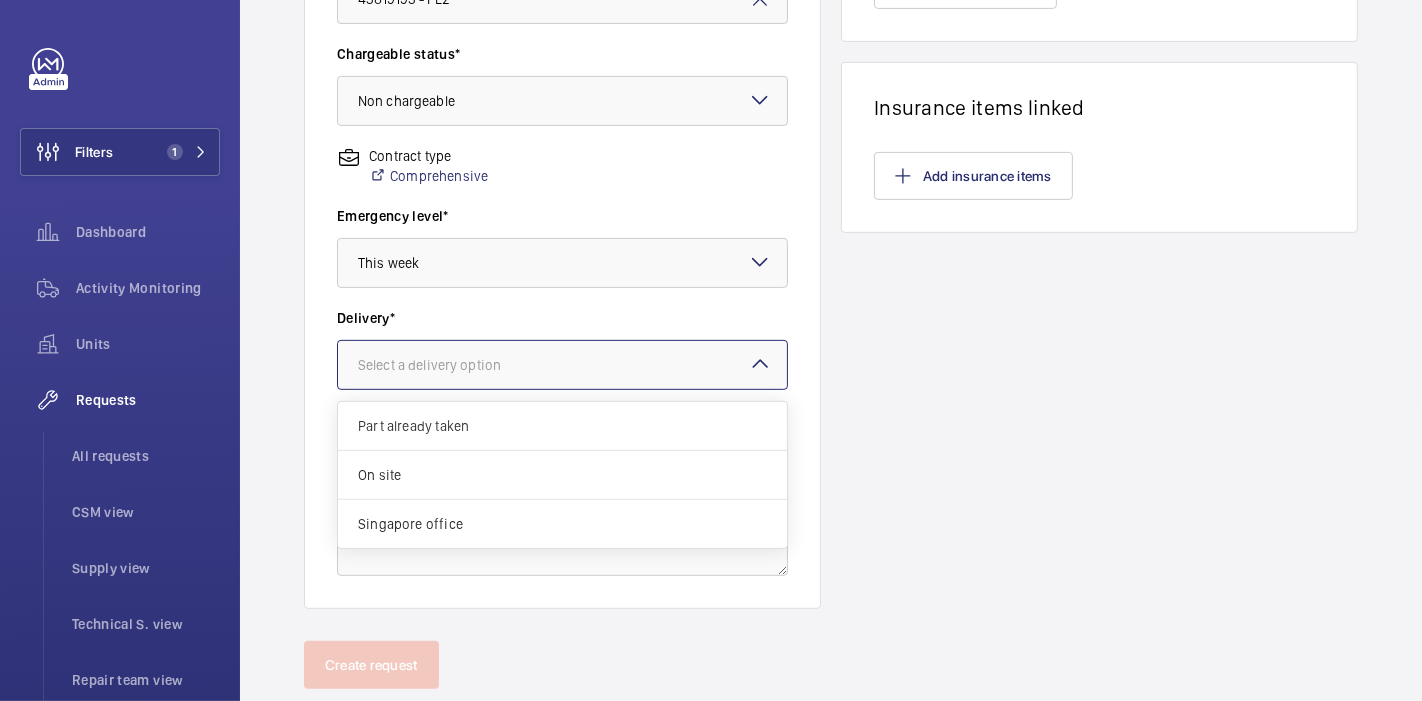 click at bounding box center (562, 365) 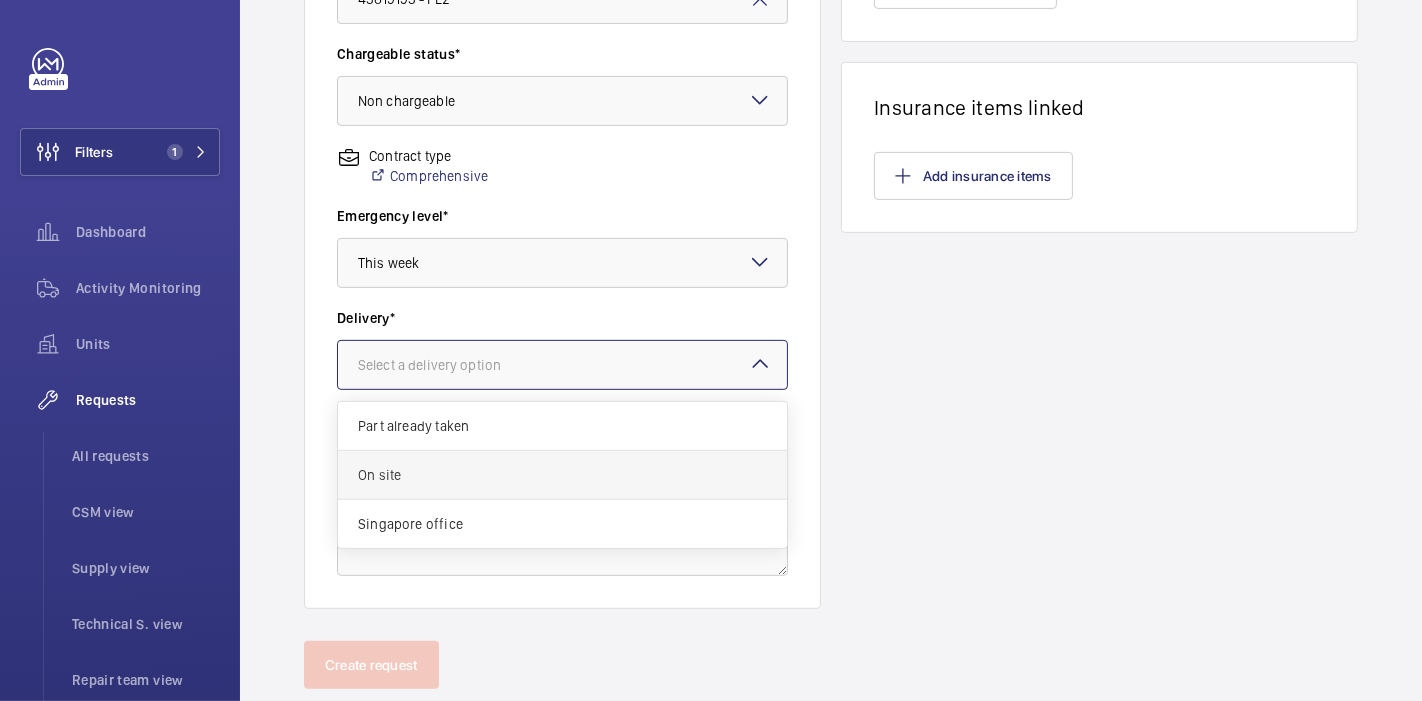 click on "On site" at bounding box center (562, 475) 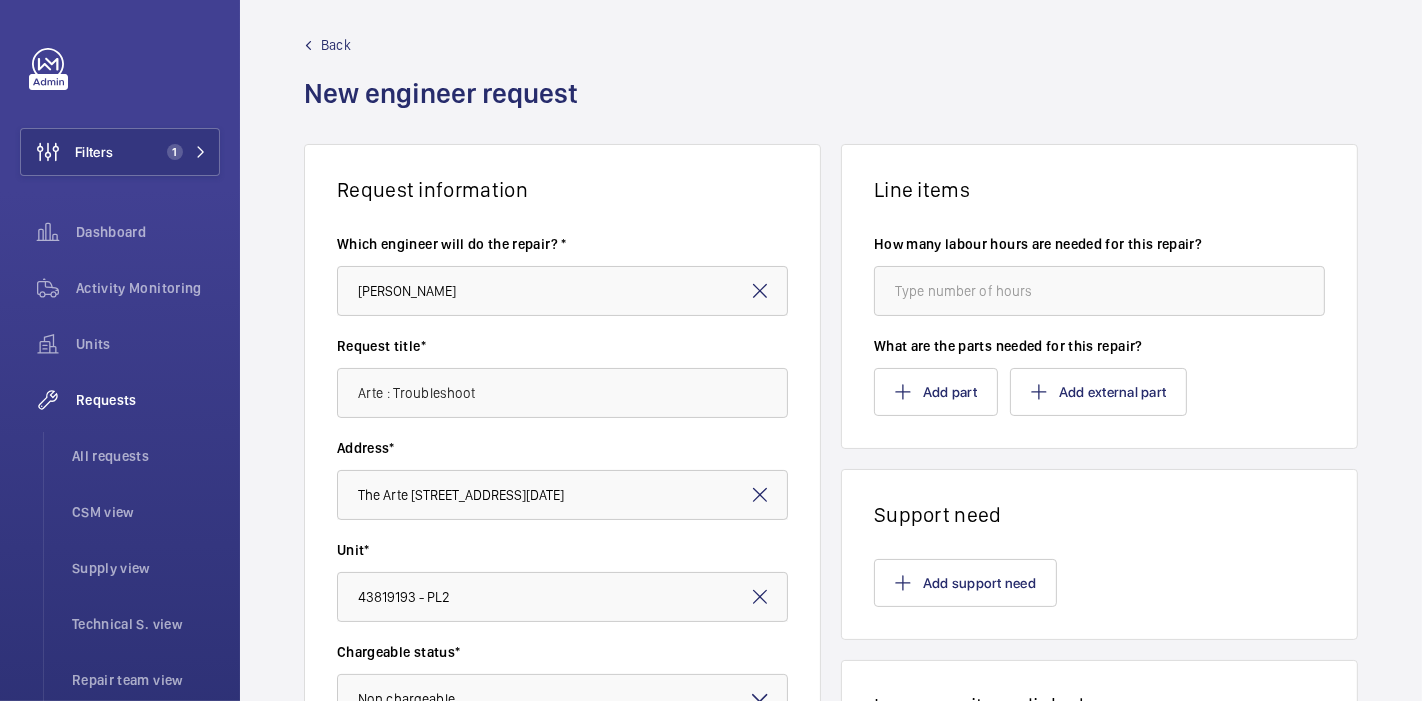 scroll, scrollTop: 0, scrollLeft: 0, axis: both 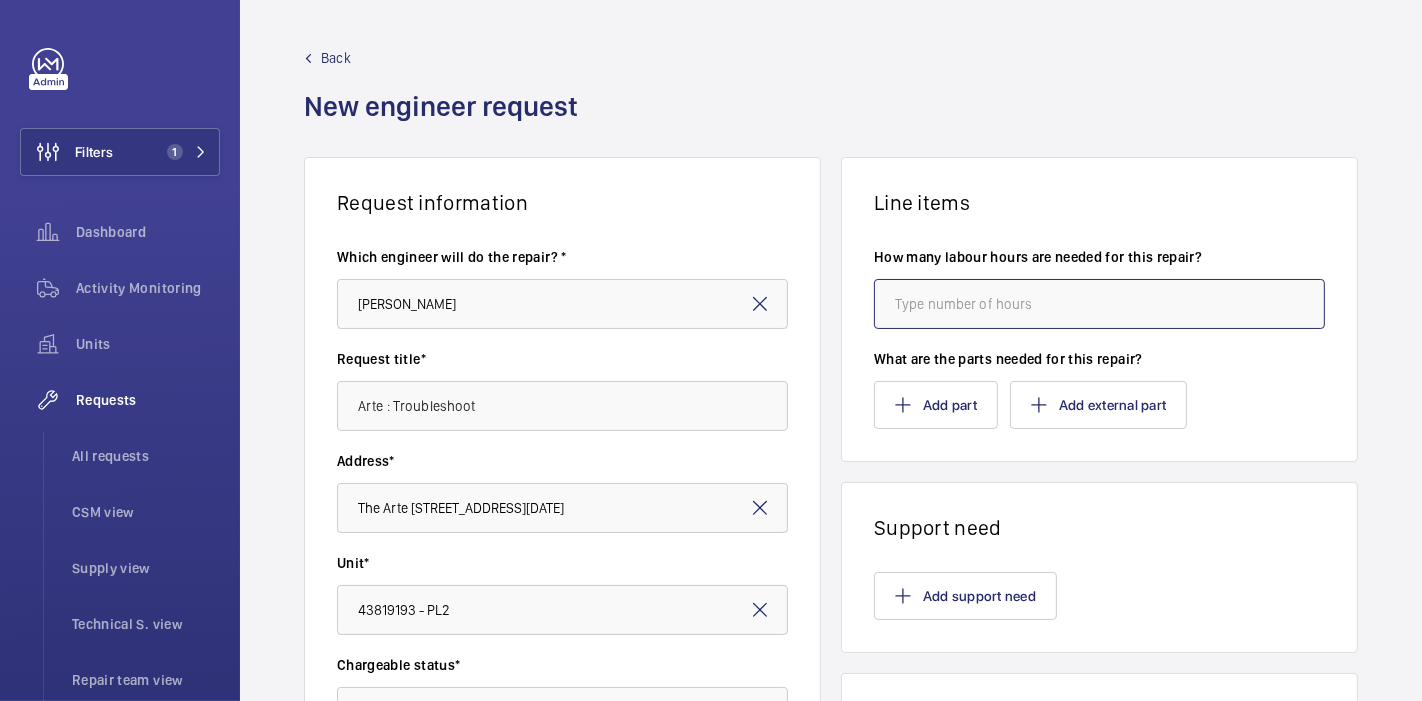 click 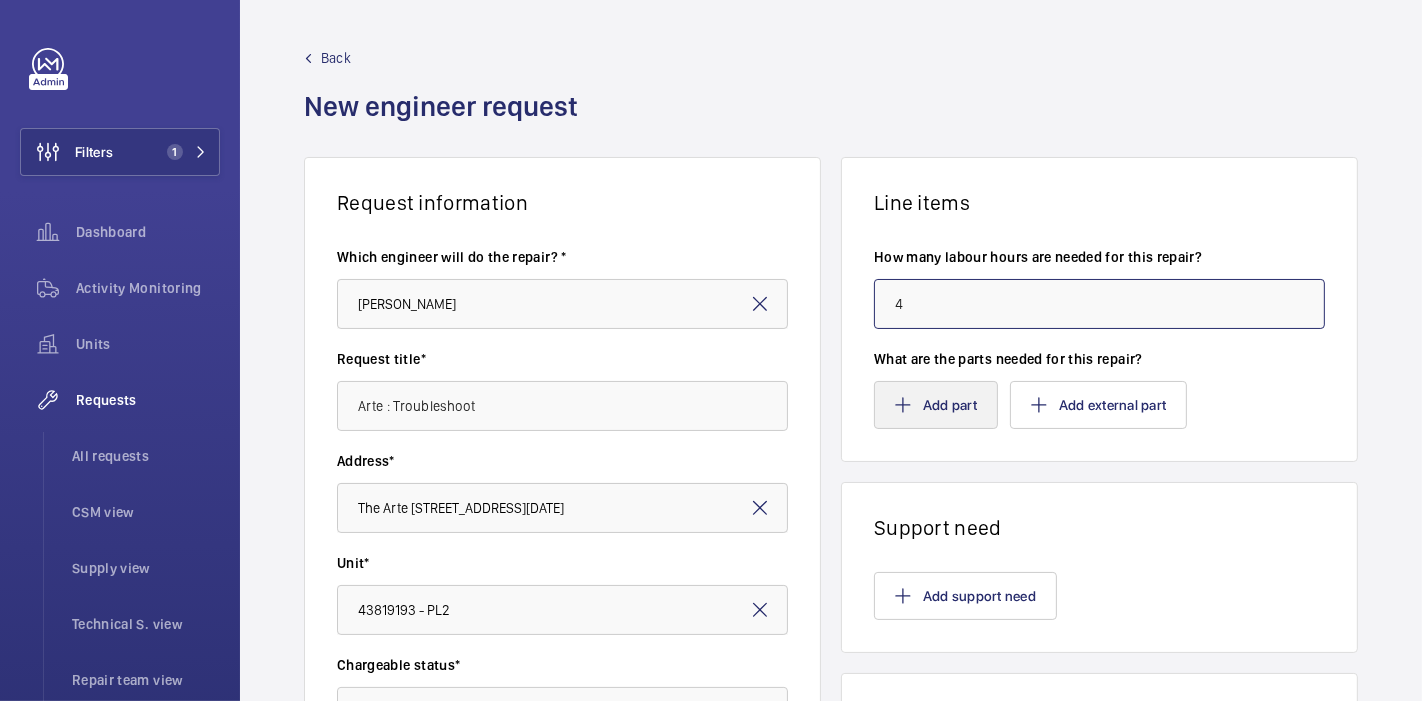 type on "4" 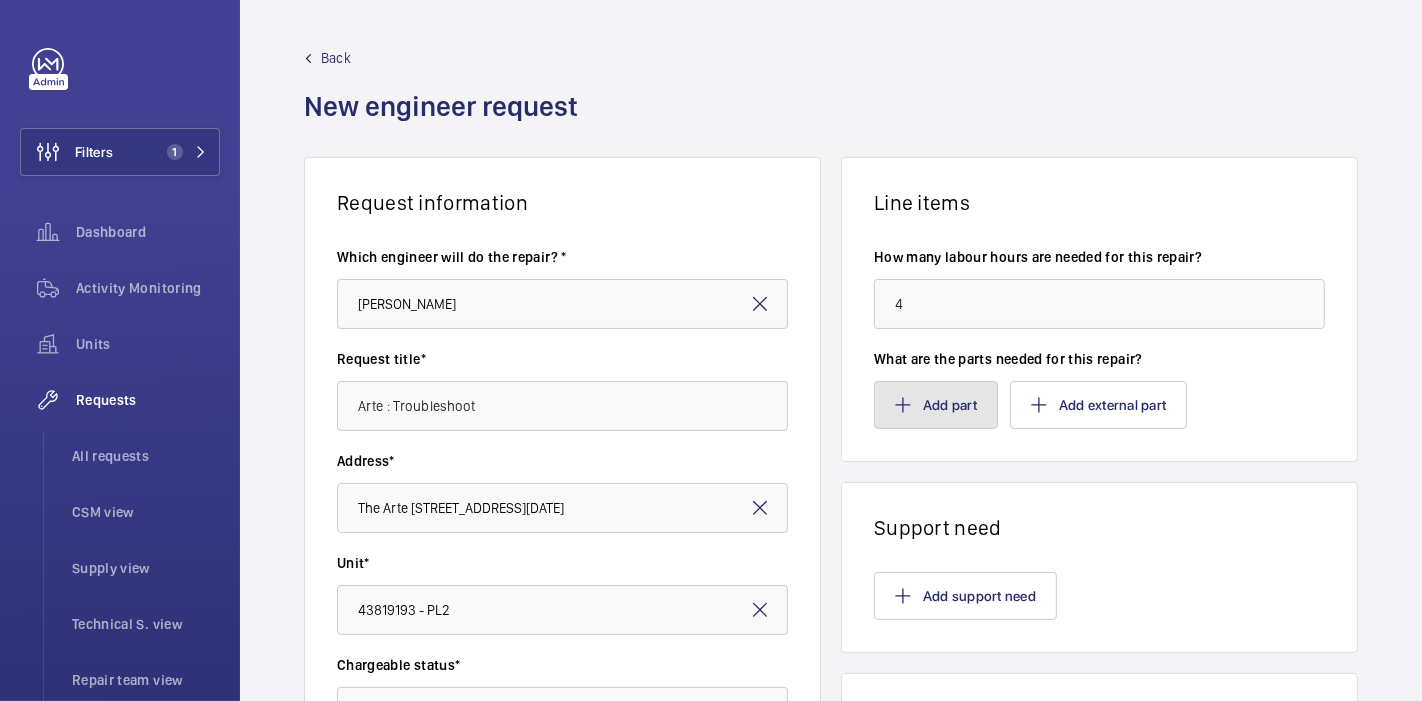 click on "Add part" 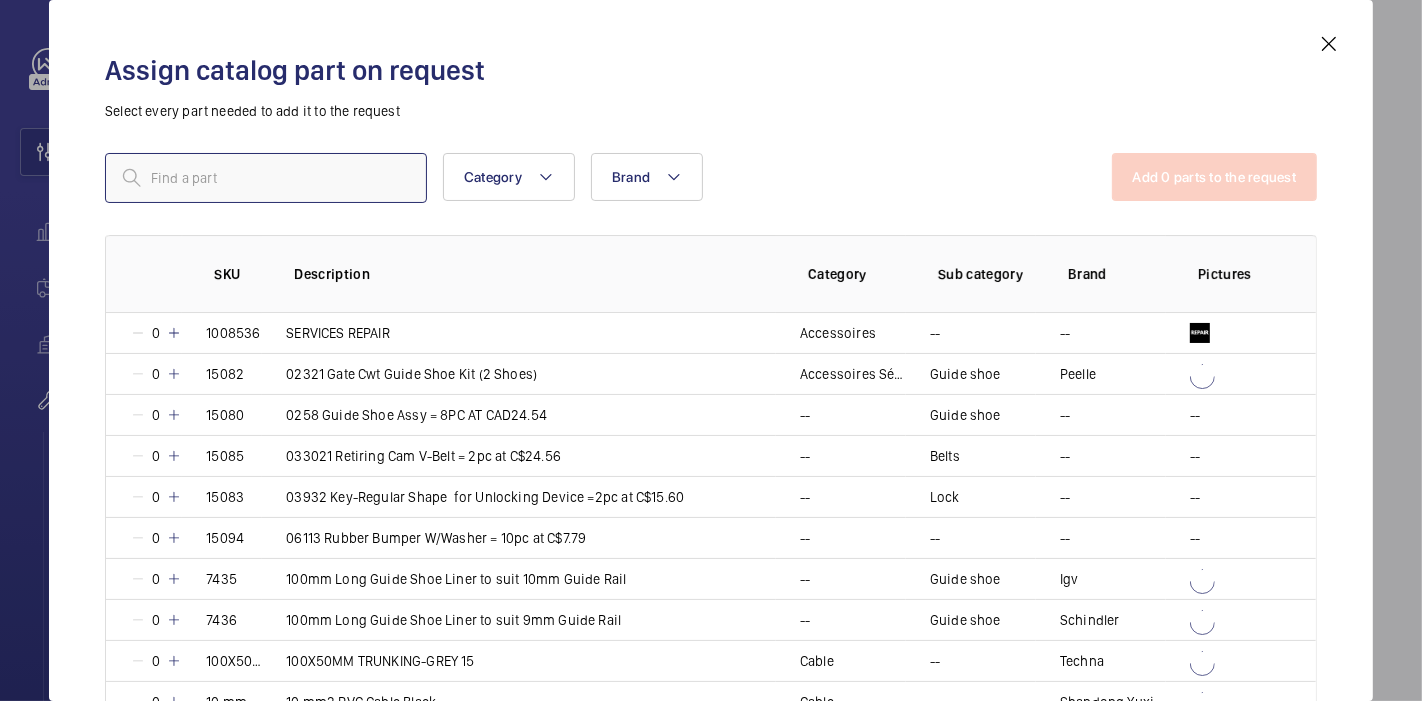 click at bounding box center (266, 178) 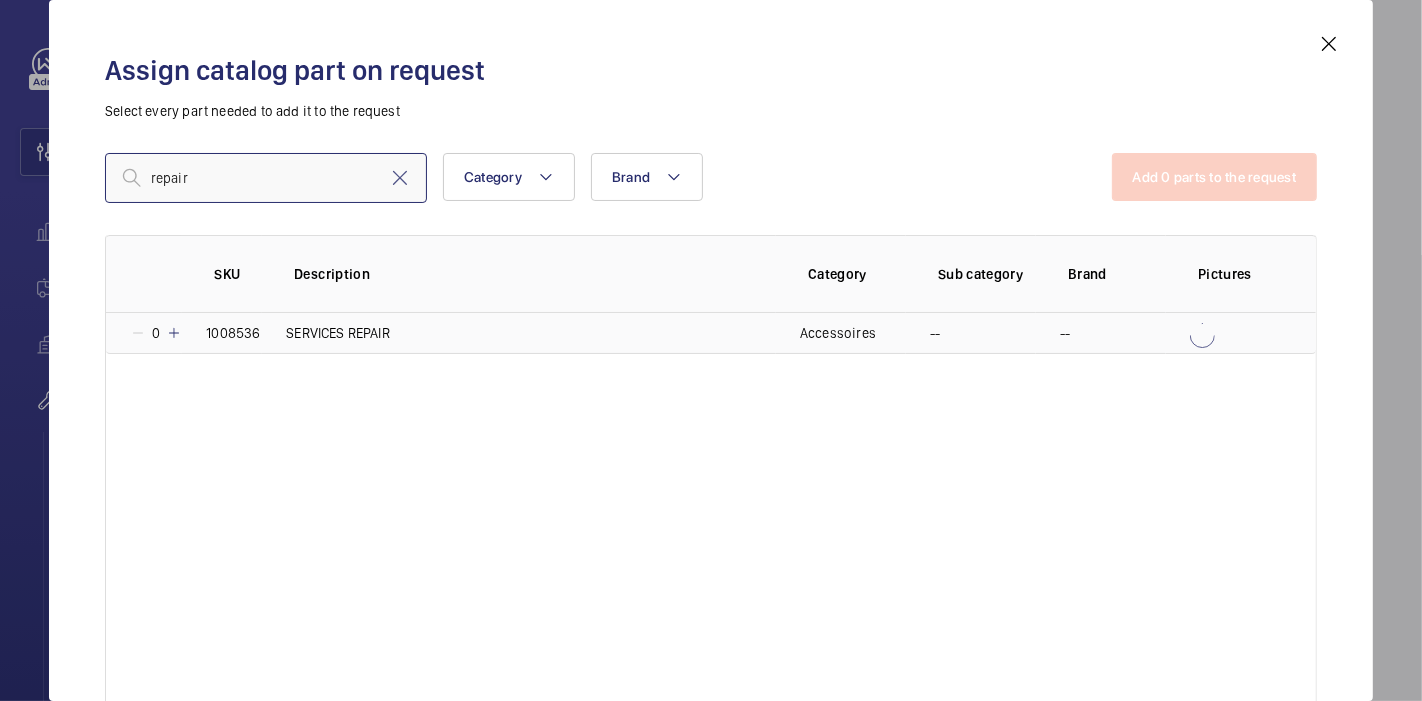 type on "repair" 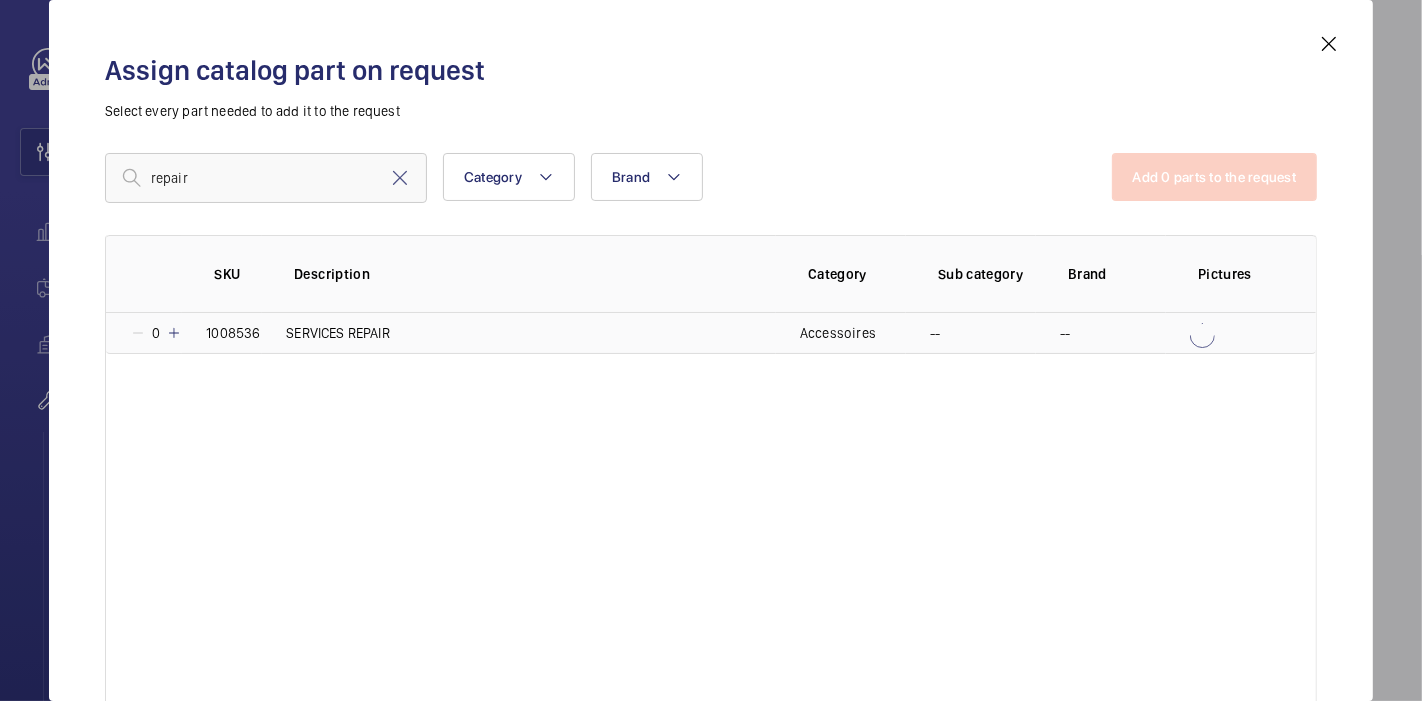 click at bounding box center (174, 333) 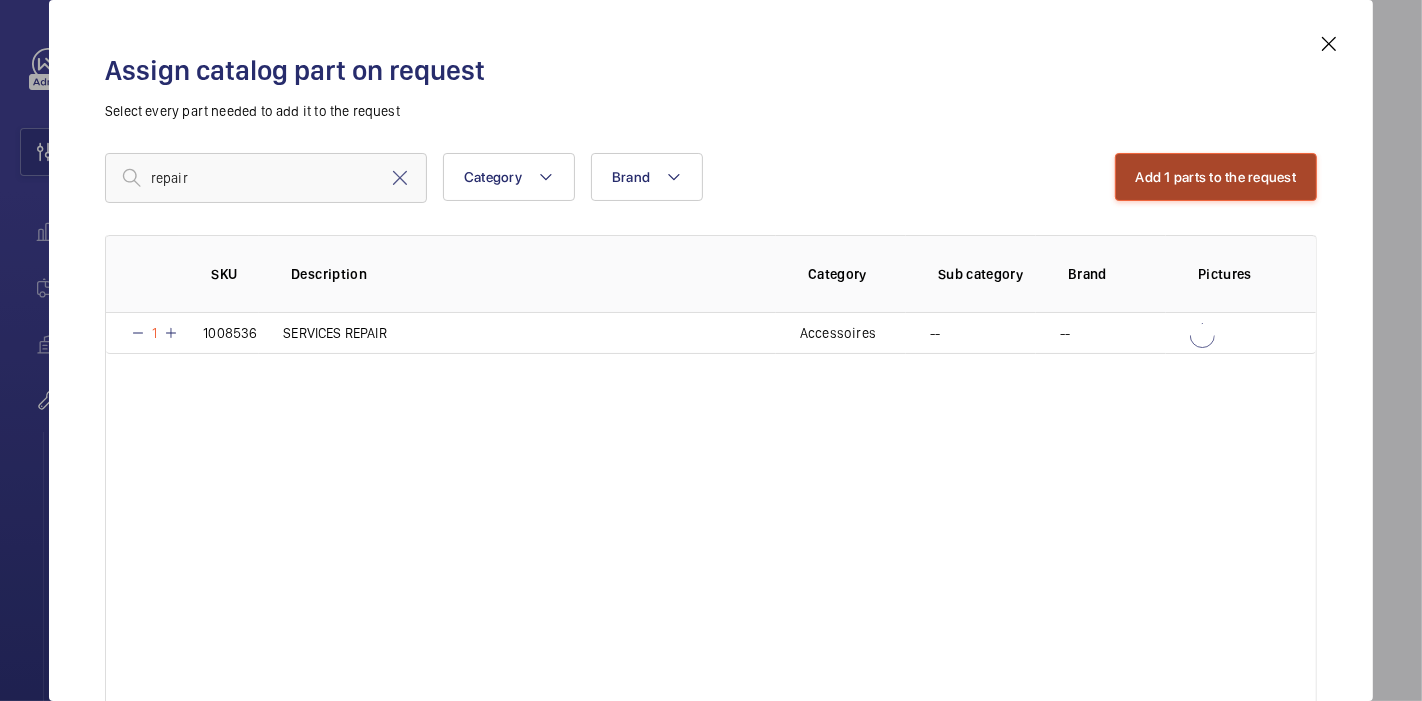 click on "Add 1 parts to the request" at bounding box center [1216, 177] 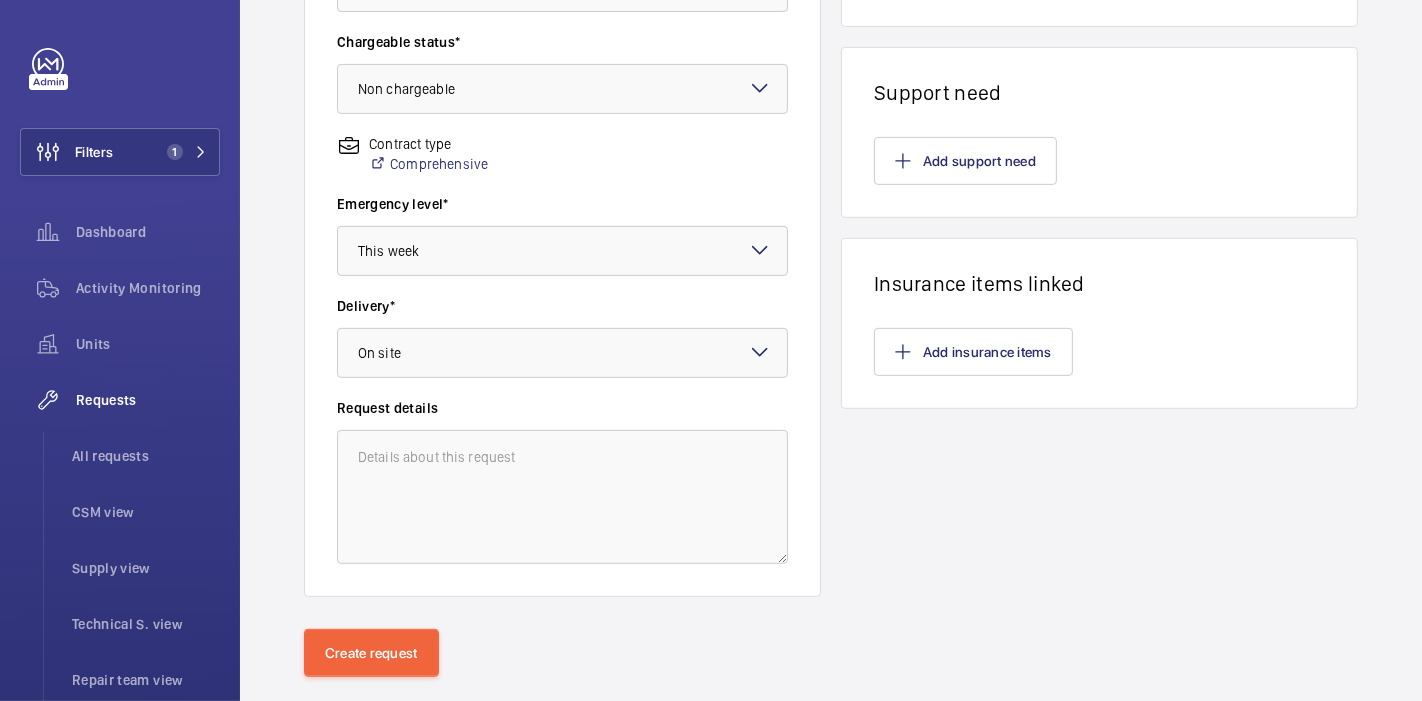 scroll, scrollTop: 661, scrollLeft: 0, axis: vertical 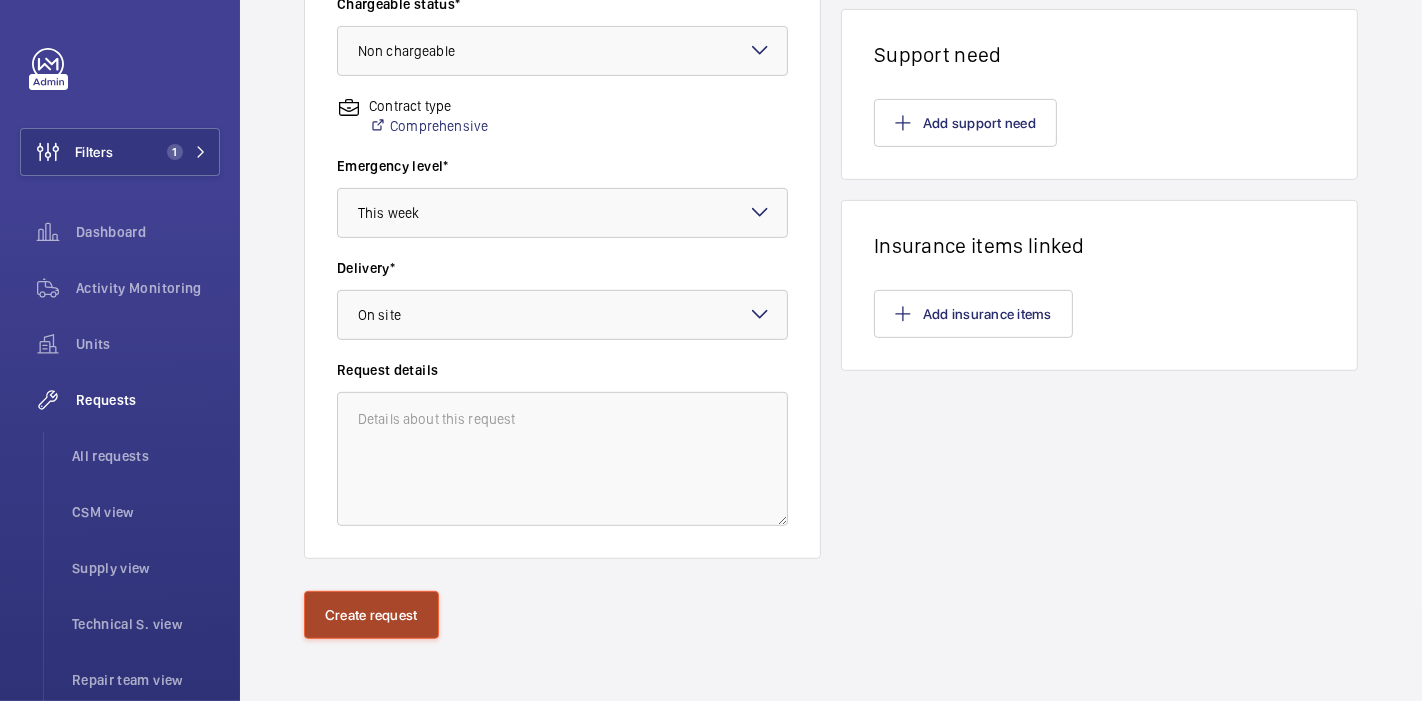 click on "Create request" 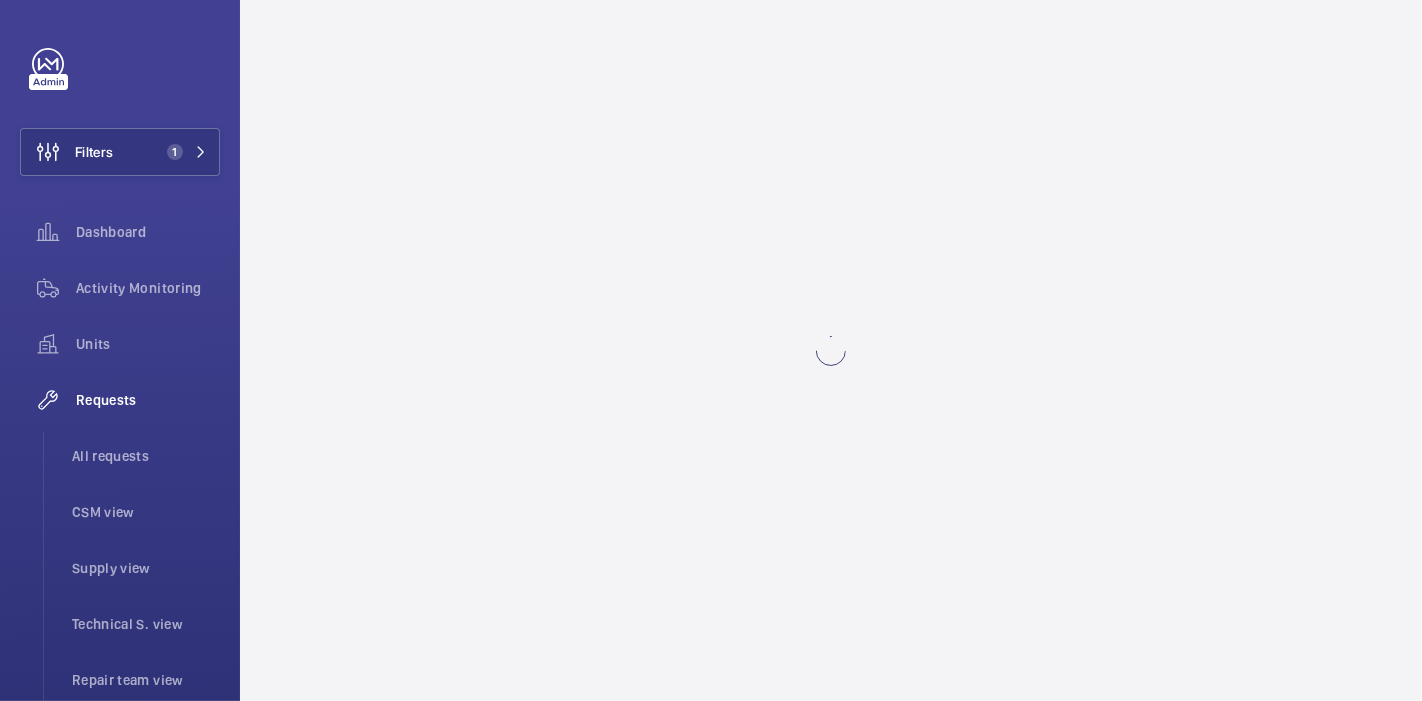 scroll, scrollTop: 0, scrollLeft: 0, axis: both 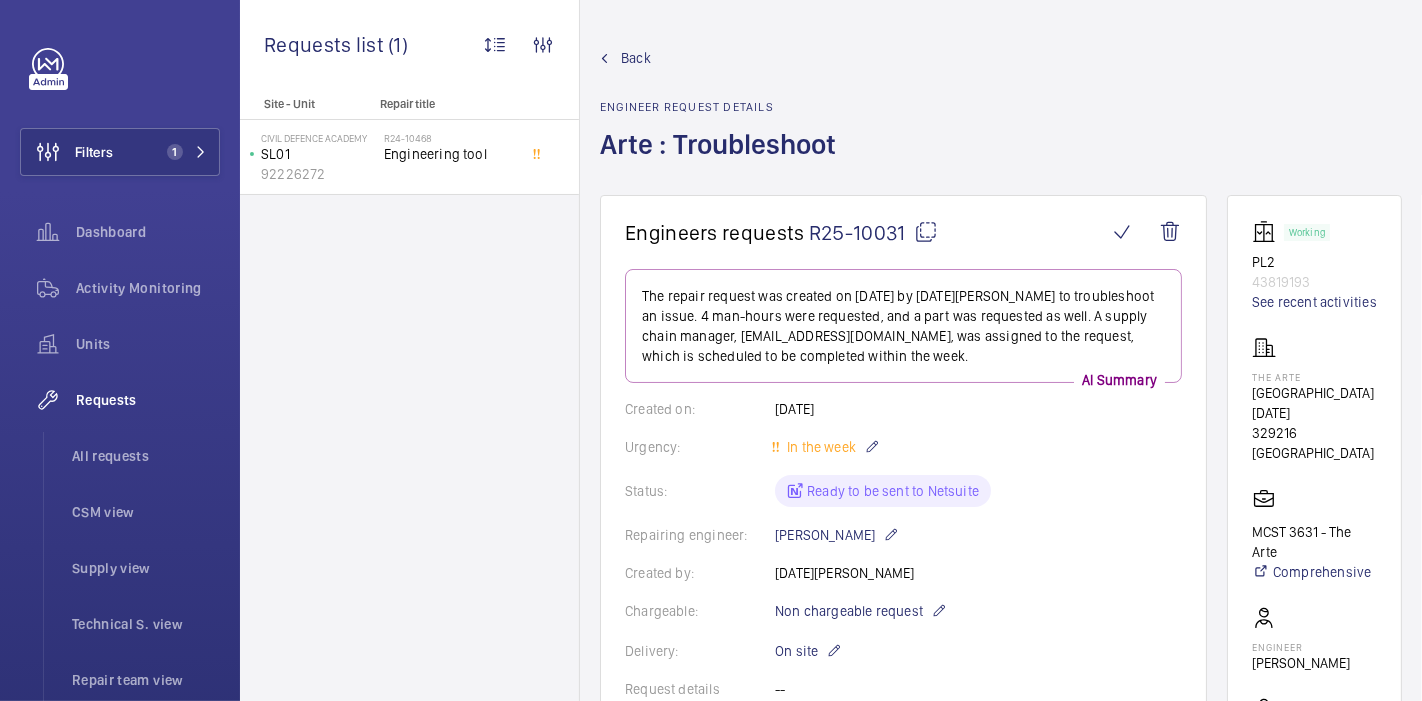 click 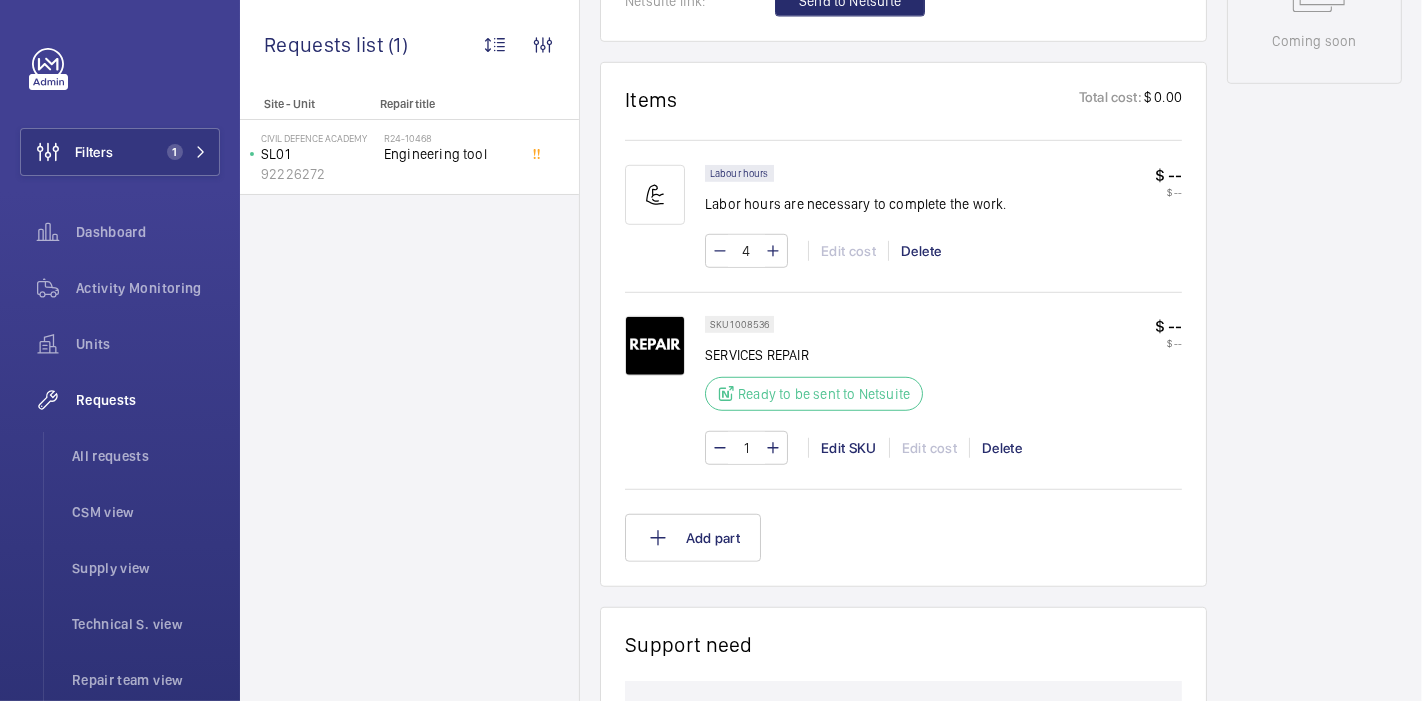 scroll, scrollTop: 1088, scrollLeft: 0, axis: vertical 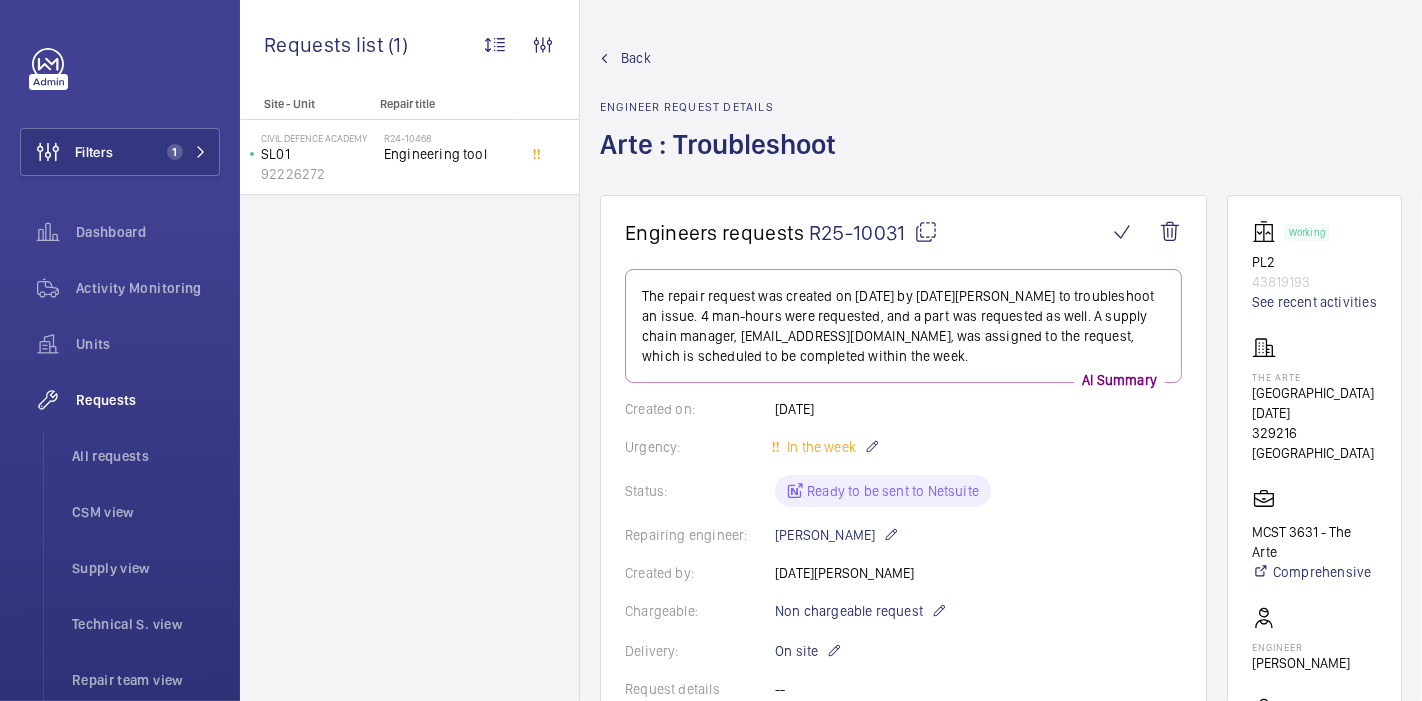 click on "Back" 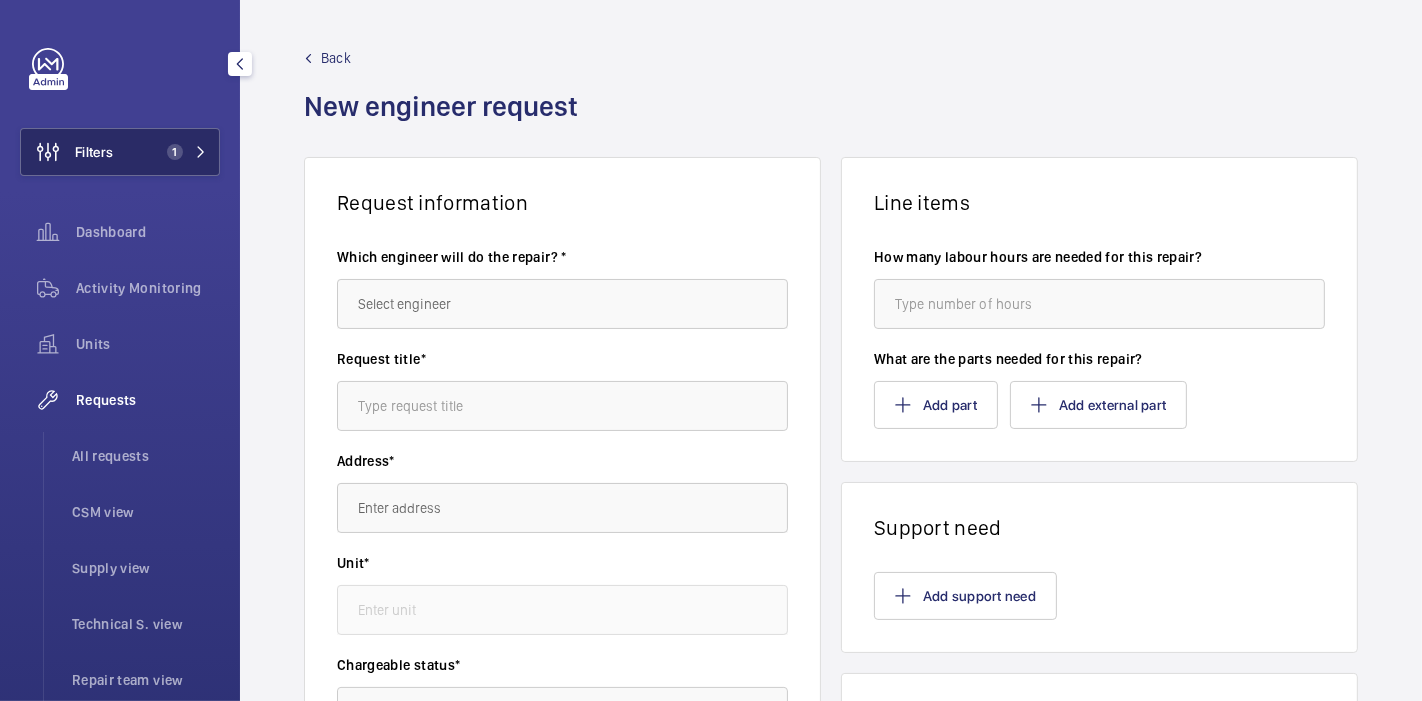 click on "Filters 1" 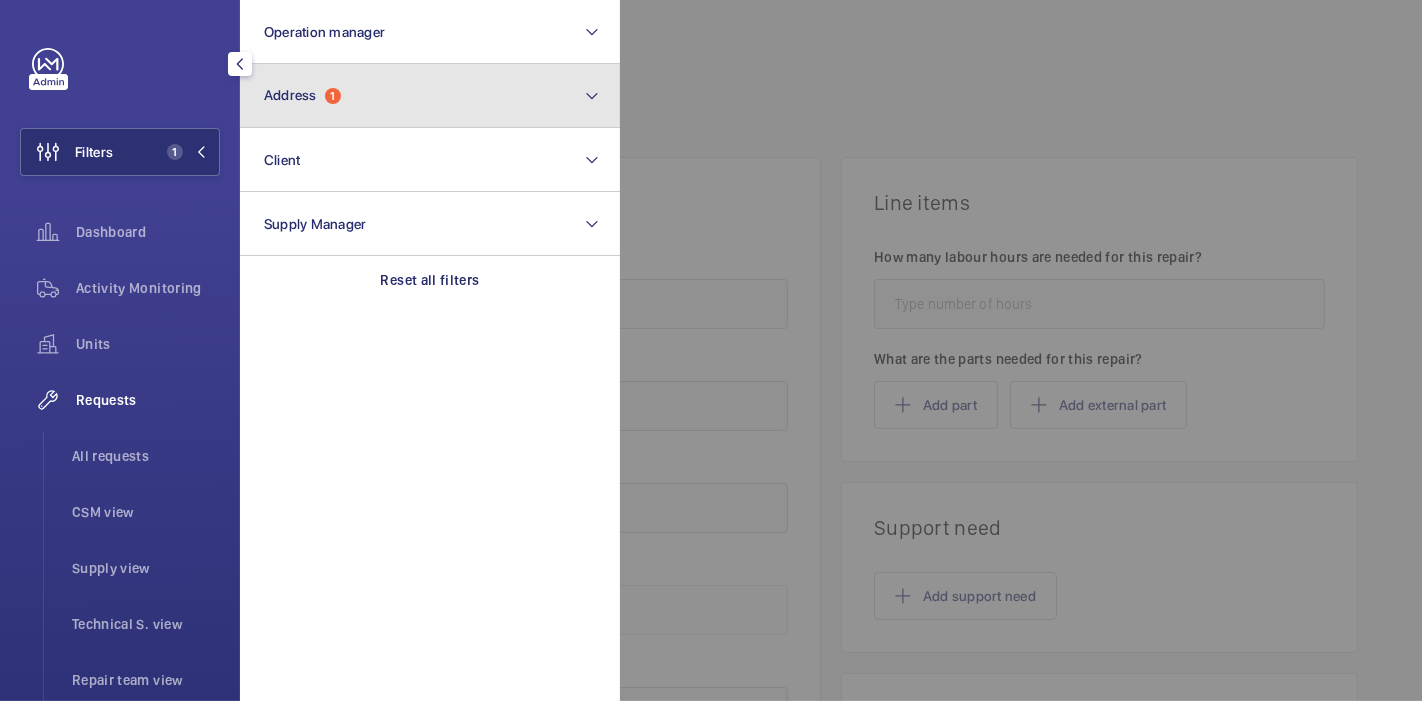 click on "Address  1" 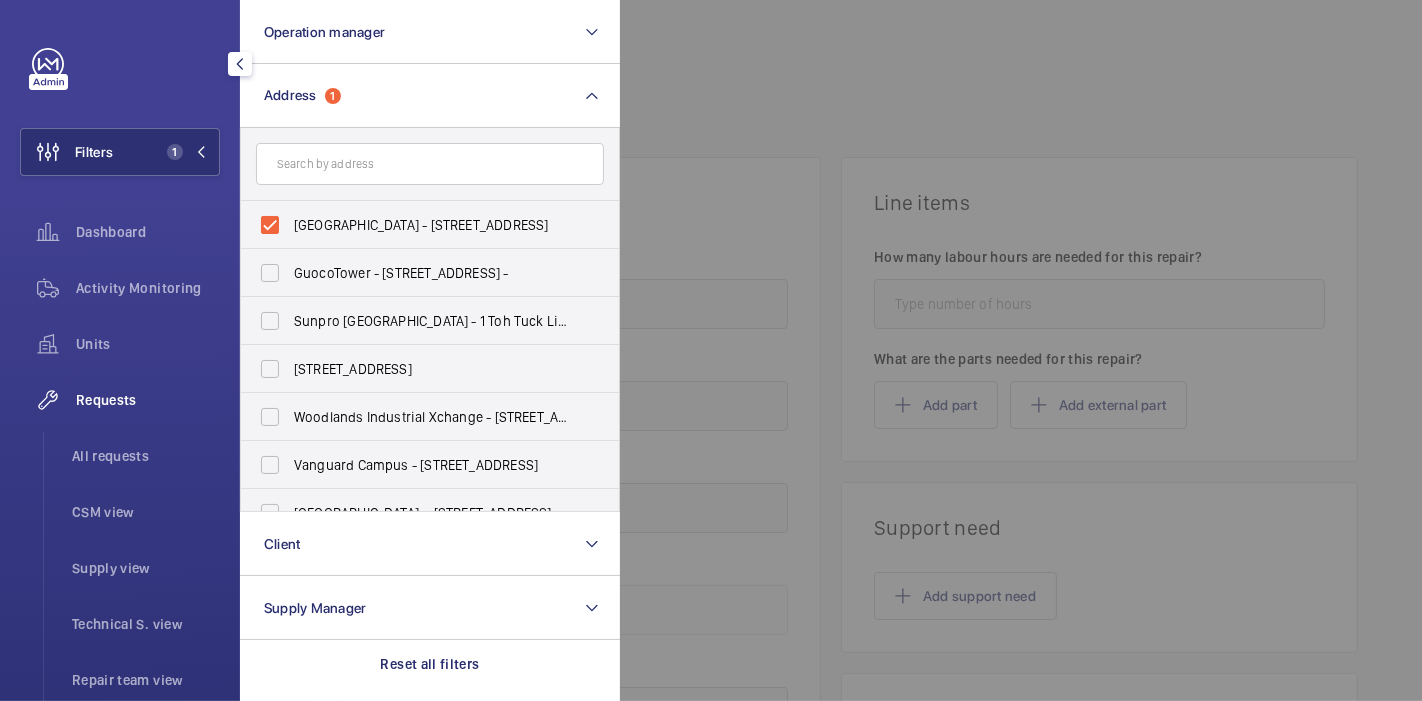 click on "[GEOGRAPHIC_DATA] - [STREET_ADDRESS]" at bounding box center (415, 225) 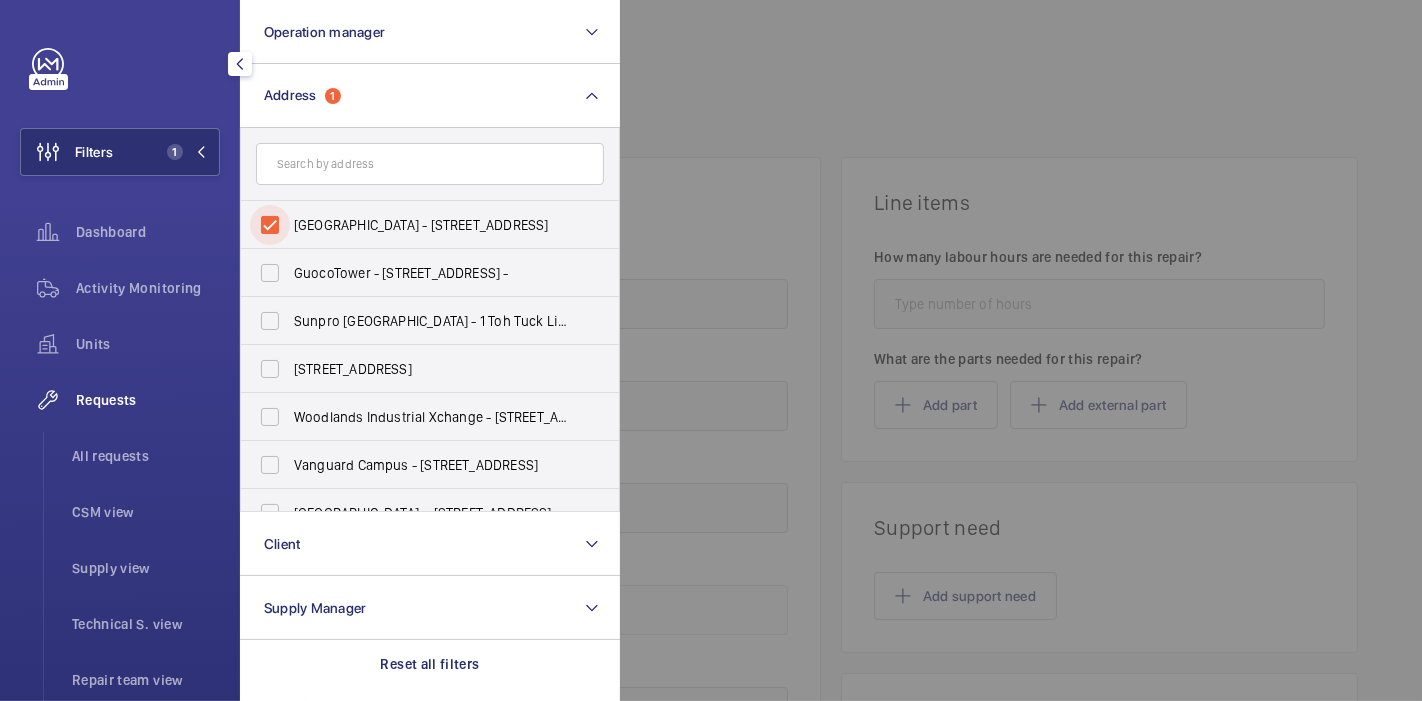 click on "[GEOGRAPHIC_DATA] - [STREET_ADDRESS]" at bounding box center (270, 225) 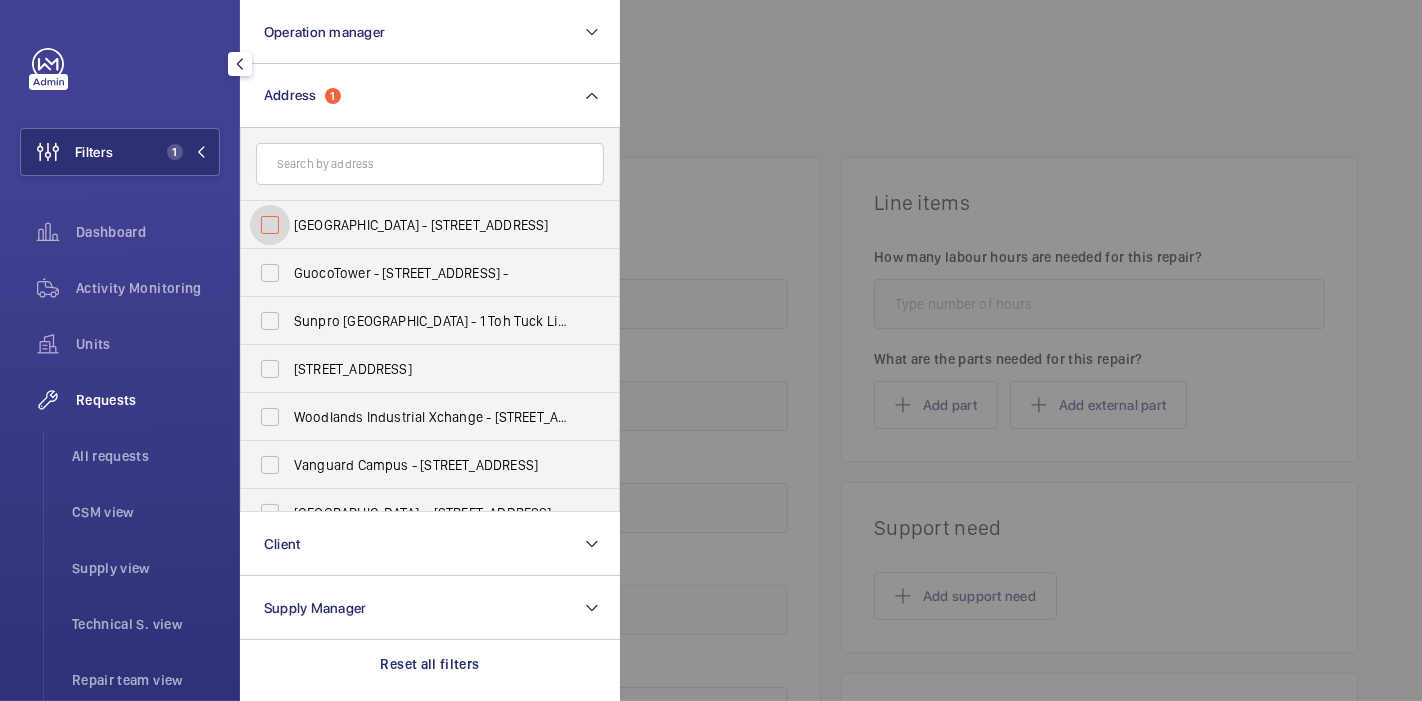 checkbox on "false" 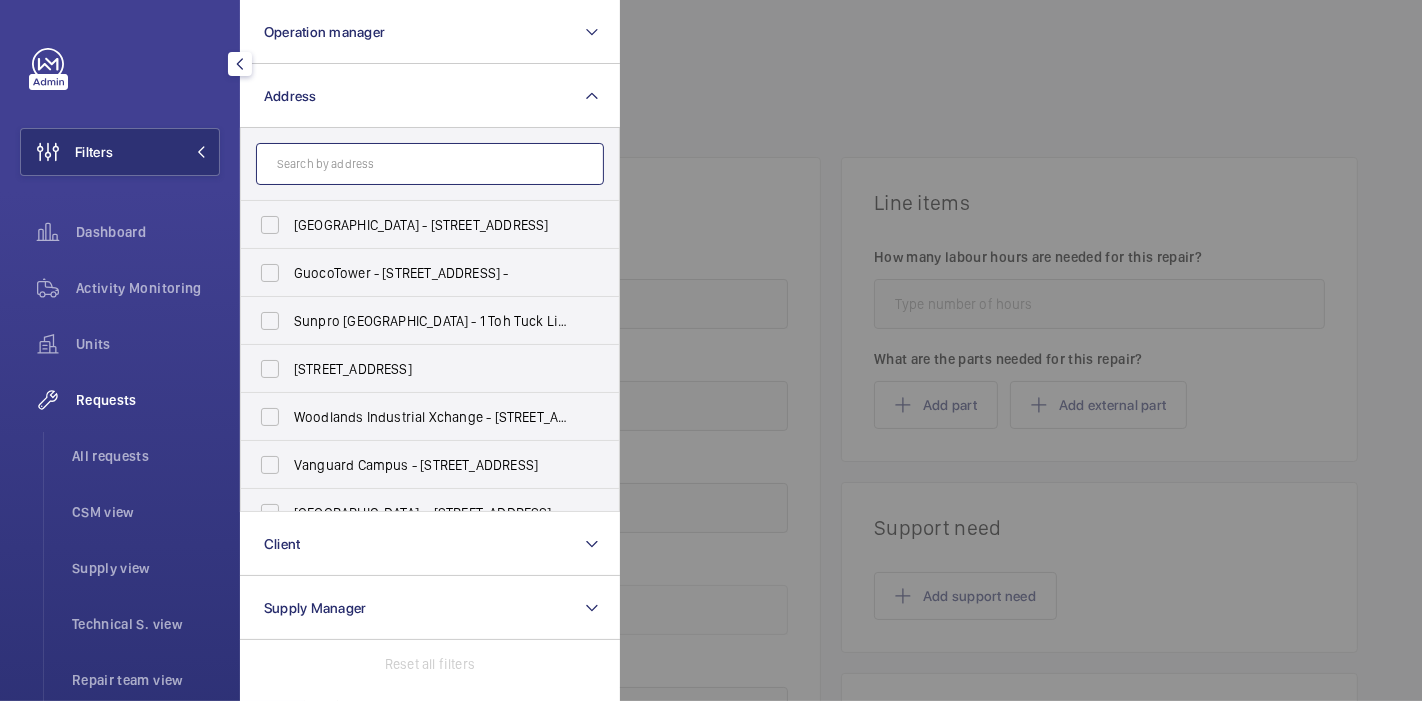 click 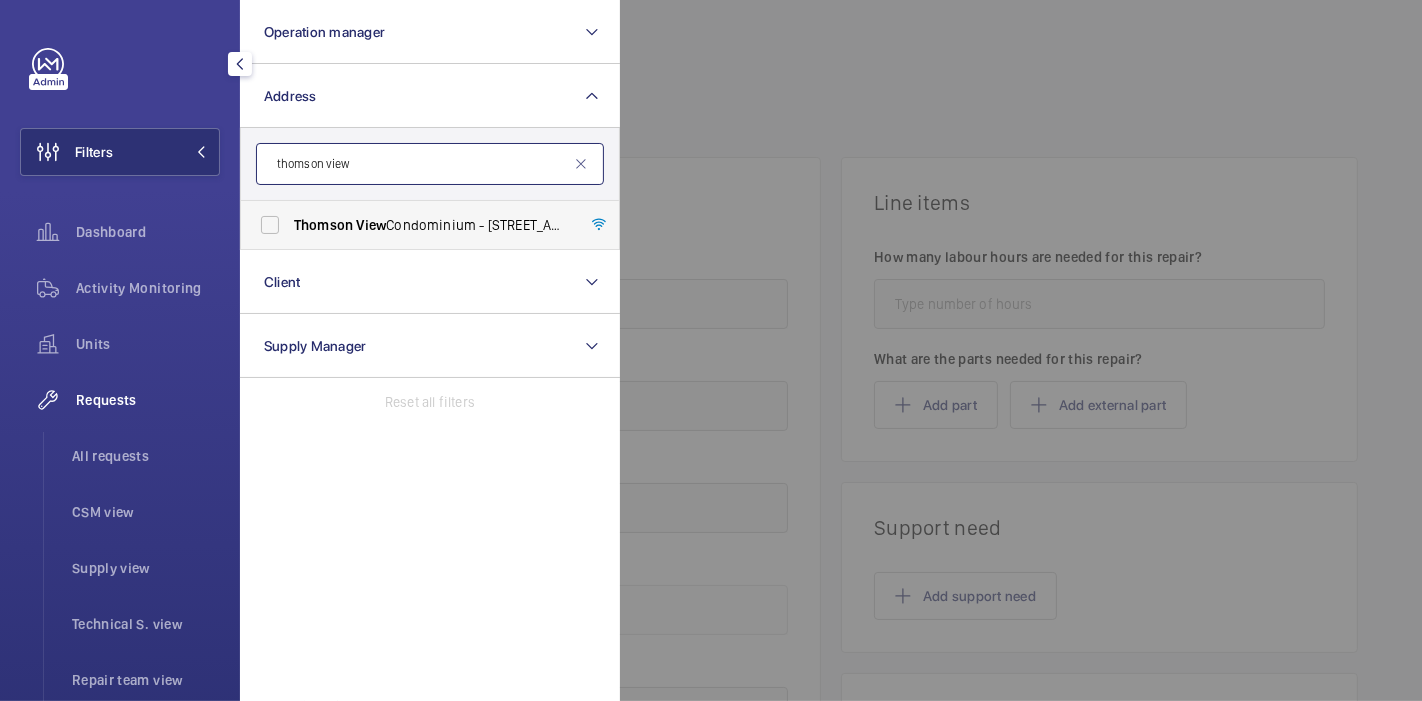 type on "thomson view" 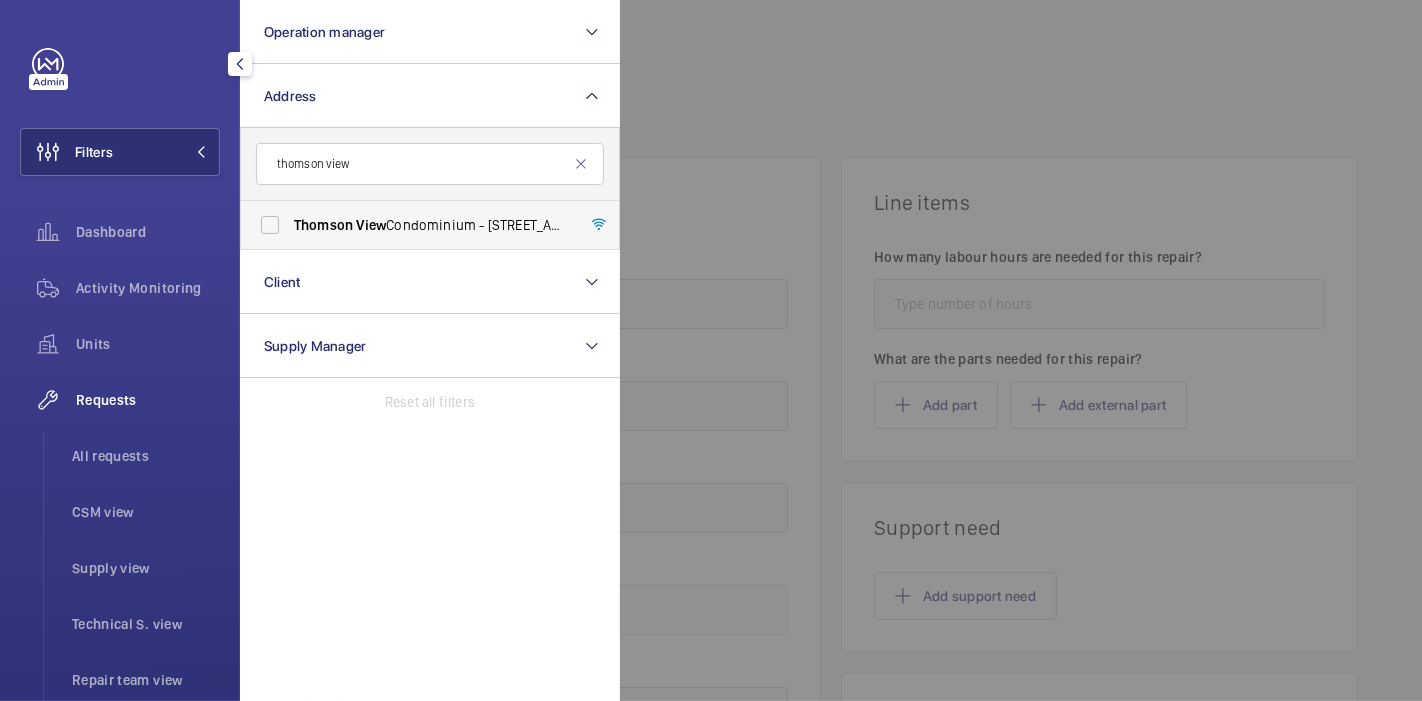 click on "Thomson   View  Condominium - [STREET_ADDRESS]" at bounding box center (431, 225) 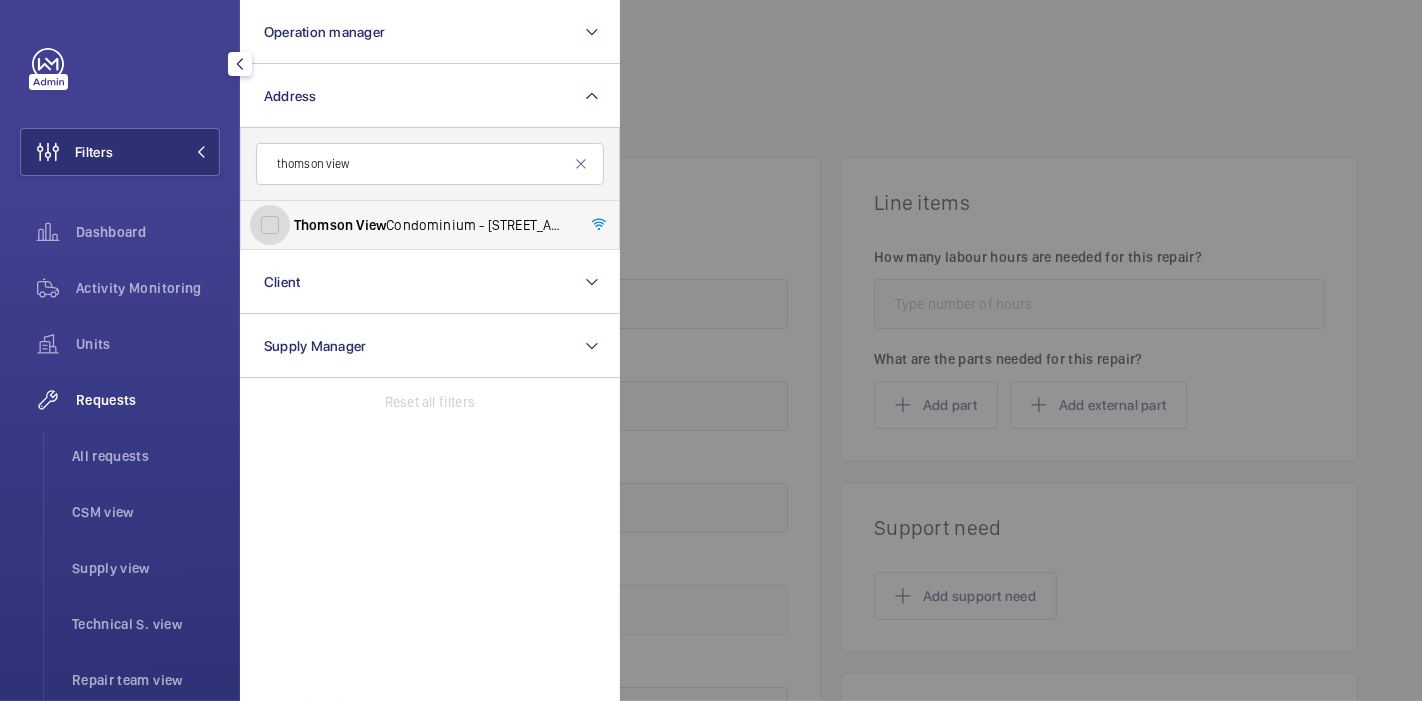 click on "Thomson   View  Condominium - [STREET_ADDRESS]" at bounding box center (270, 225) 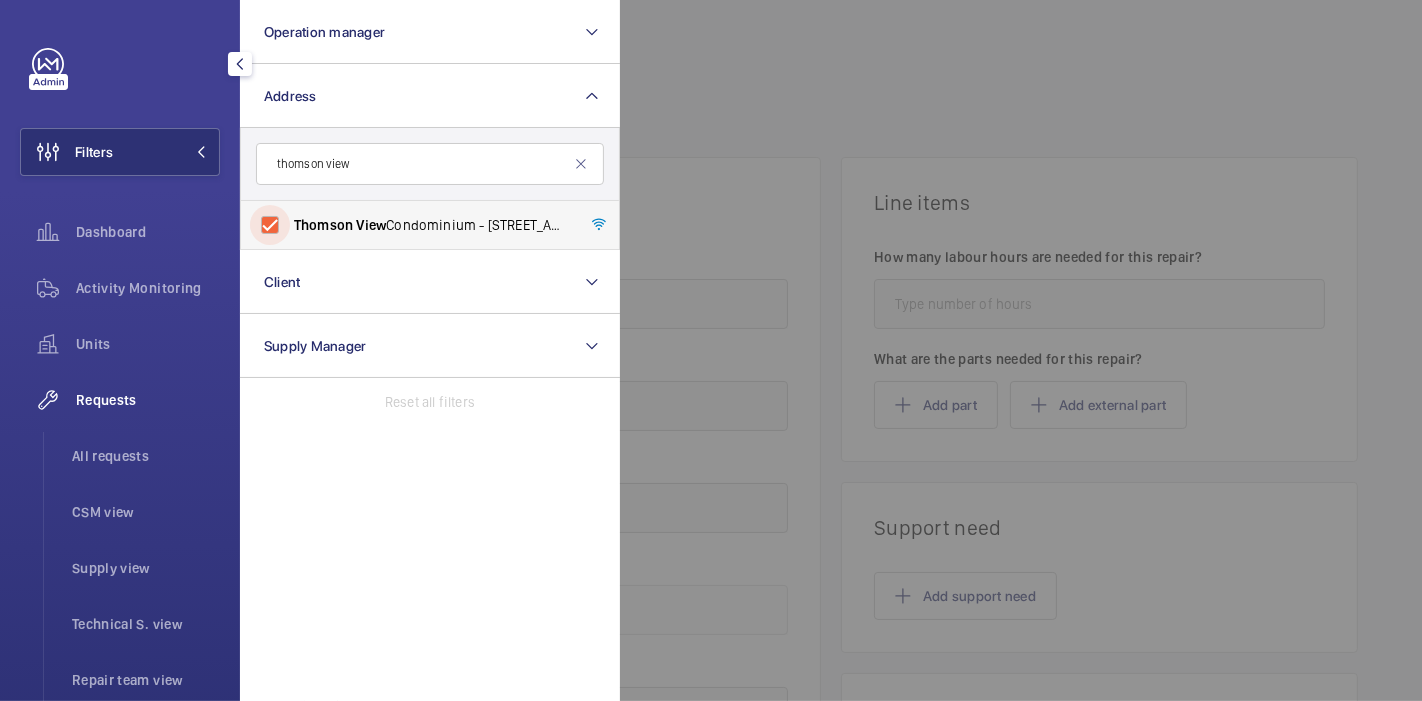 checkbox on "true" 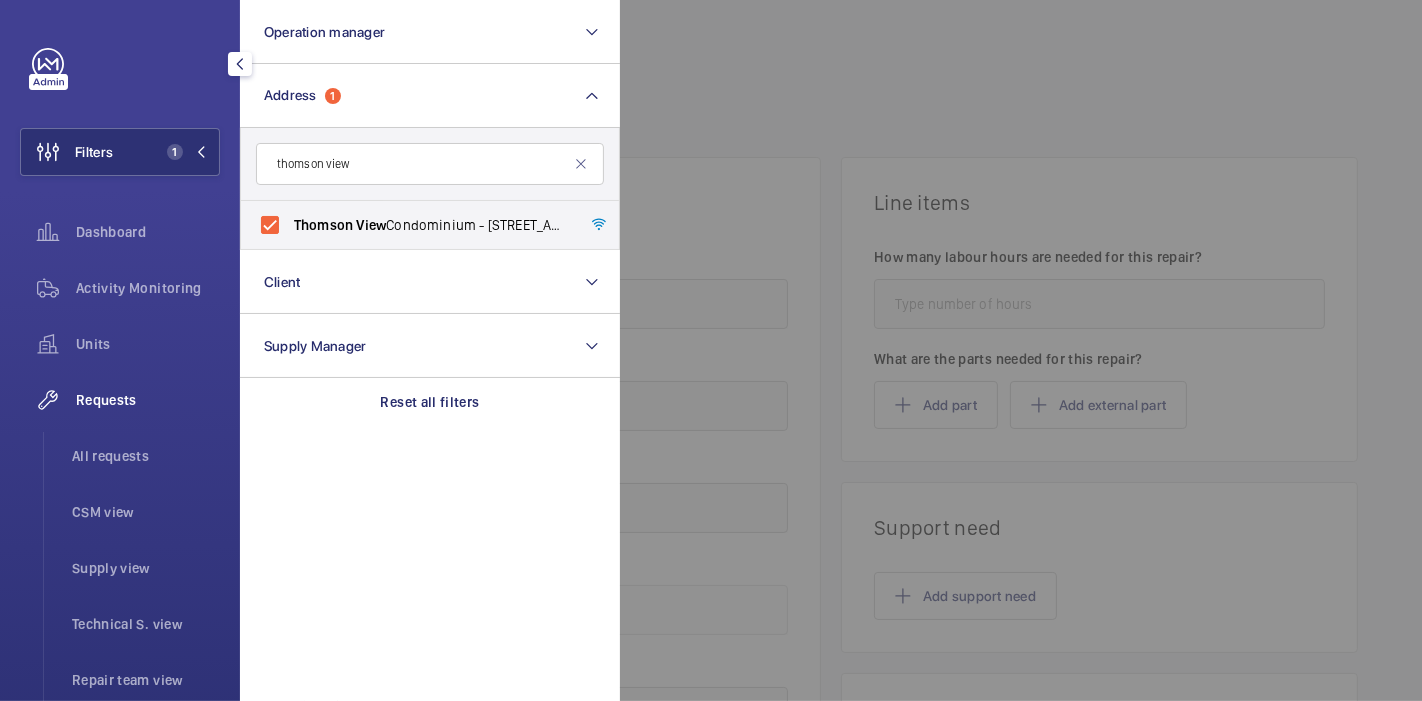 click 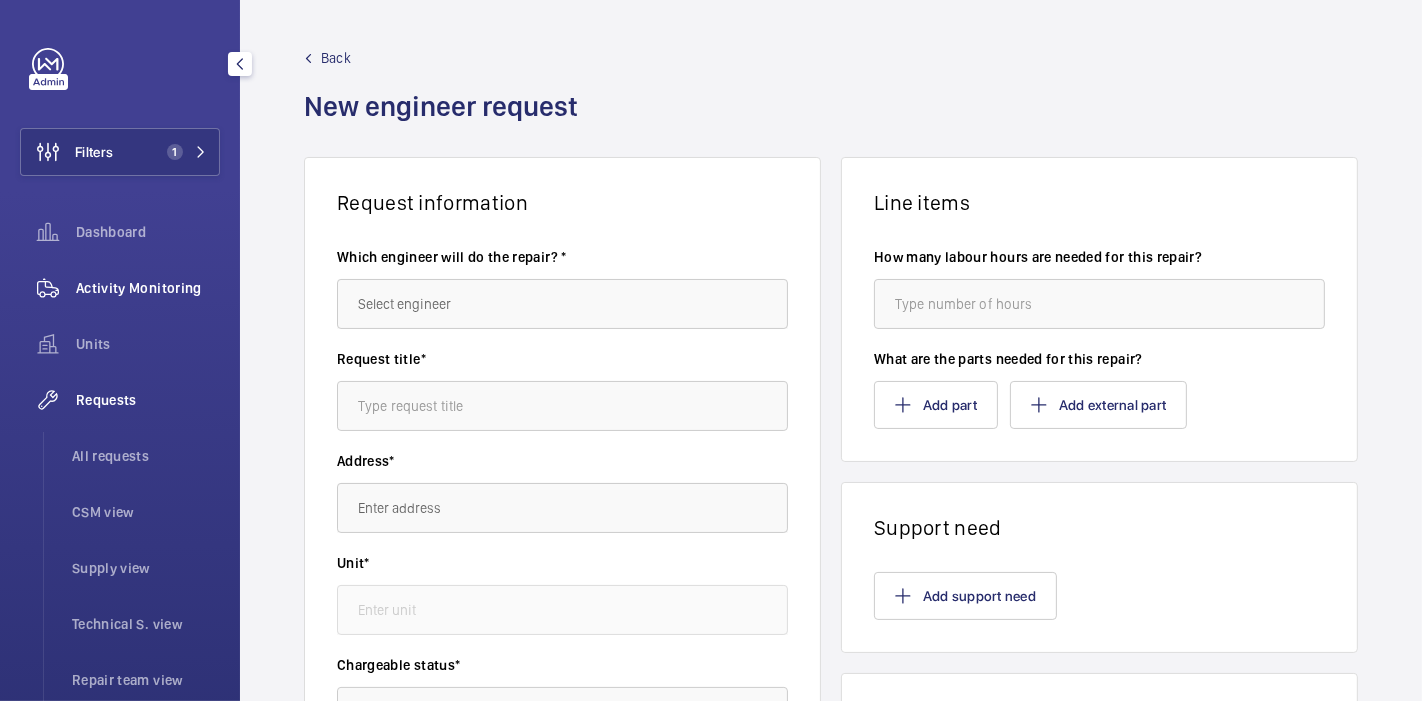 click on "Activity Monitoring" 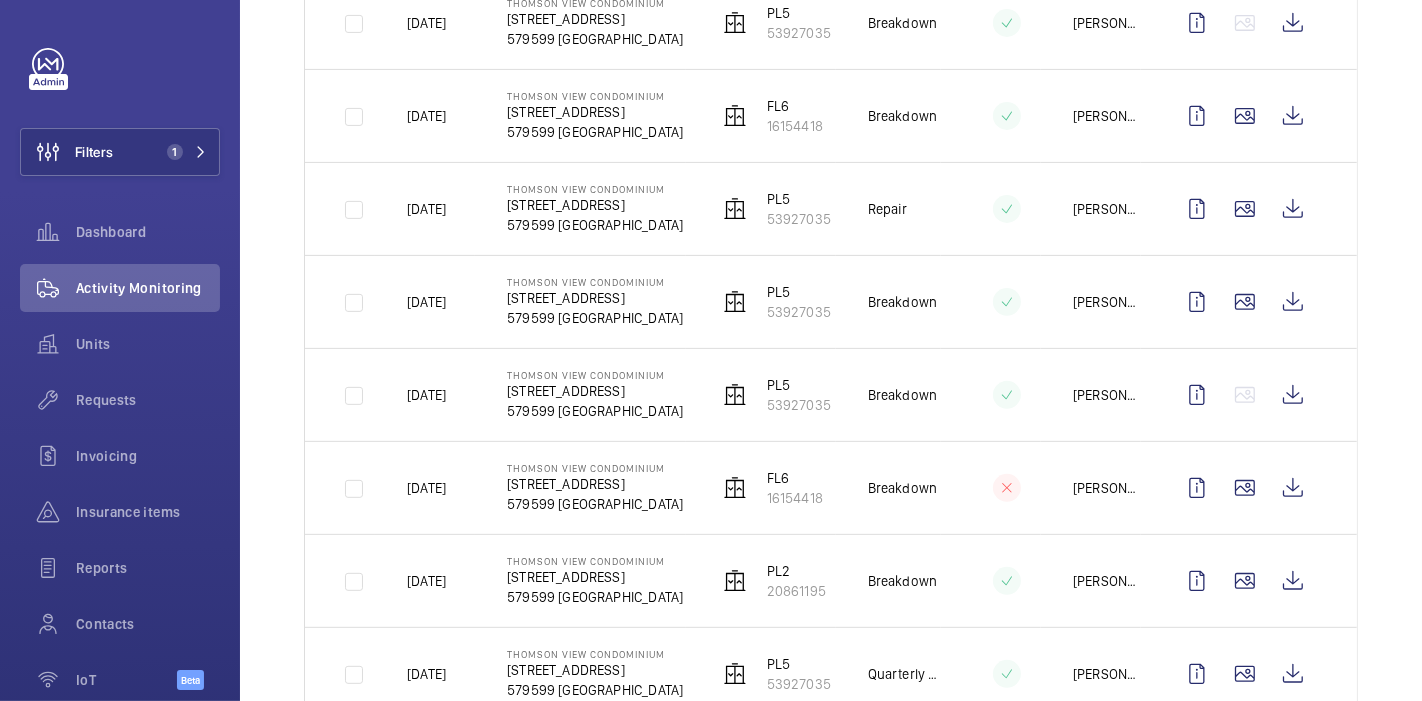 scroll, scrollTop: 508, scrollLeft: 0, axis: vertical 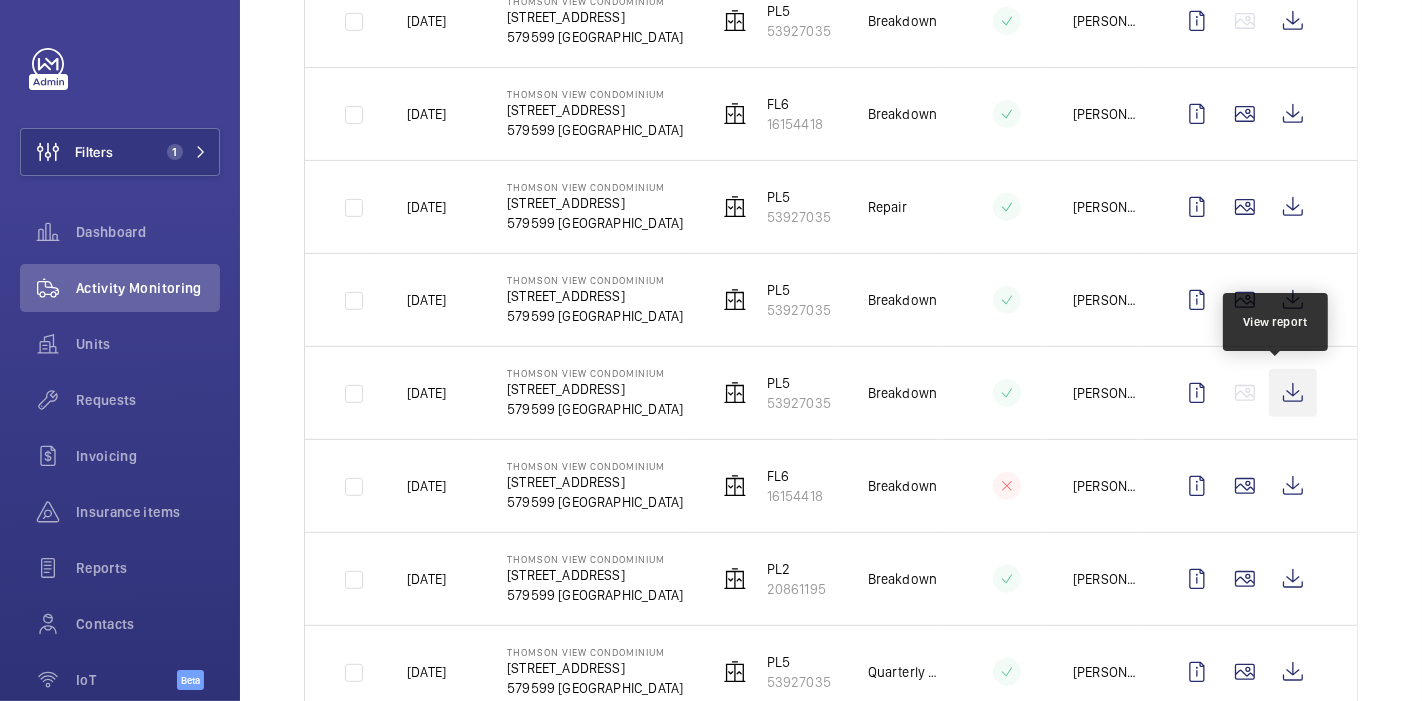 click 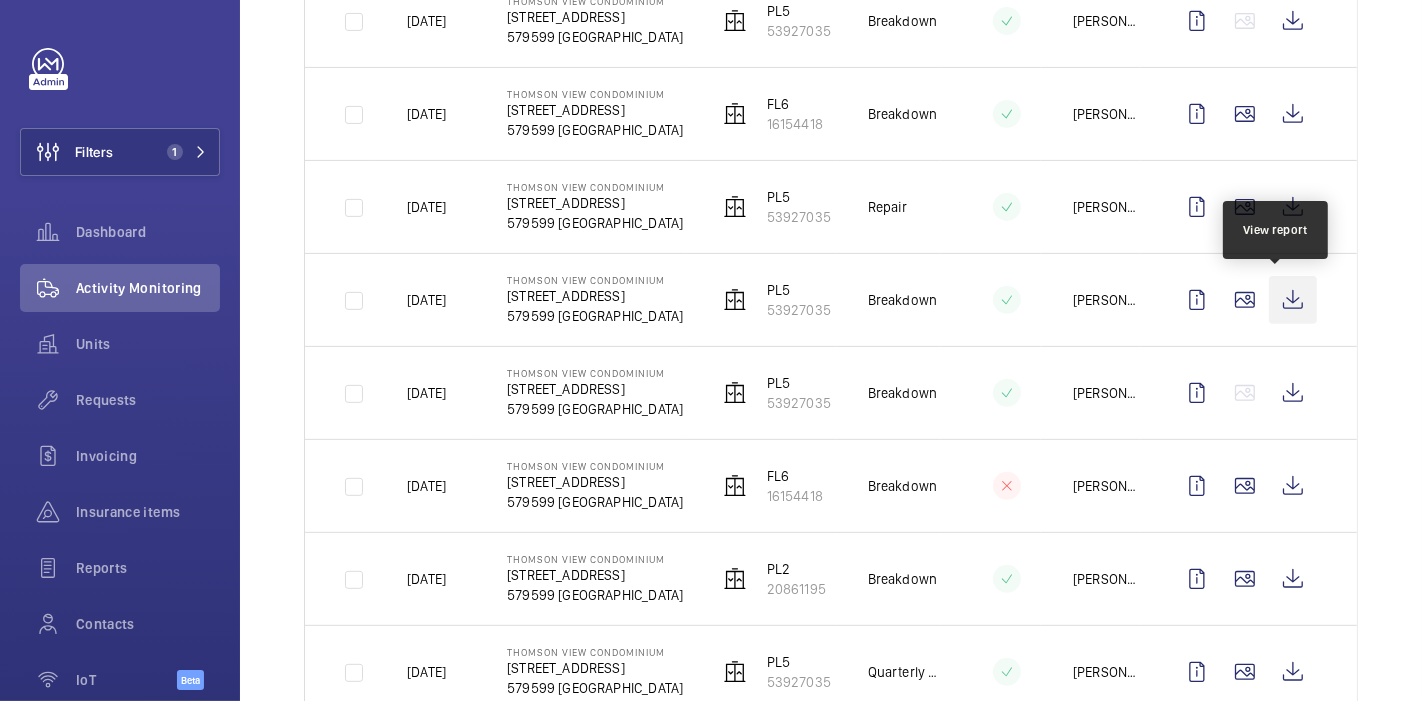 click 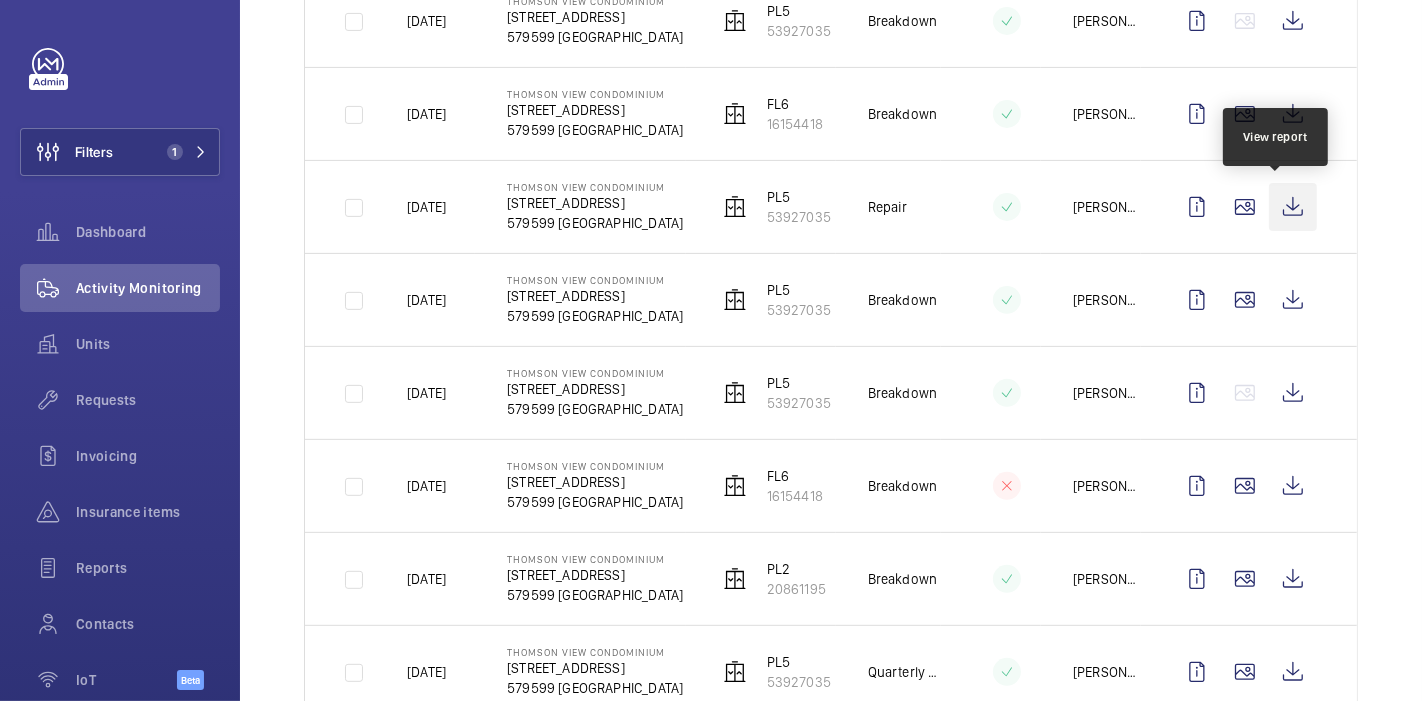 click 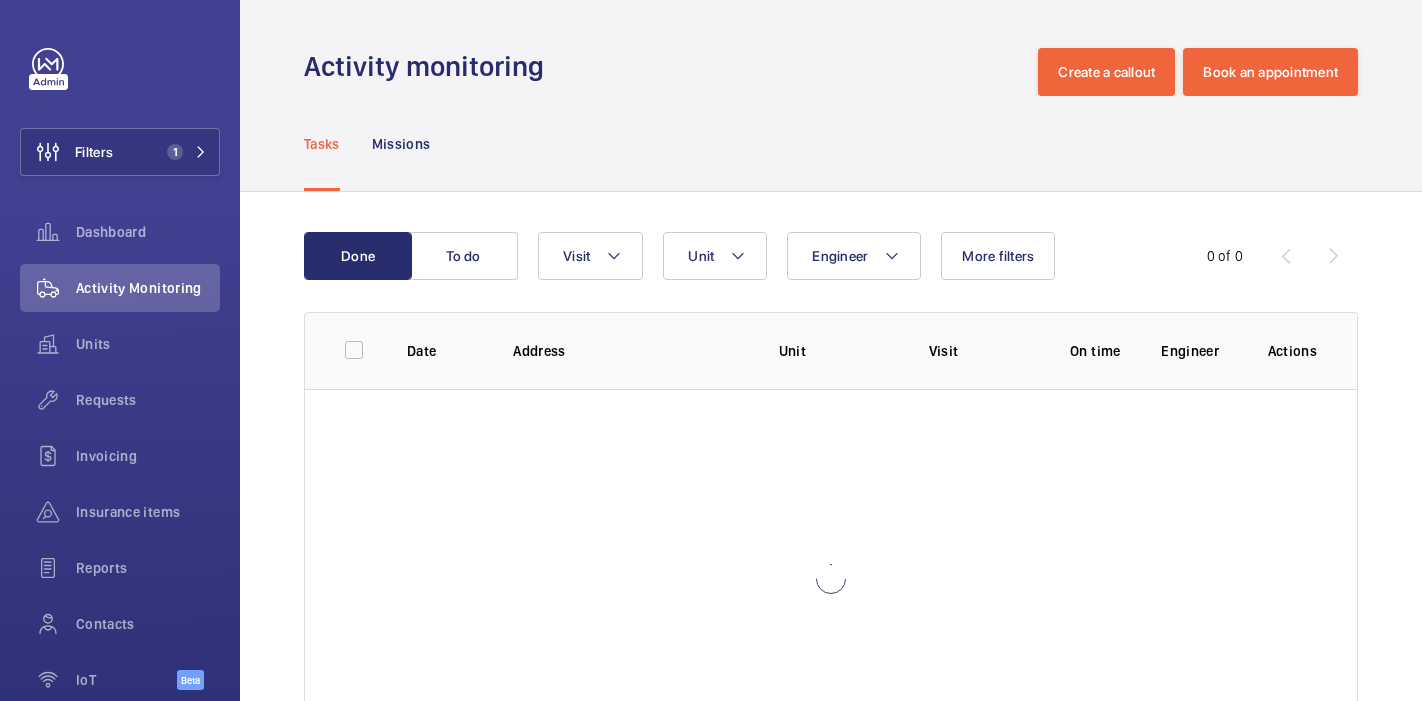 scroll, scrollTop: 0, scrollLeft: 0, axis: both 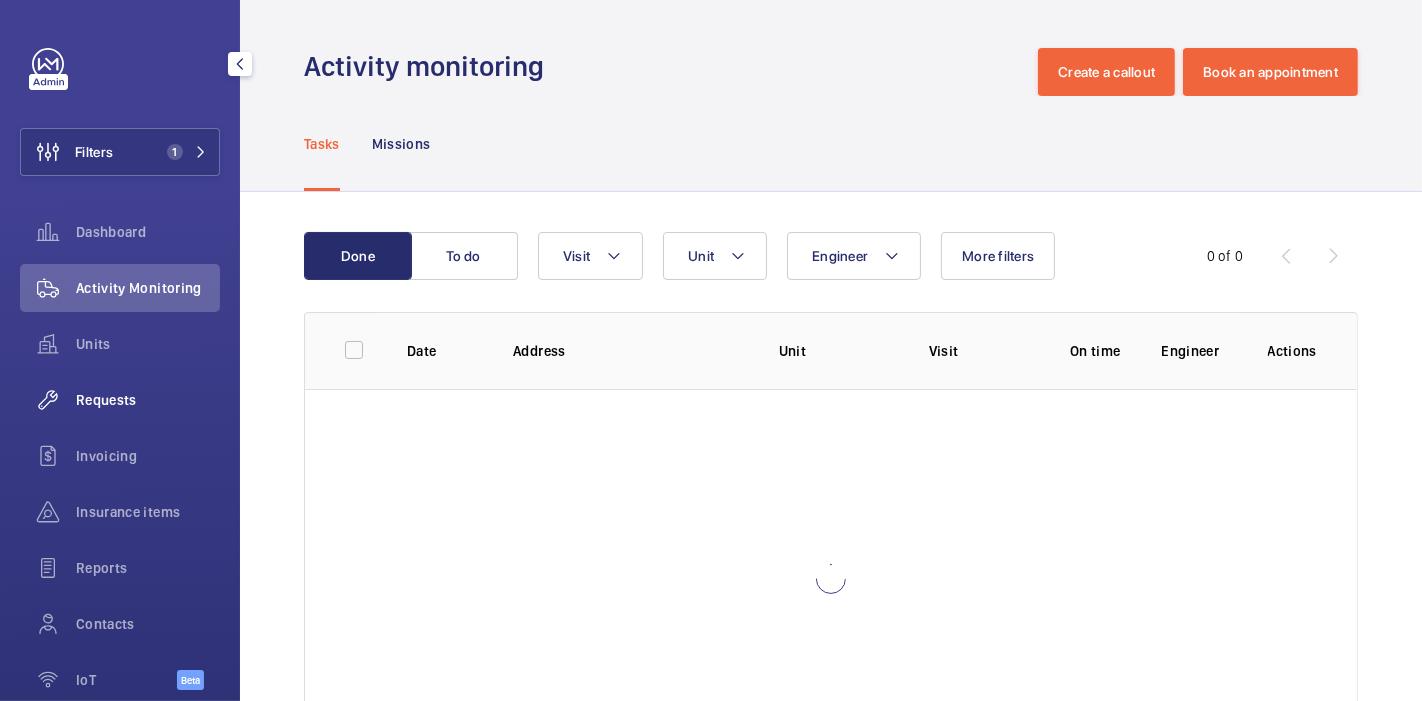 click on "Requests" 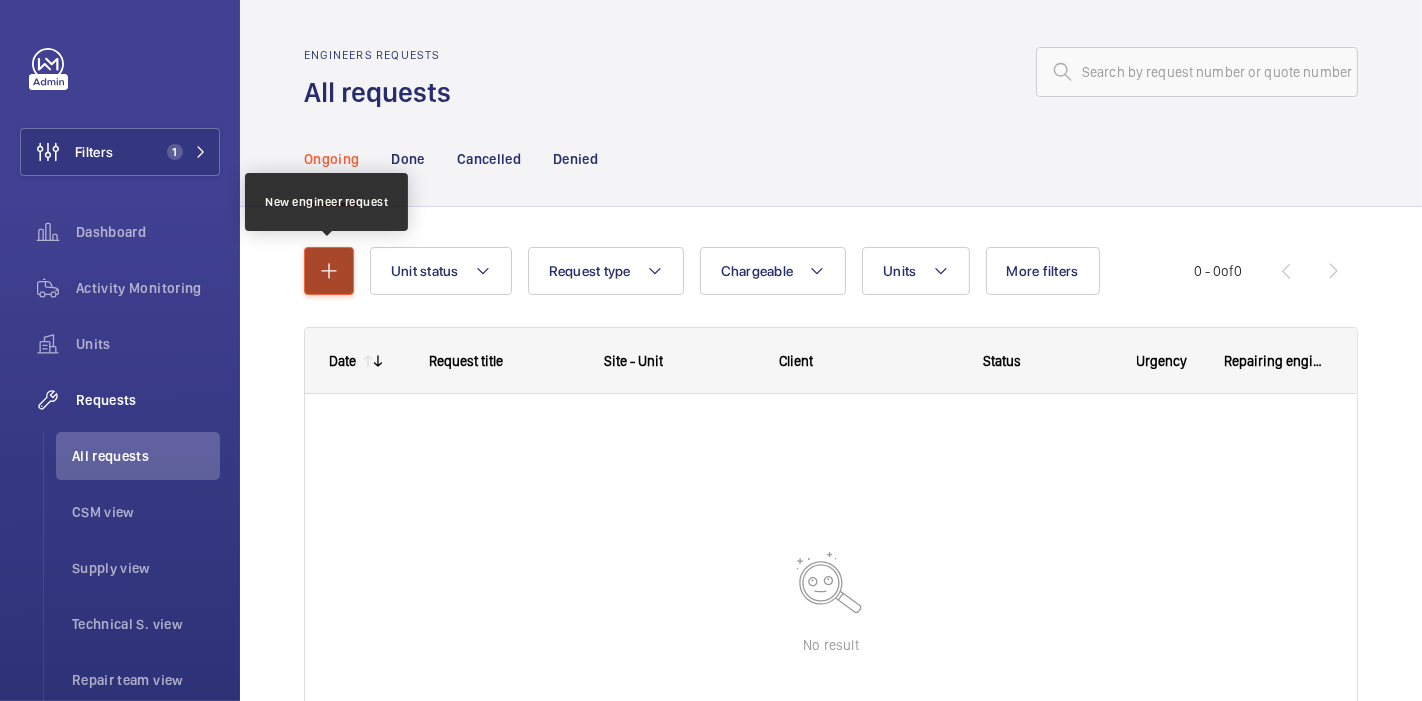 click 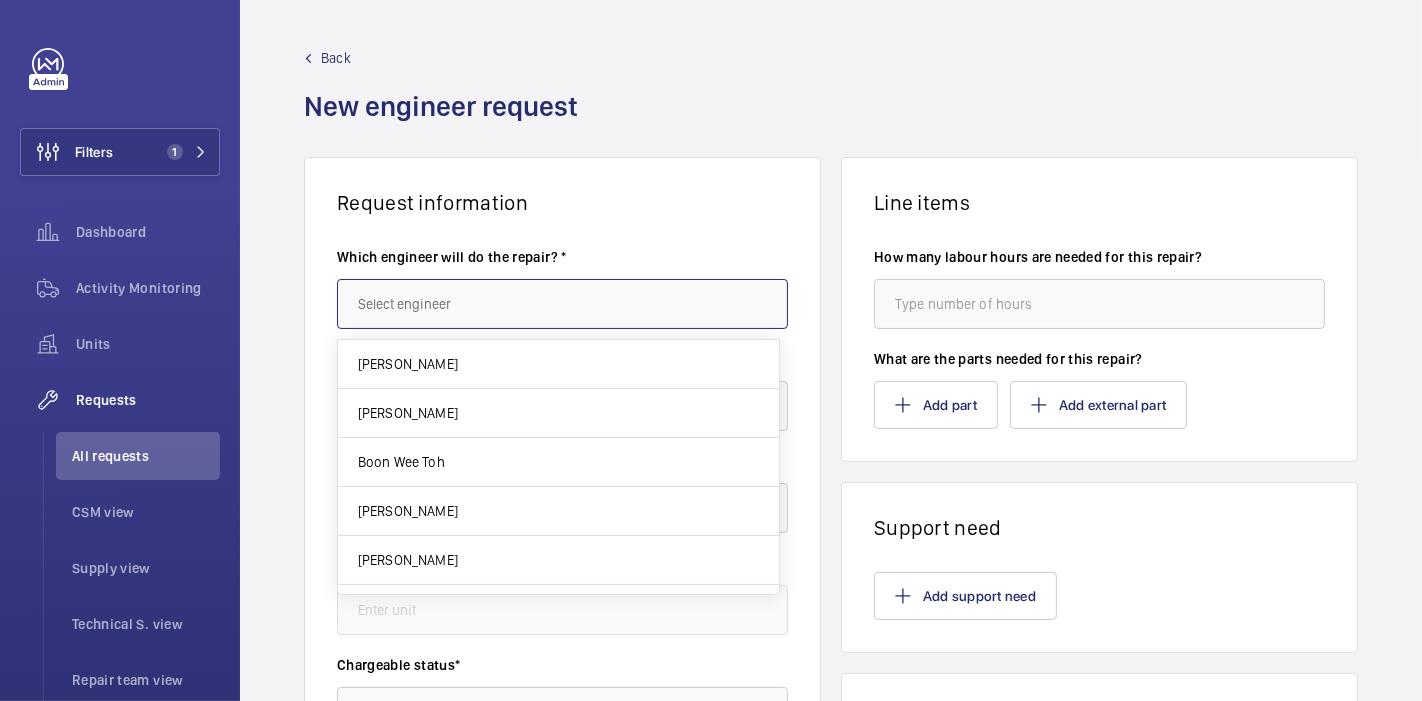 click at bounding box center (562, 304) 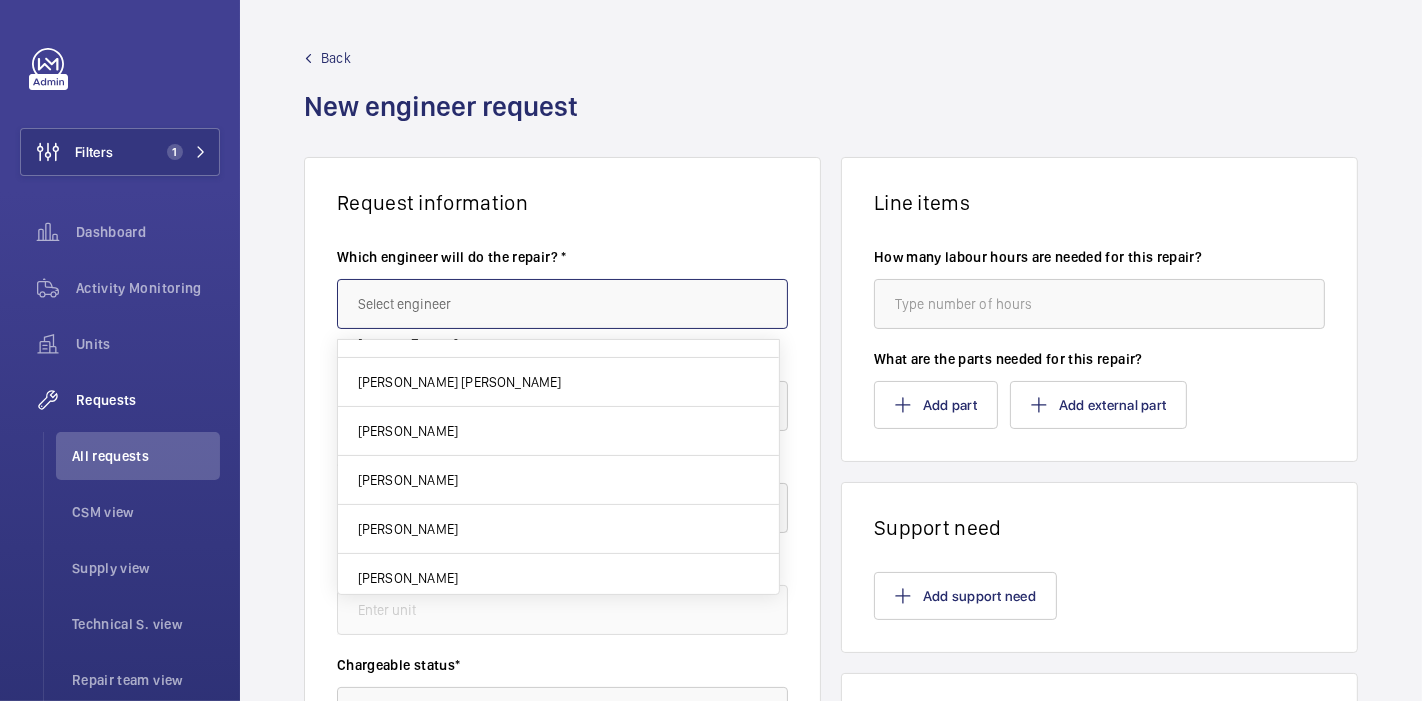 scroll, scrollTop: 0, scrollLeft: 0, axis: both 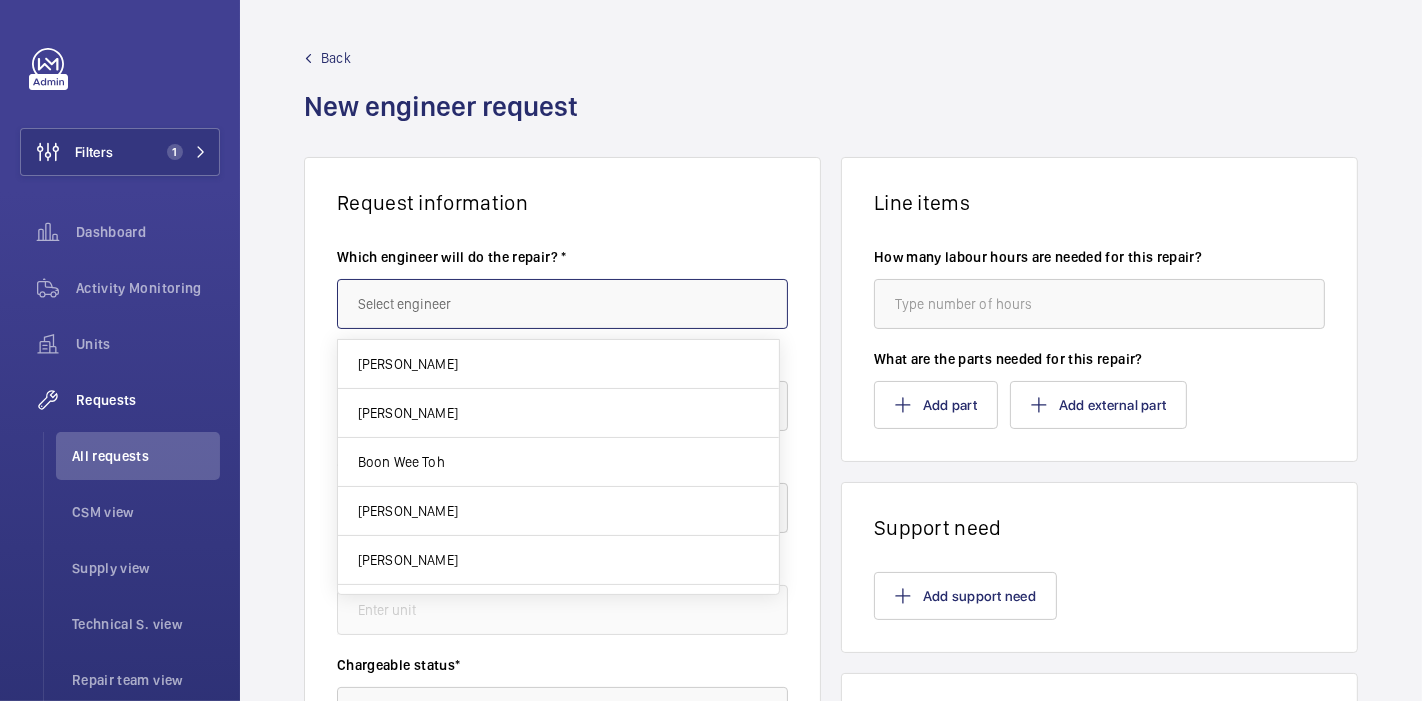 click at bounding box center (562, 304) 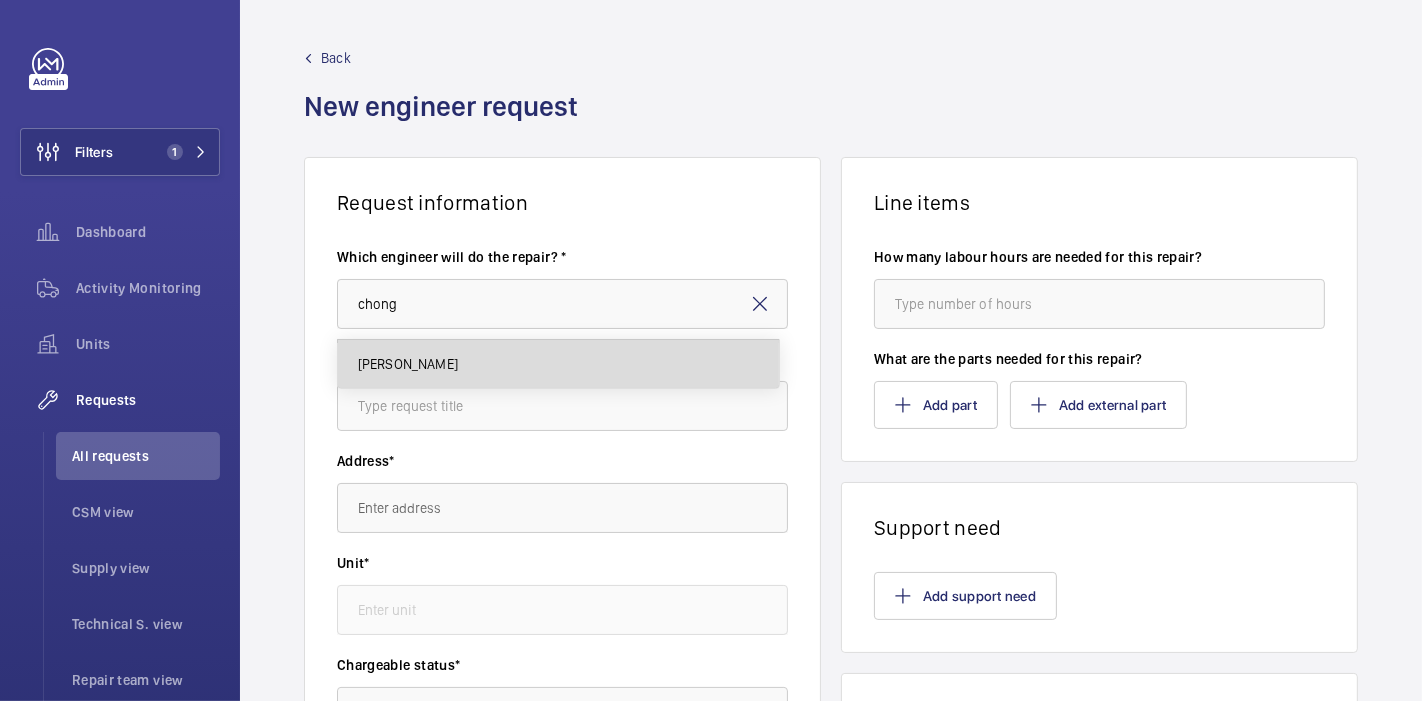 click on "[PERSON_NAME]" at bounding box center [558, 364] 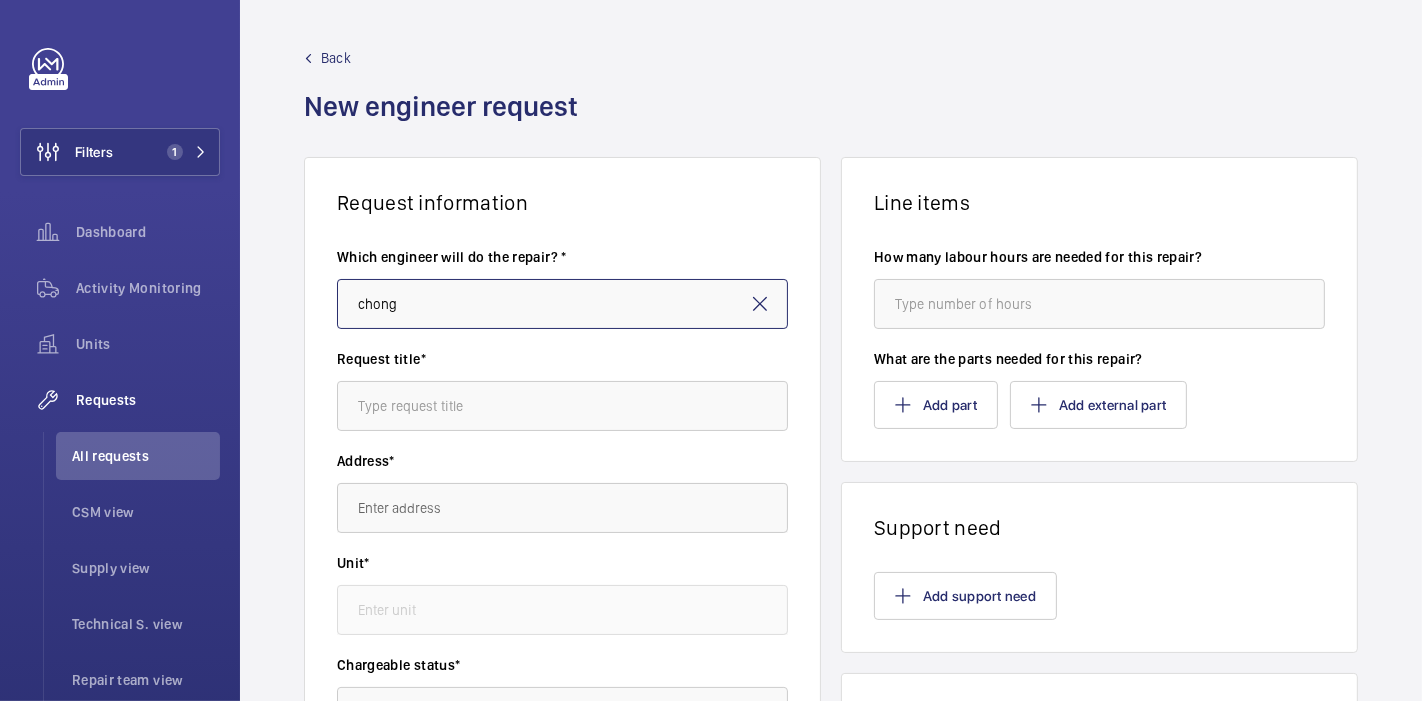 type on "[PERSON_NAME]" 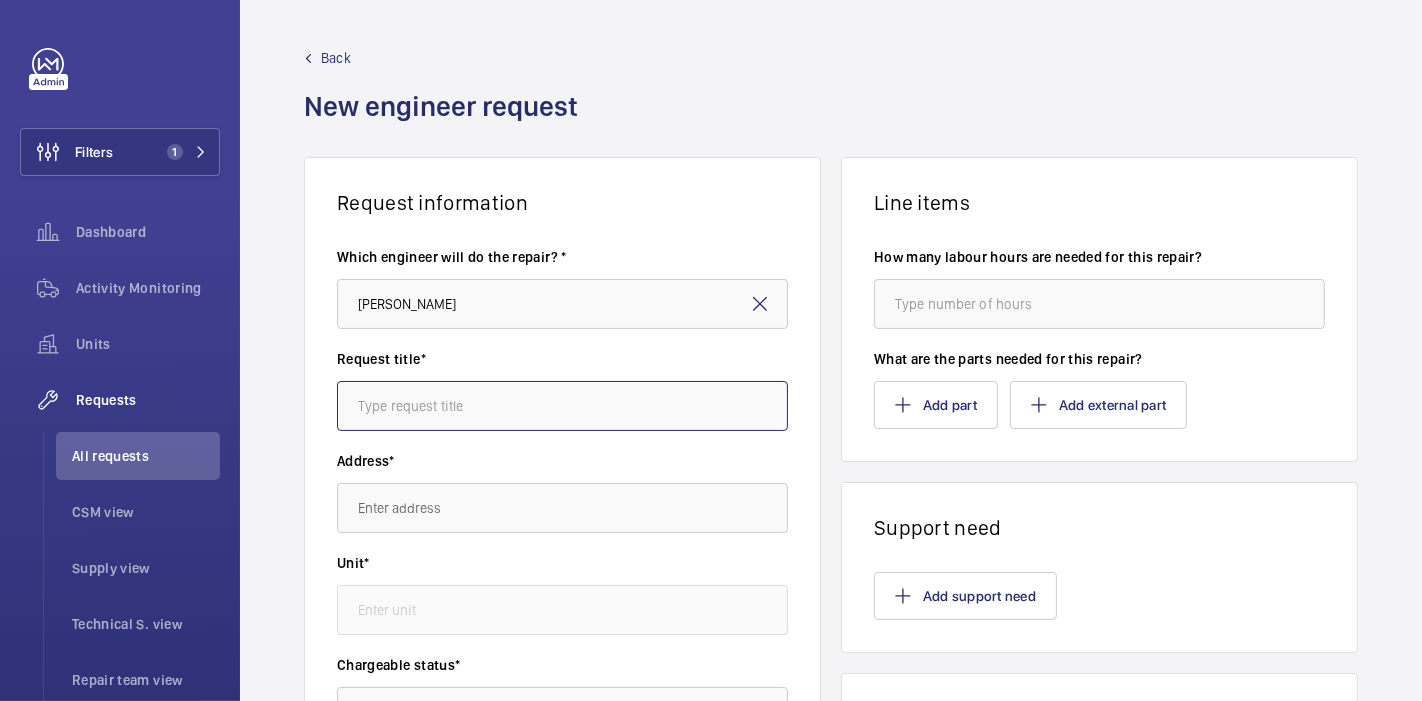 click 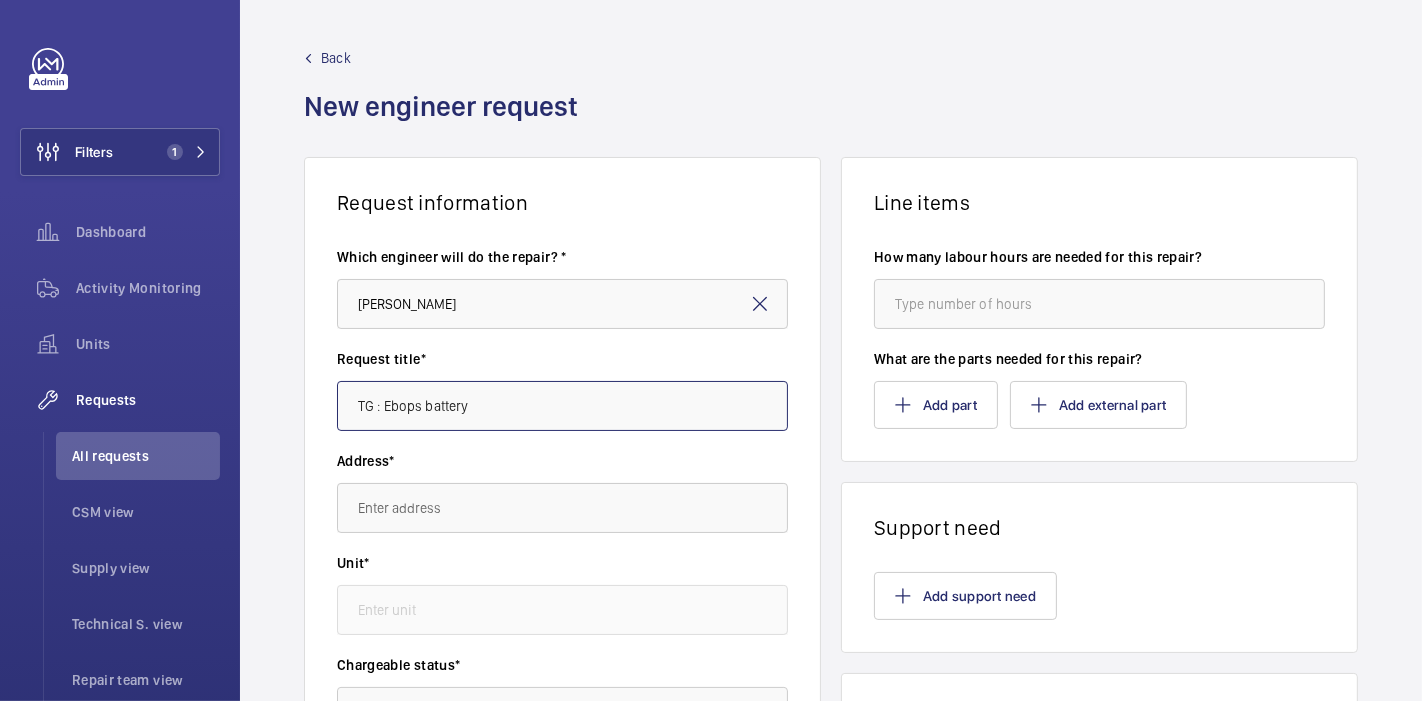 type on "TG : Ebops battery" 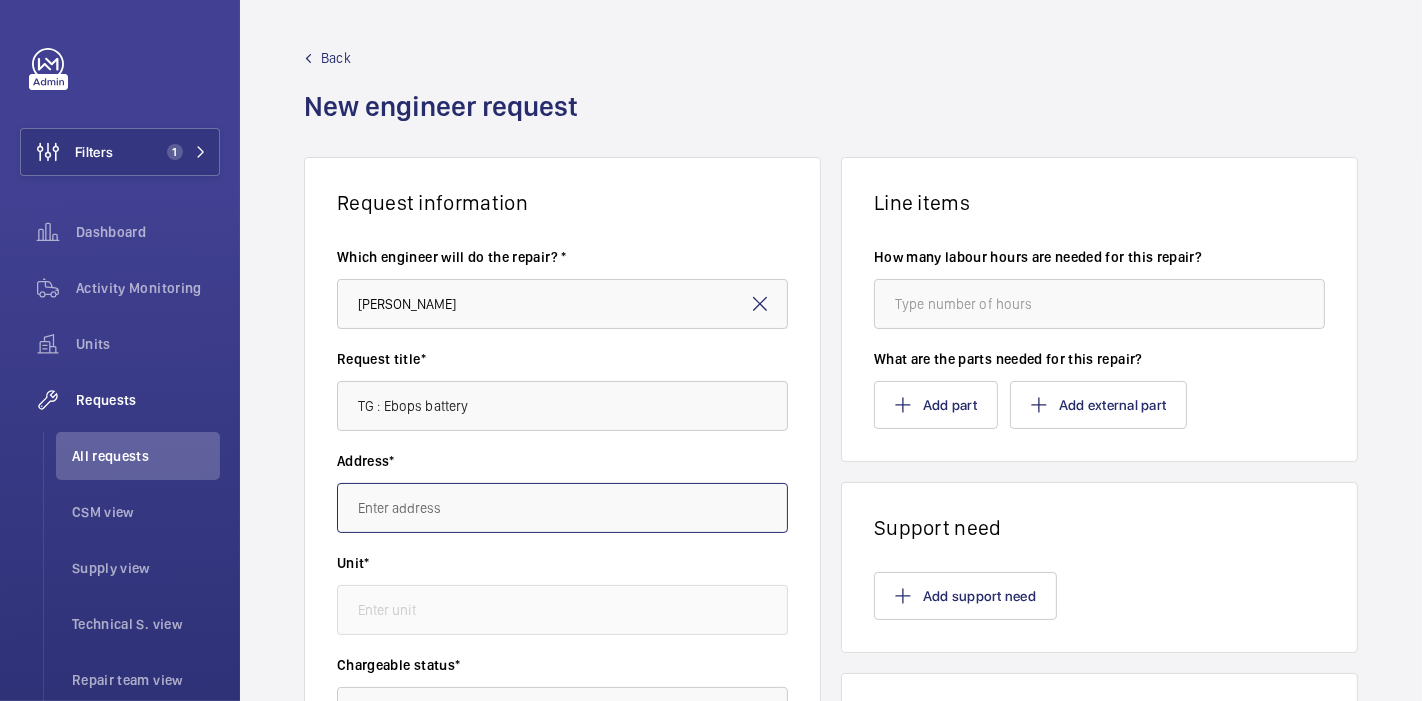 click at bounding box center [562, 508] 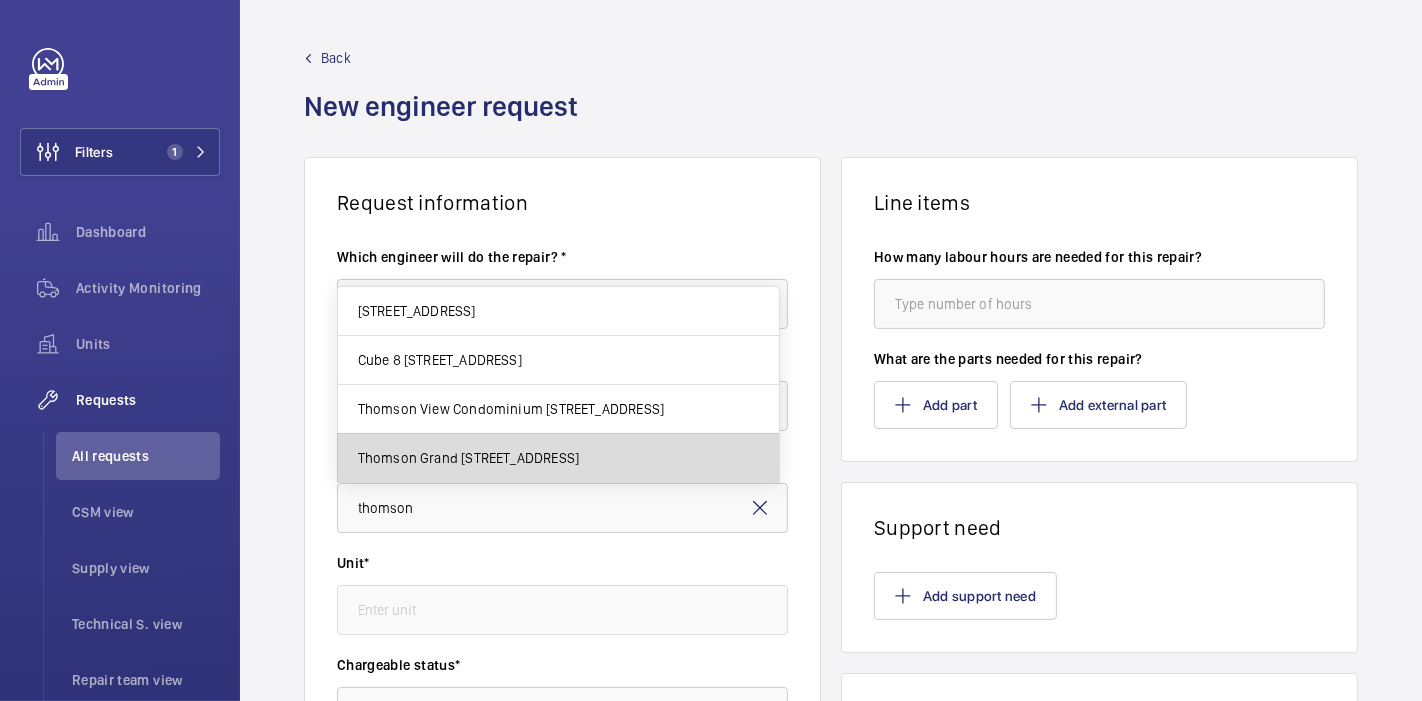 click on "Thomson Grand 21 Sin Ming Walk, 573915 SINGAPORE" at bounding box center [468, 458] 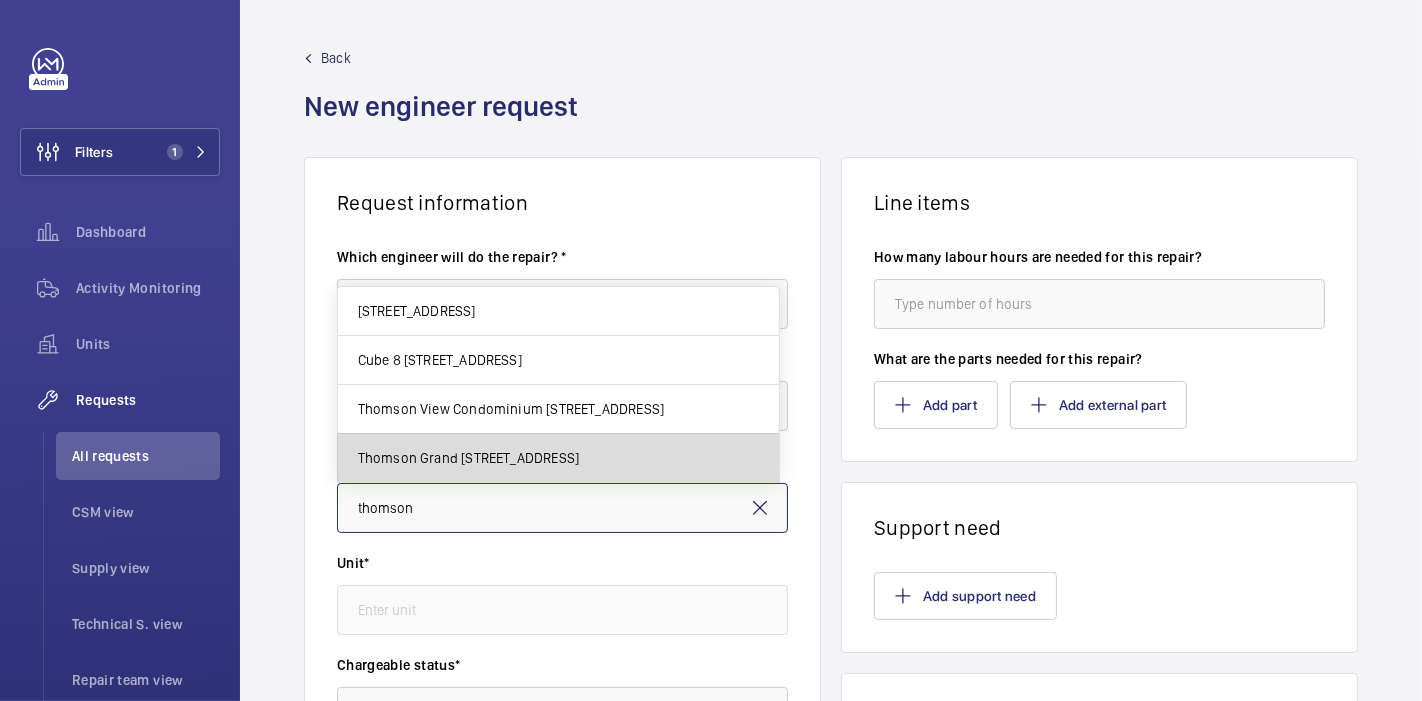 type on "Thomson Grand 21 Sin Ming Walk, 573915 SINGAPORE" 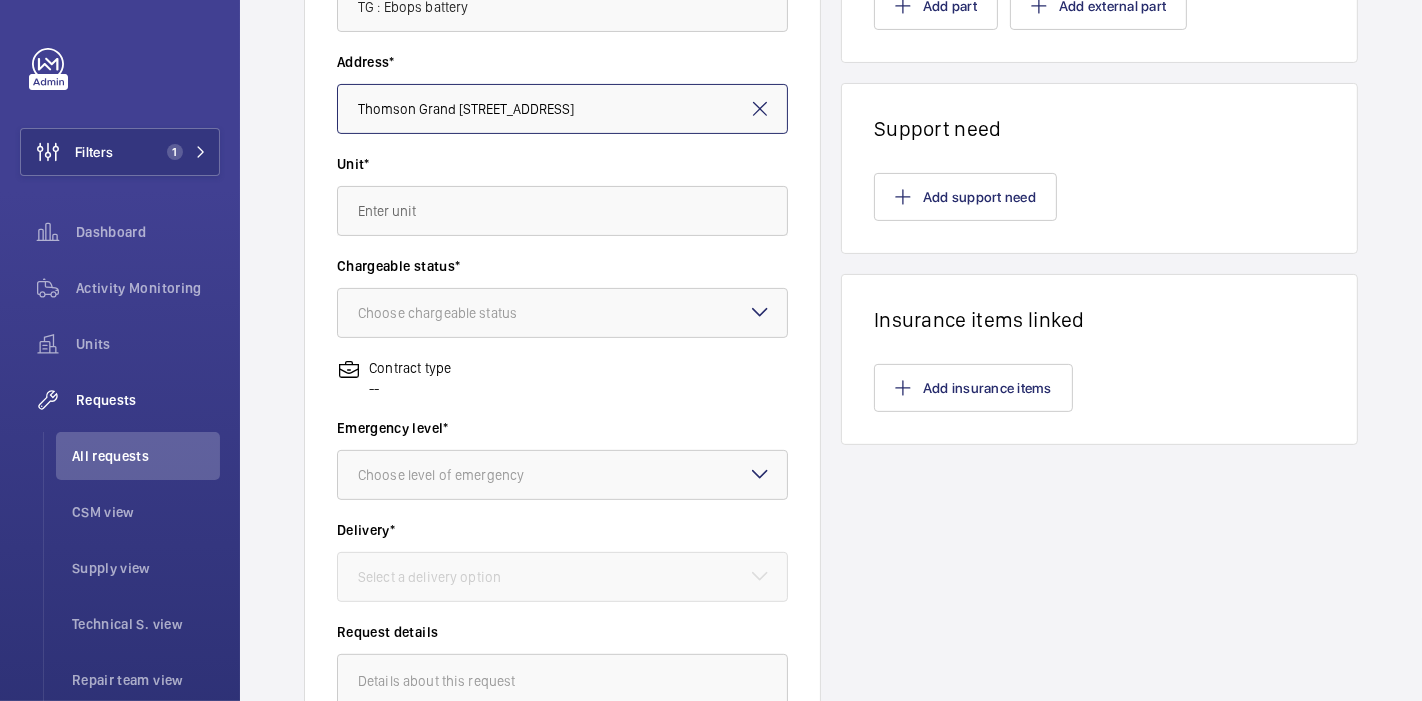 scroll, scrollTop: 400, scrollLeft: 0, axis: vertical 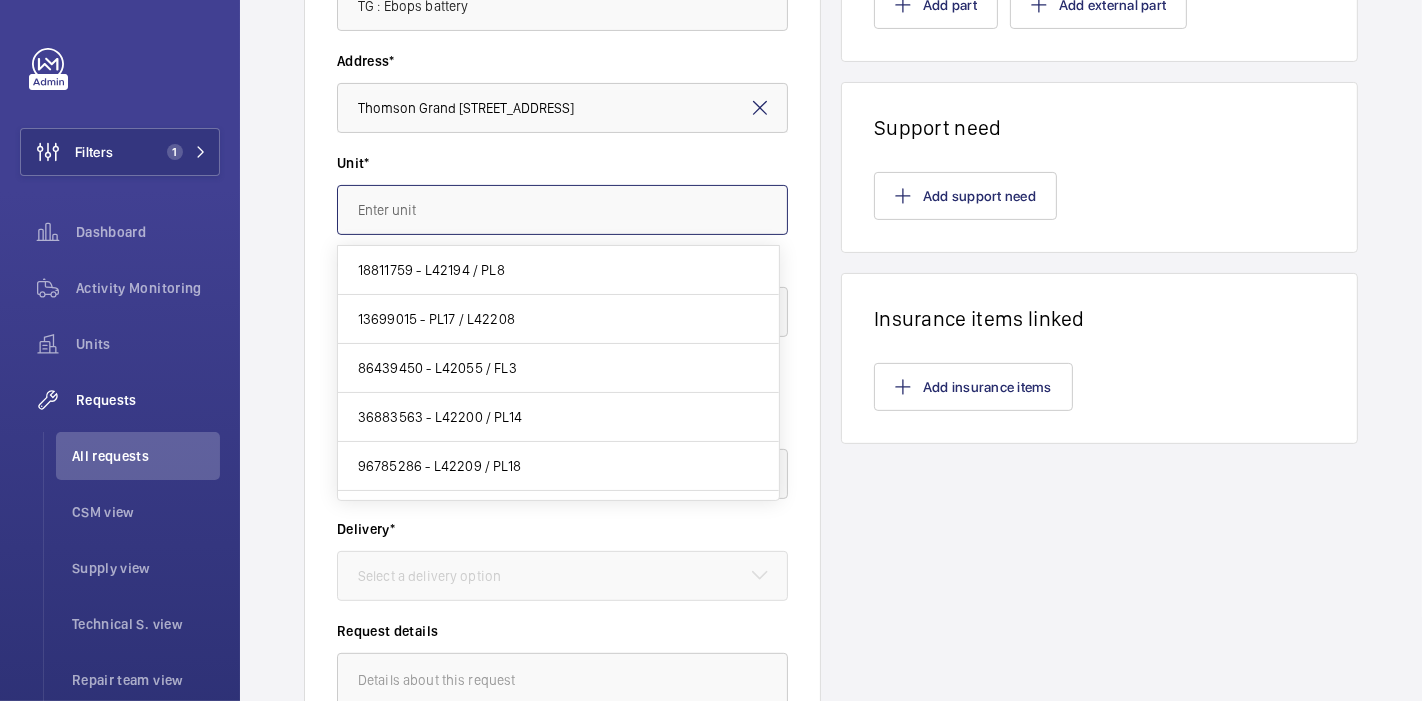 click at bounding box center (562, 210) 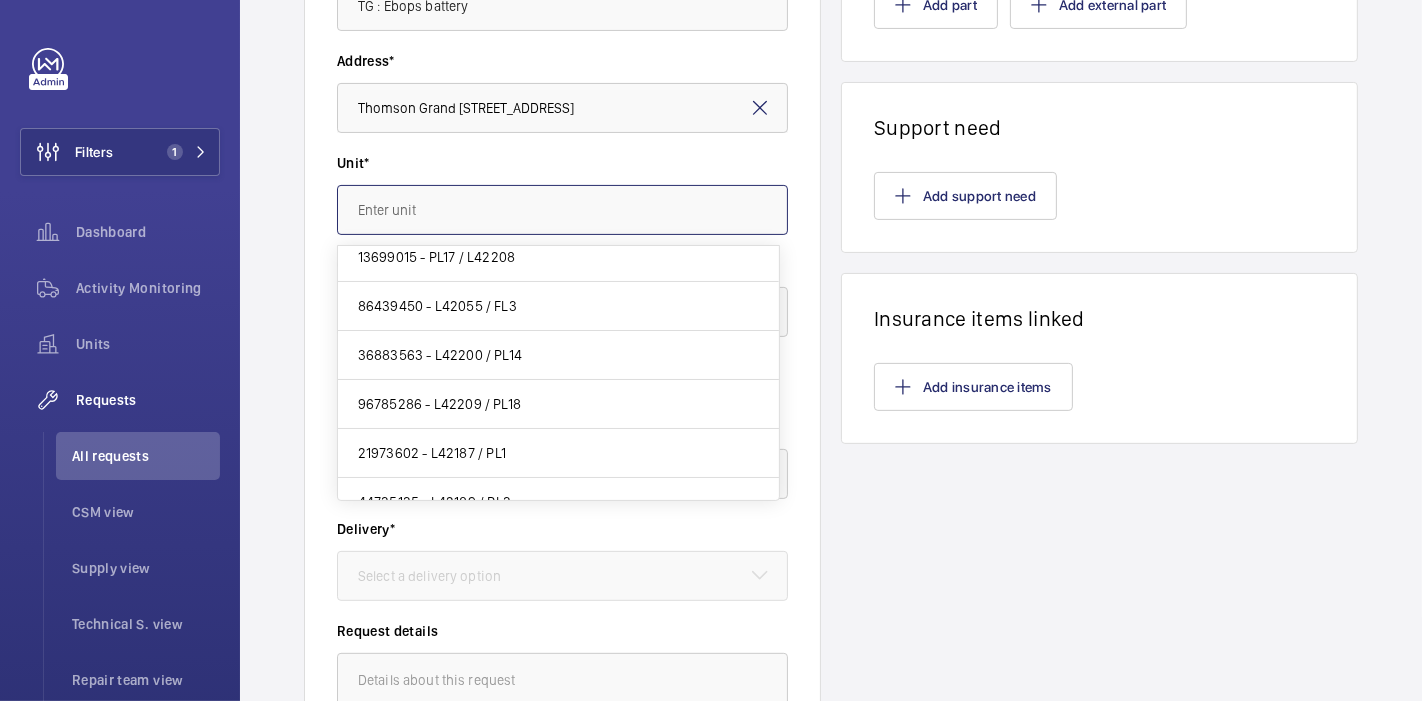 scroll, scrollTop: 0, scrollLeft: 0, axis: both 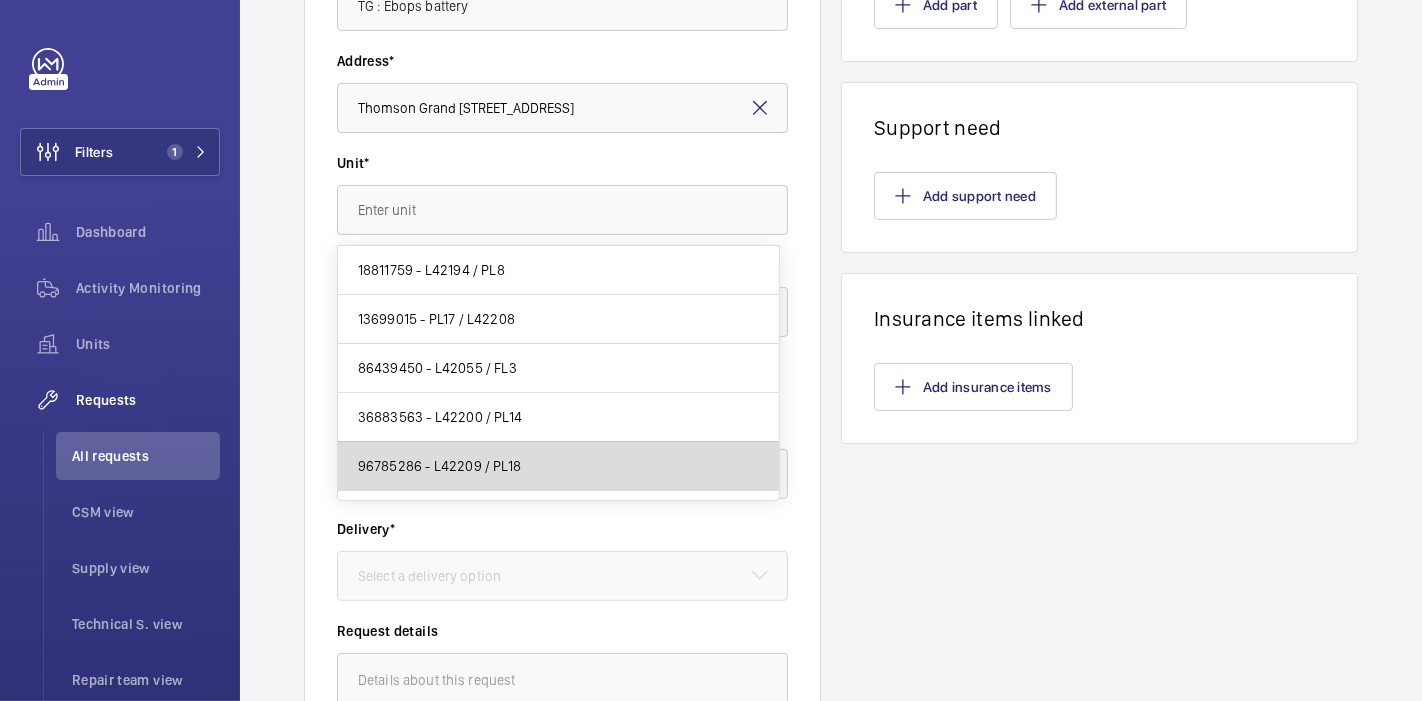 click on "96785286 - L42209 / PL18" at bounding box center [558, 466] 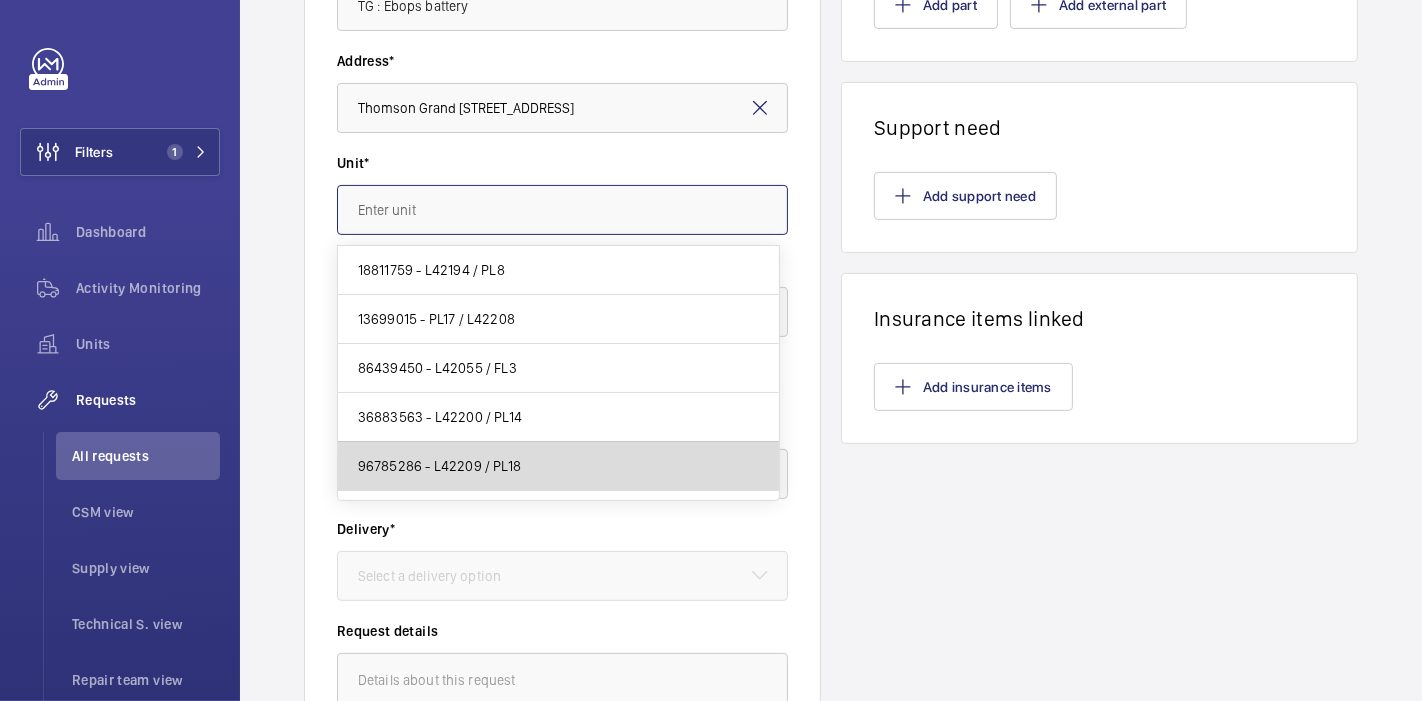 type on "96785286 - L42209 / PL18" 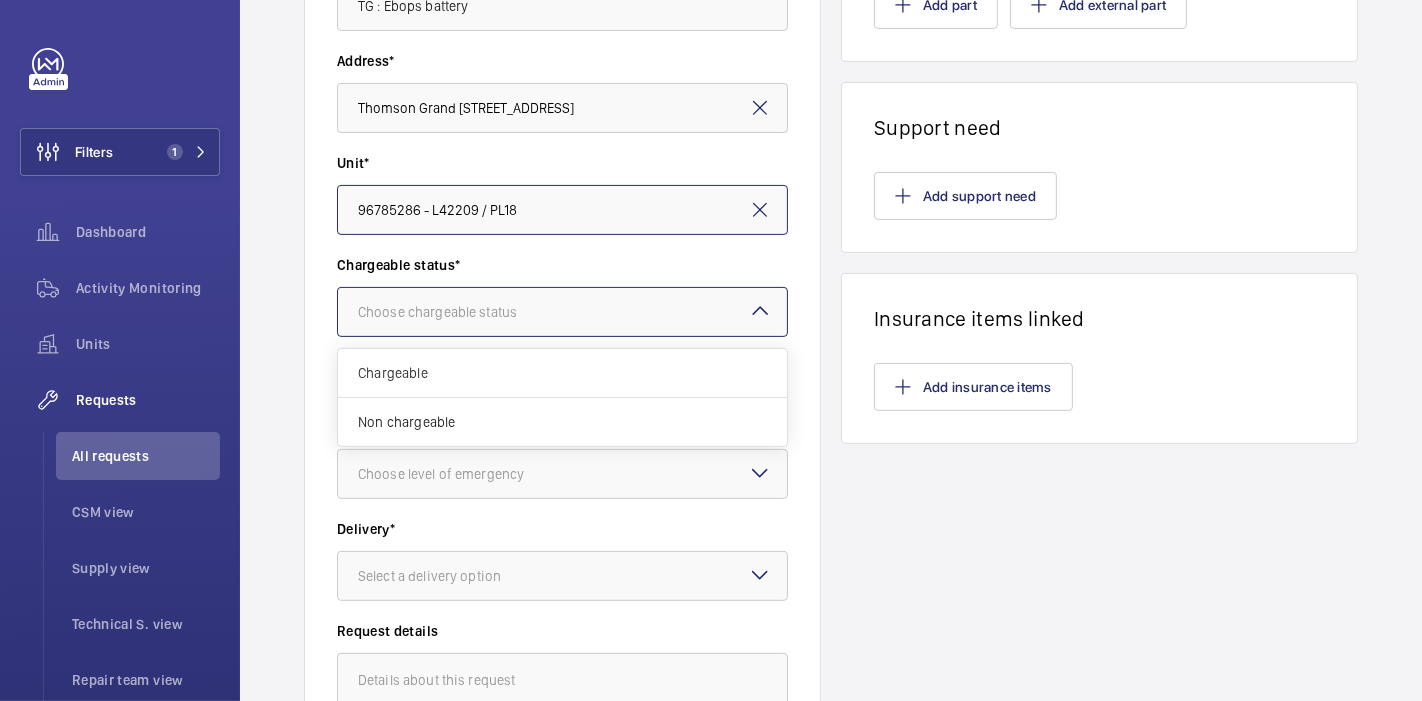 click at bounding box center (562, 312) 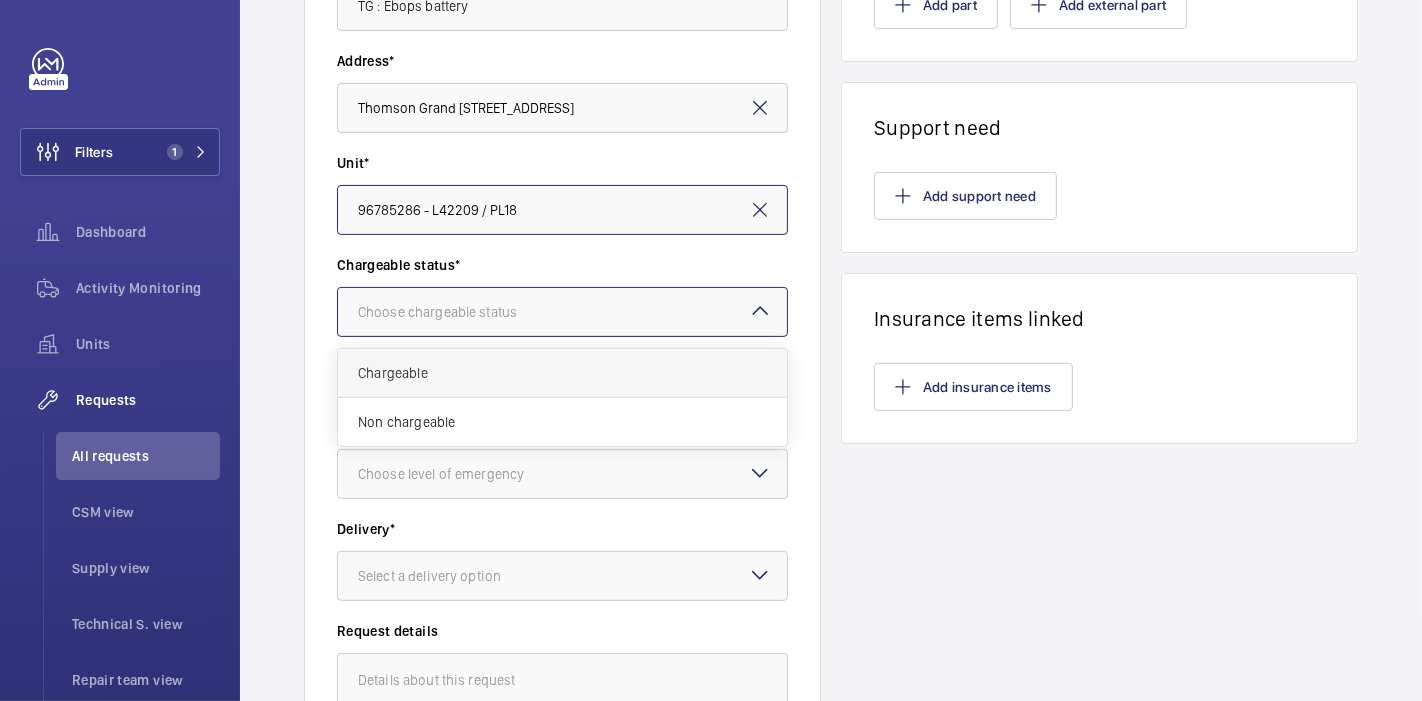 click on "Chargeable" at bounding box center (562, 373) 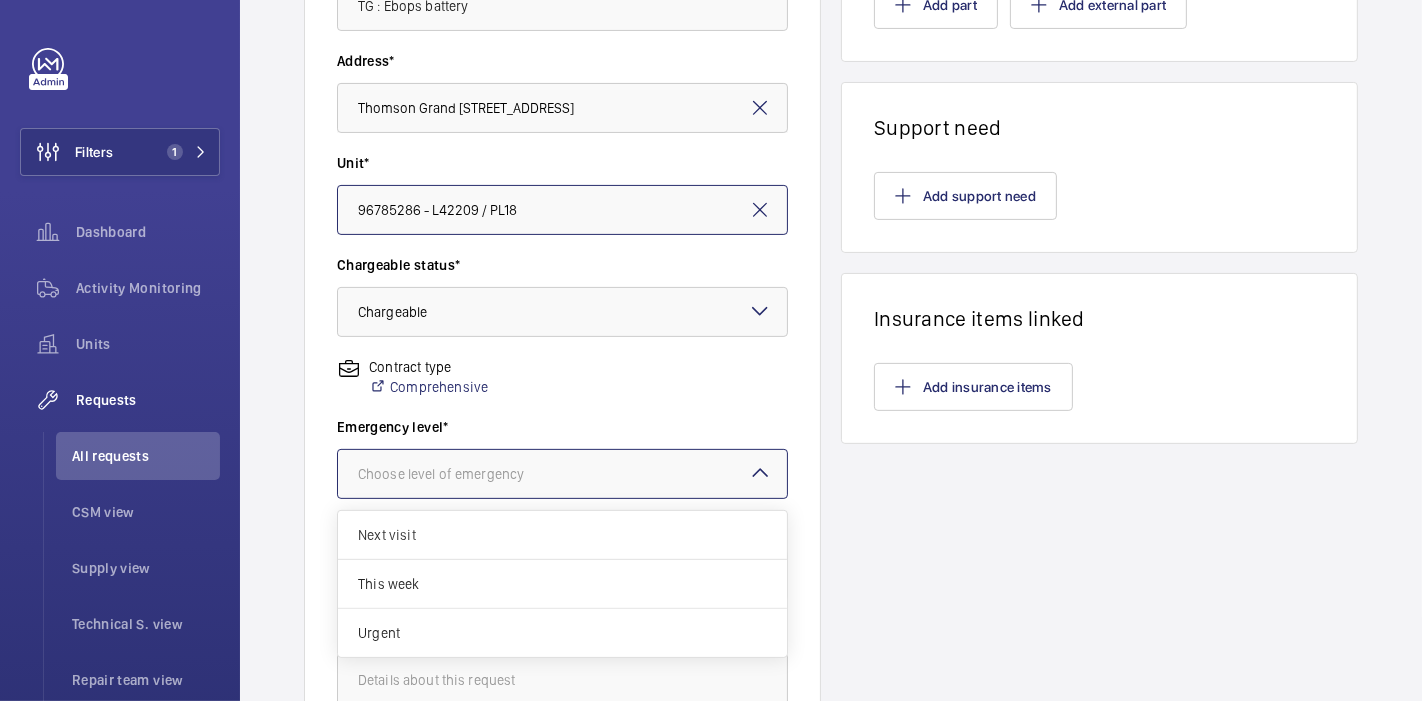 click on "Choose level of emergency" at bounding box center (466, 474) 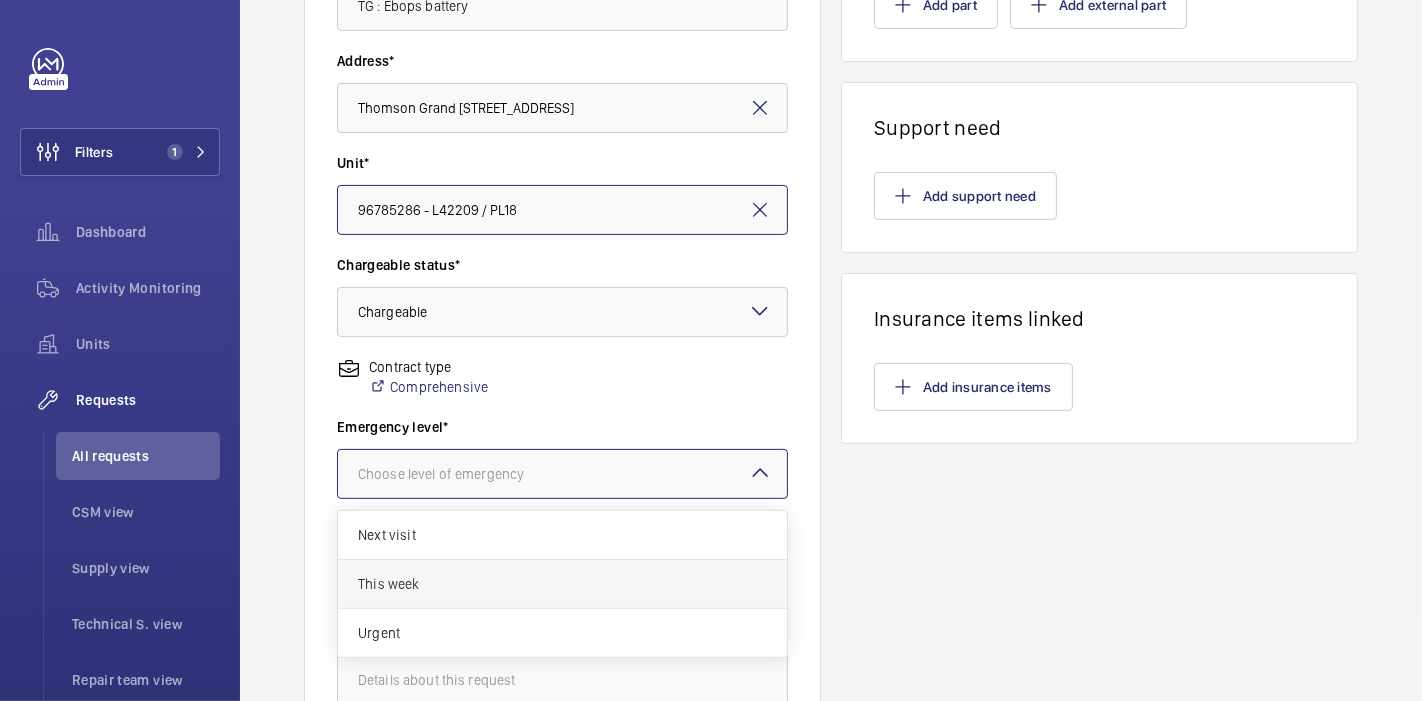 click on "This week" at bounding box center (562, 584) 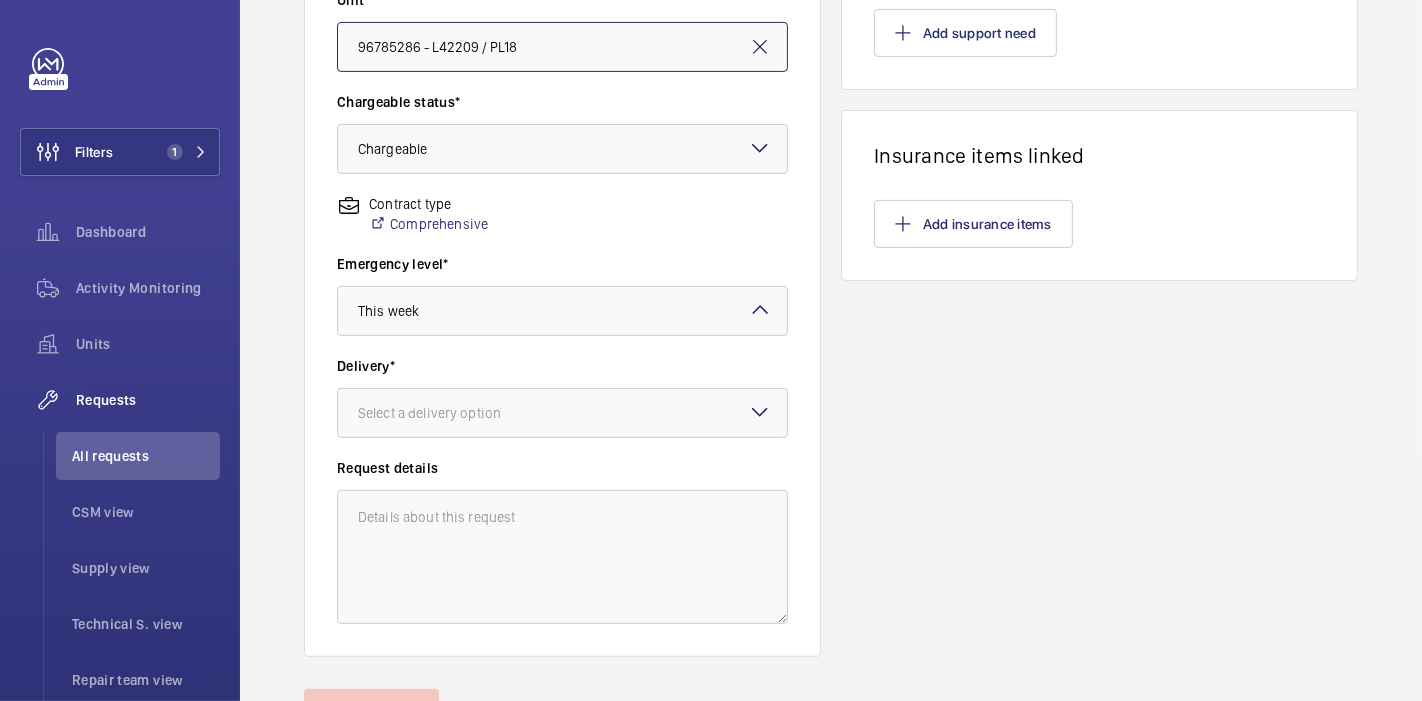 scroll, scrollTop: 564, scrollLeft: 0, axis: vertical 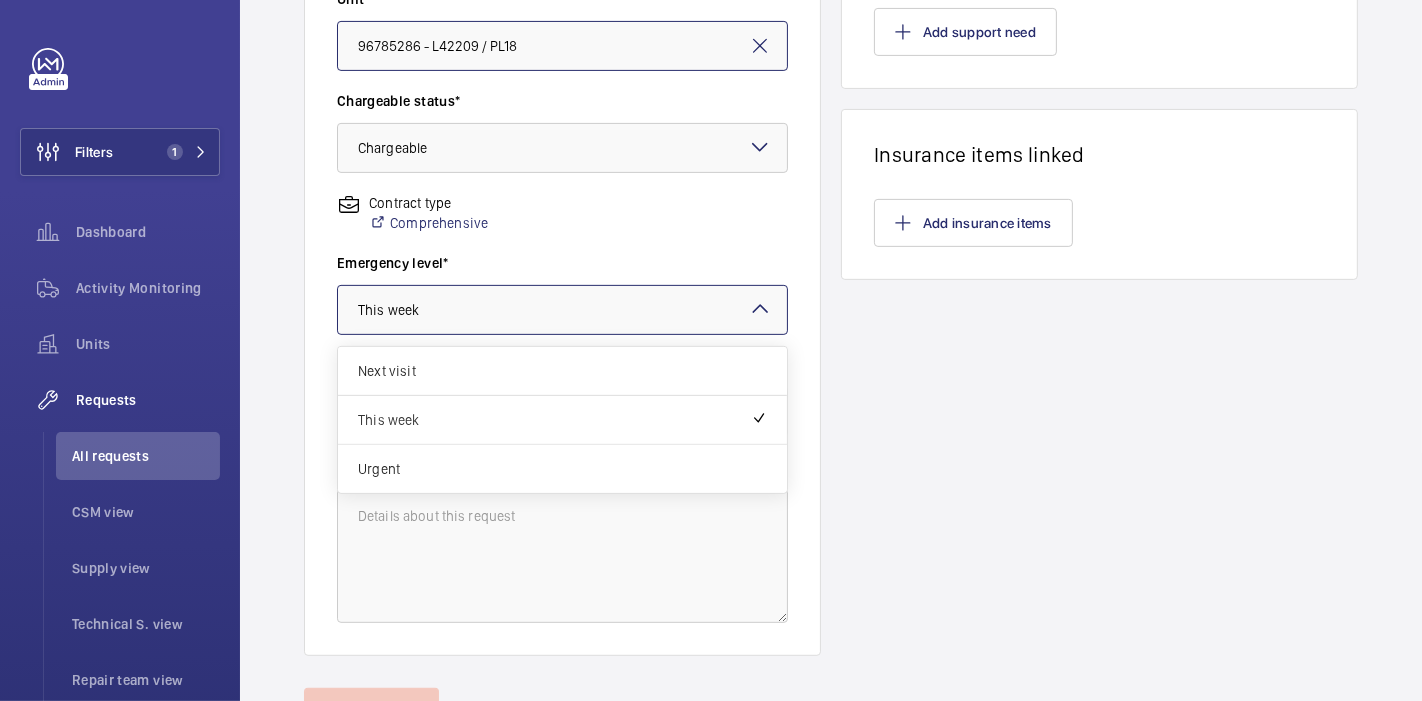 click at bounding box center (562, 310) 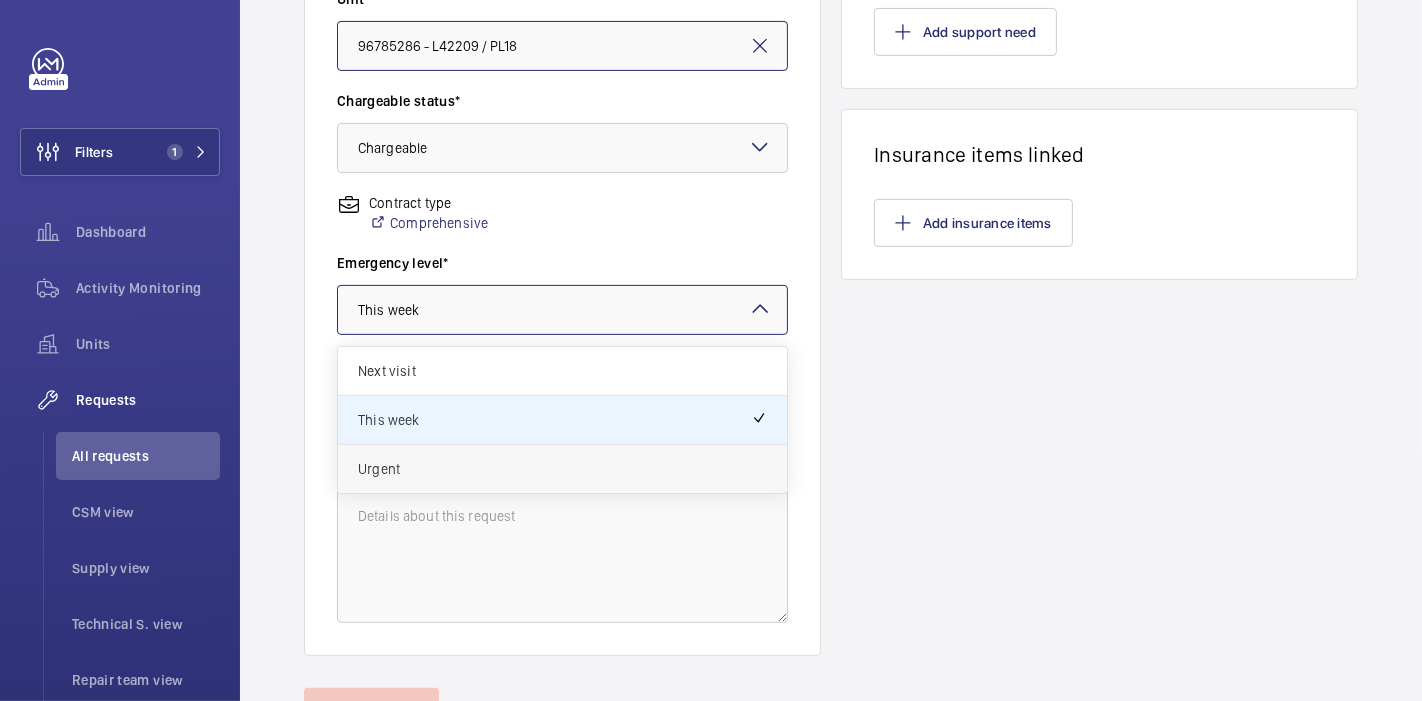 click on "Urgent" at bounding box center (562, 469) 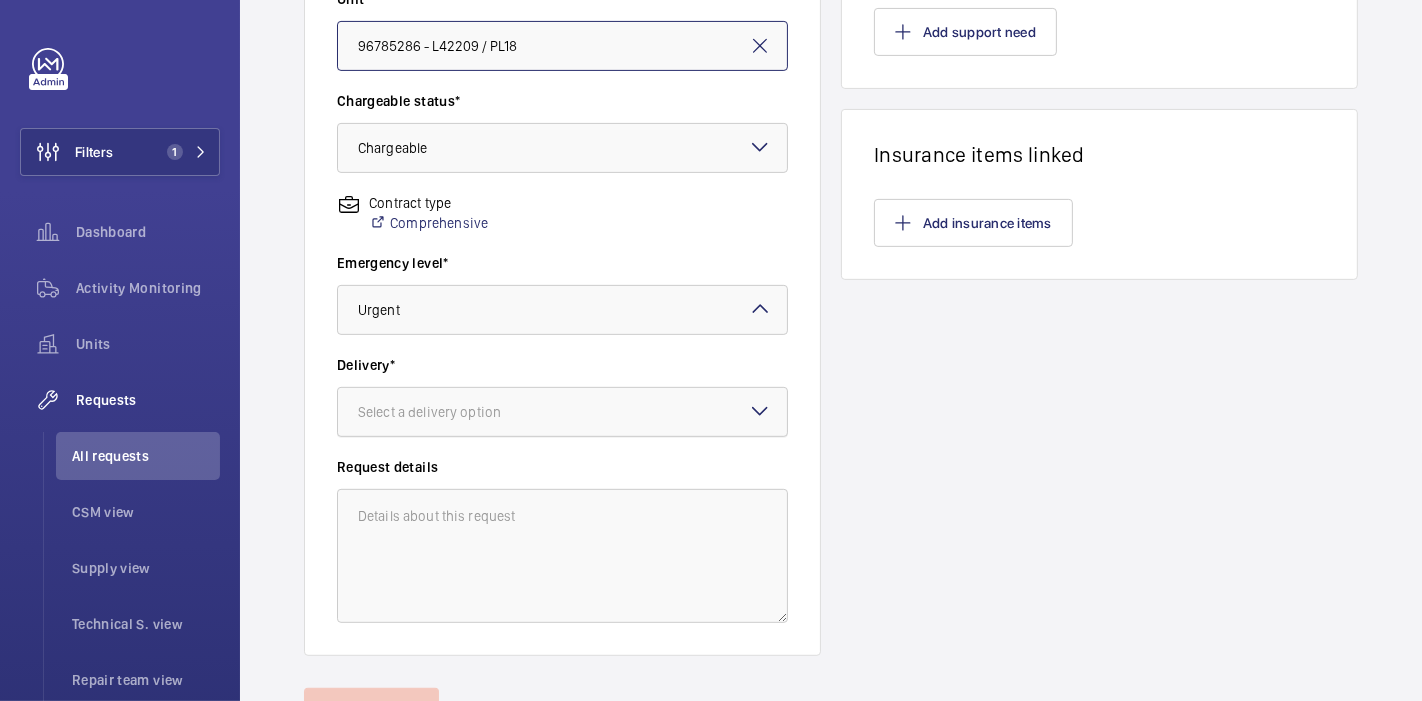 click at bounding box center [562, 412] 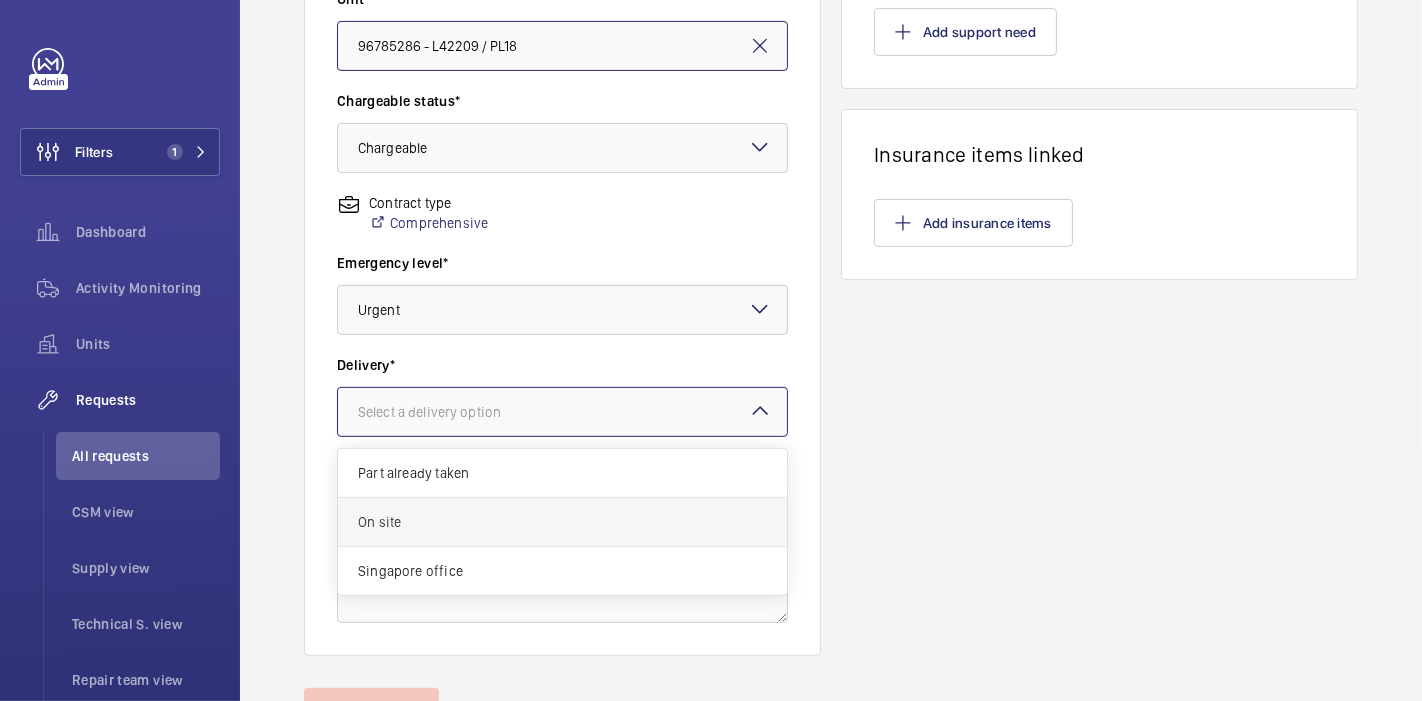 click on "On site" at bounding box center [562, 522] 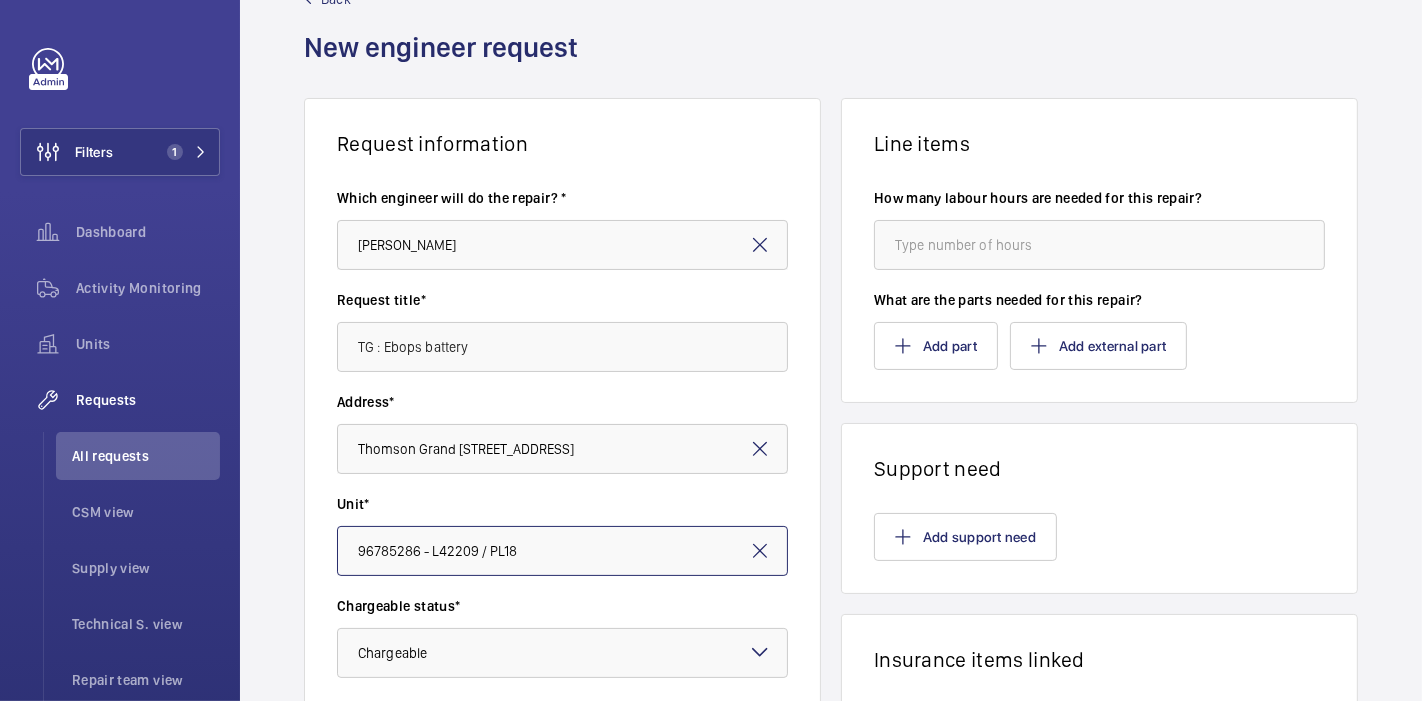 scroll, scrollTop: 54, scrollLeft: 0, axis: vertical 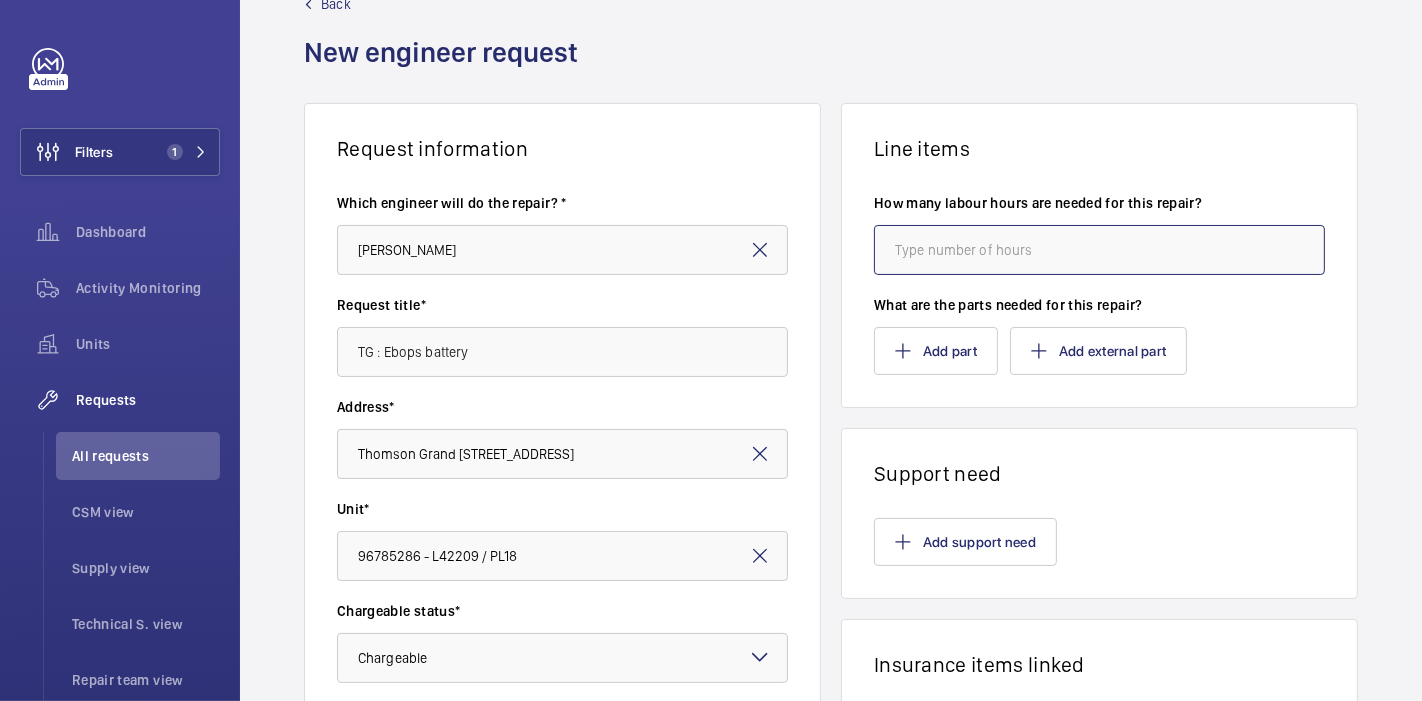 click 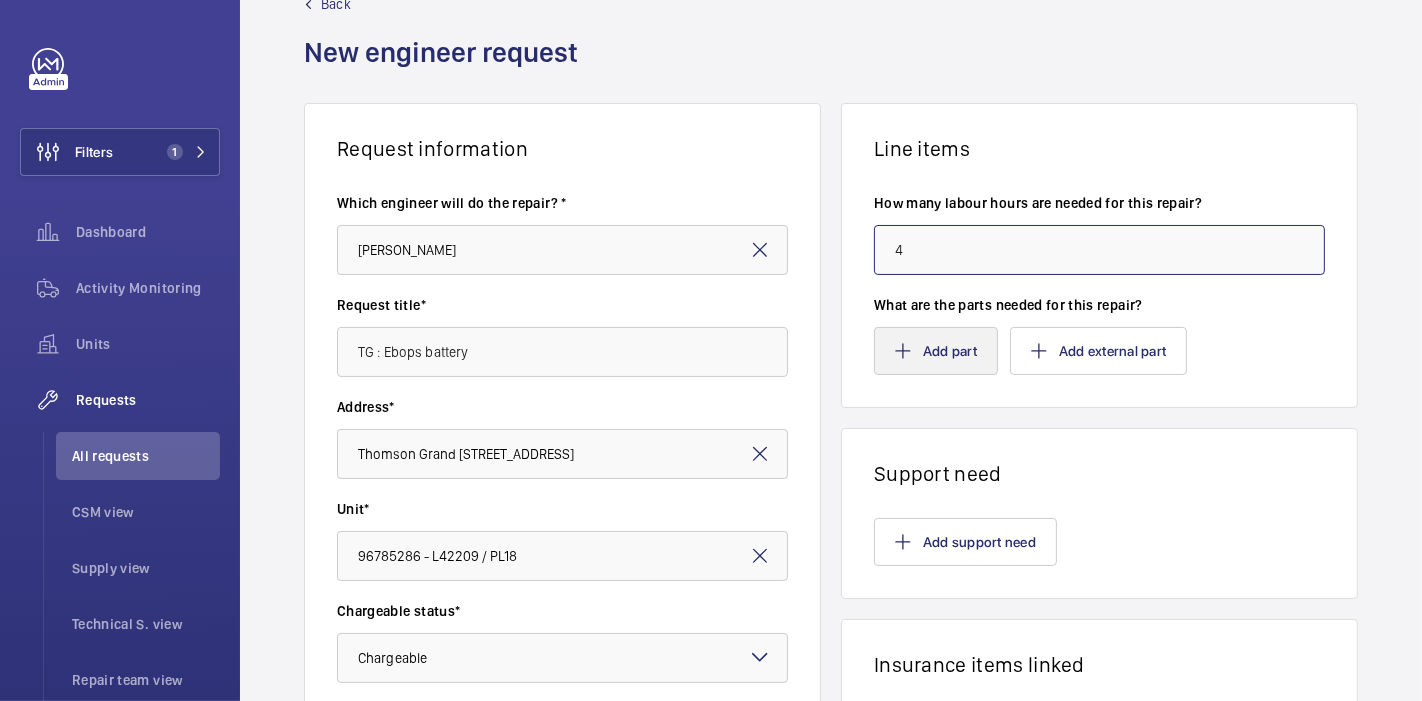type on "4" 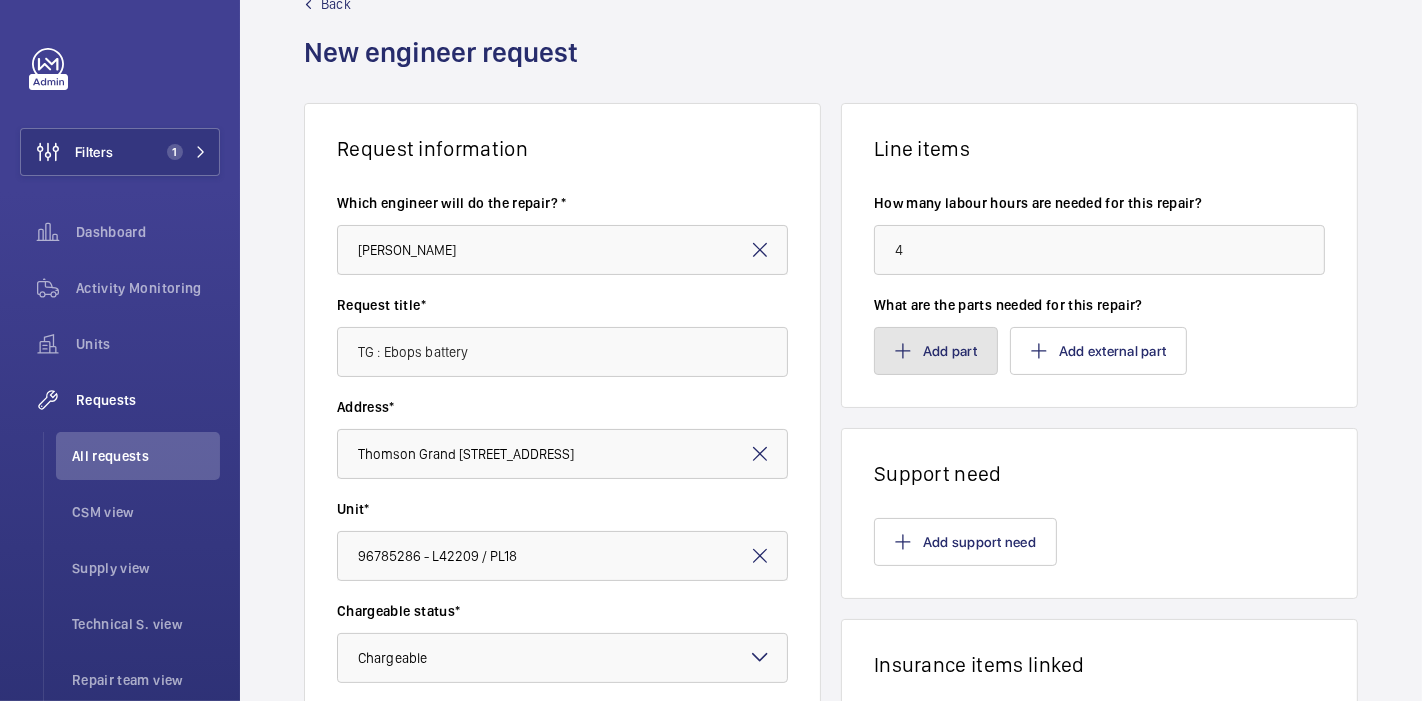 click on "Add part" 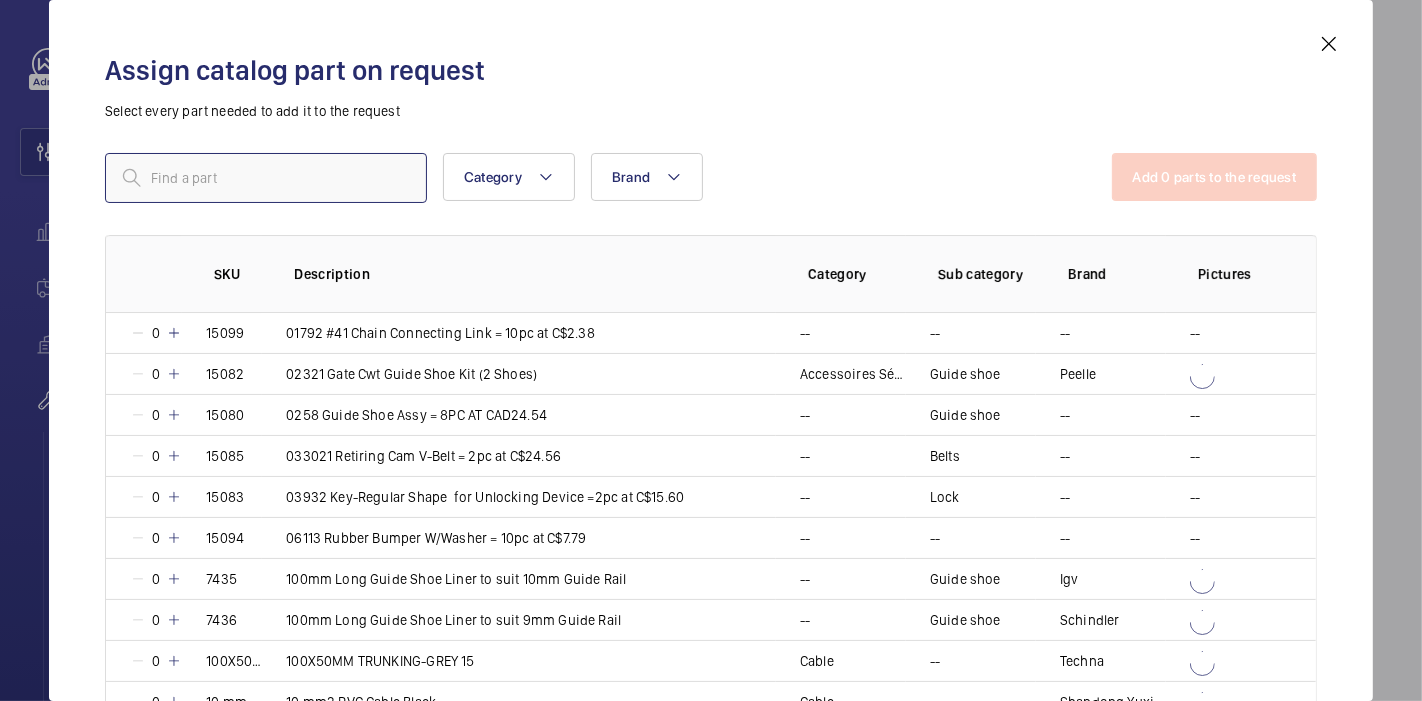 click at bounding box center (266, 178) 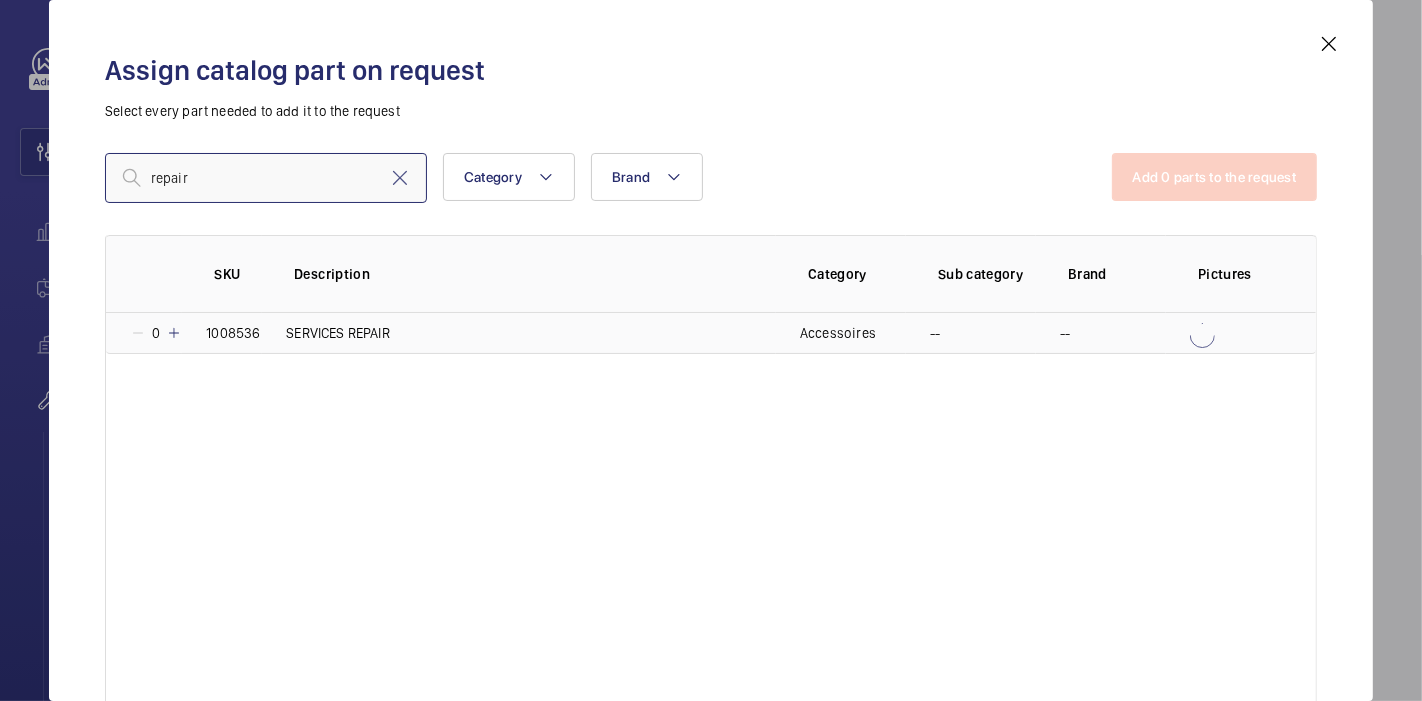 type on "repair" 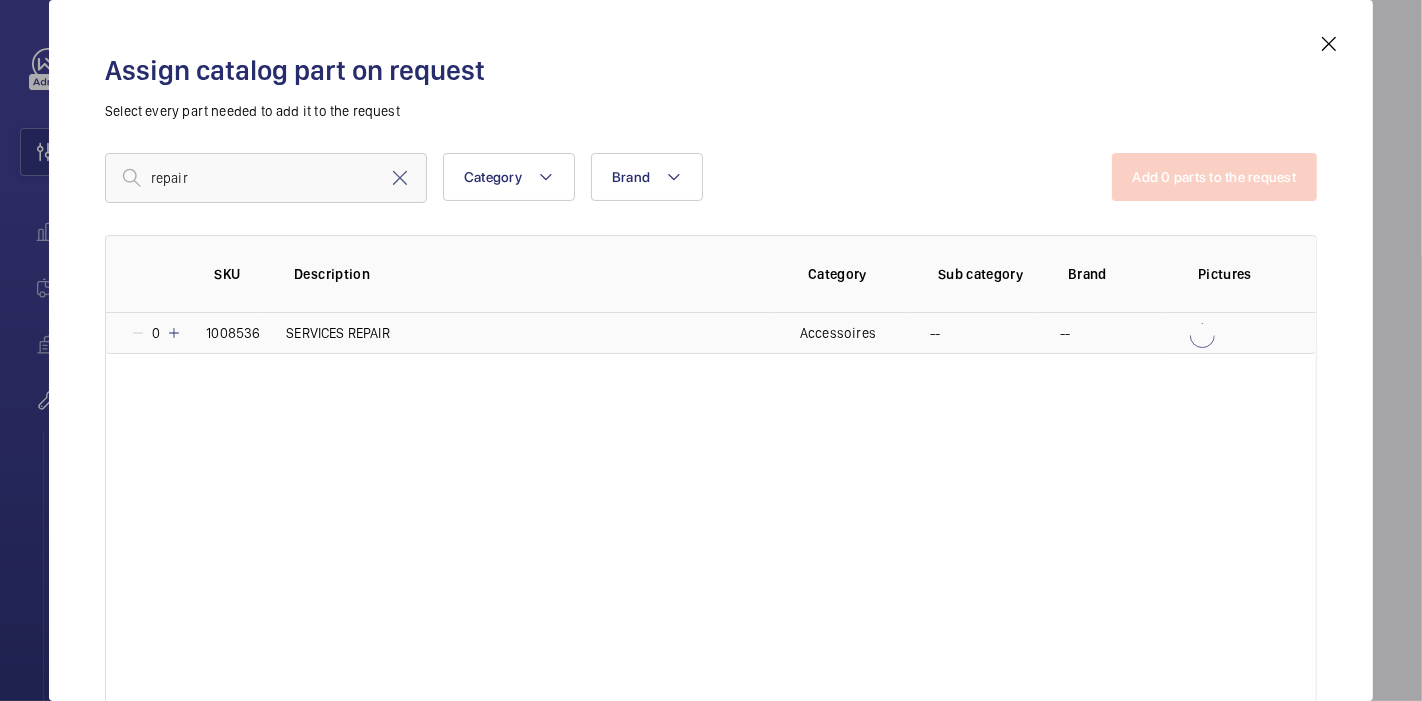 click at bounding box center [174, 333] 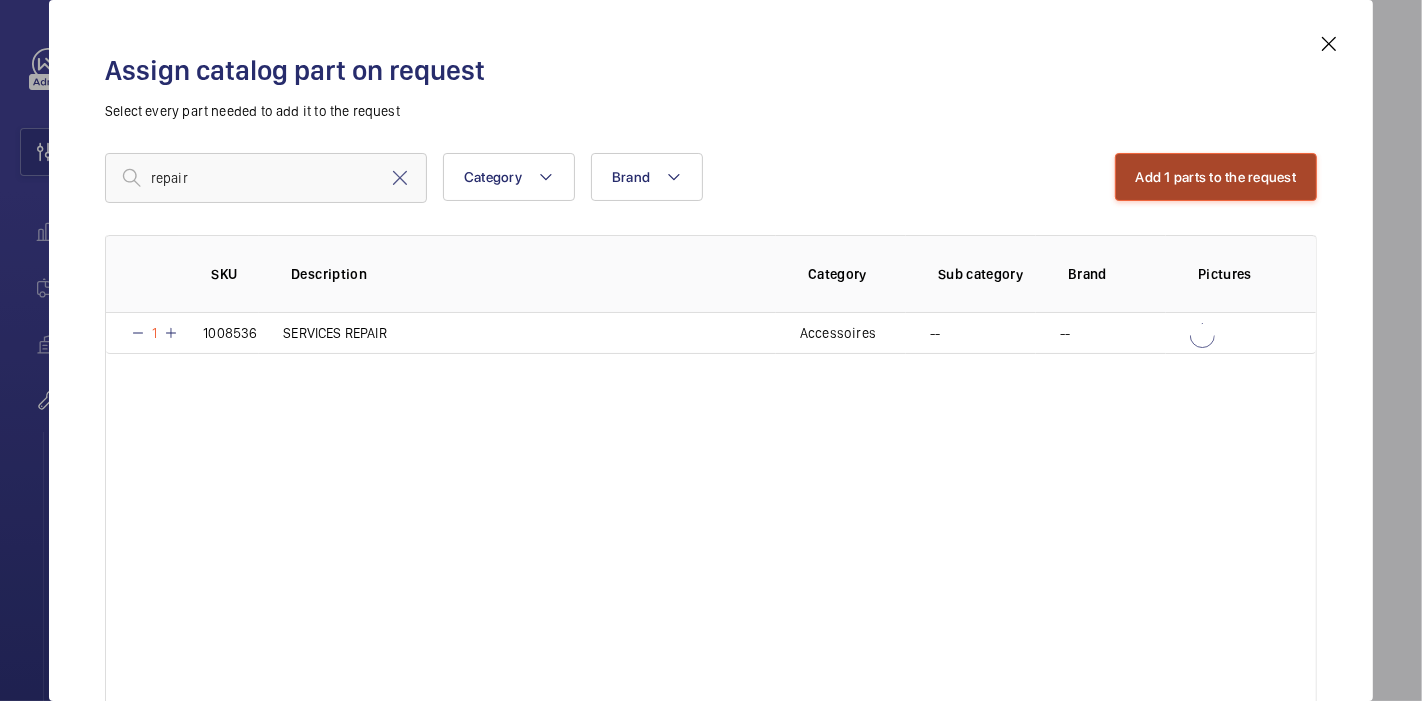click on "Add 1 parts to the request" at bounding box center [1216, 177] 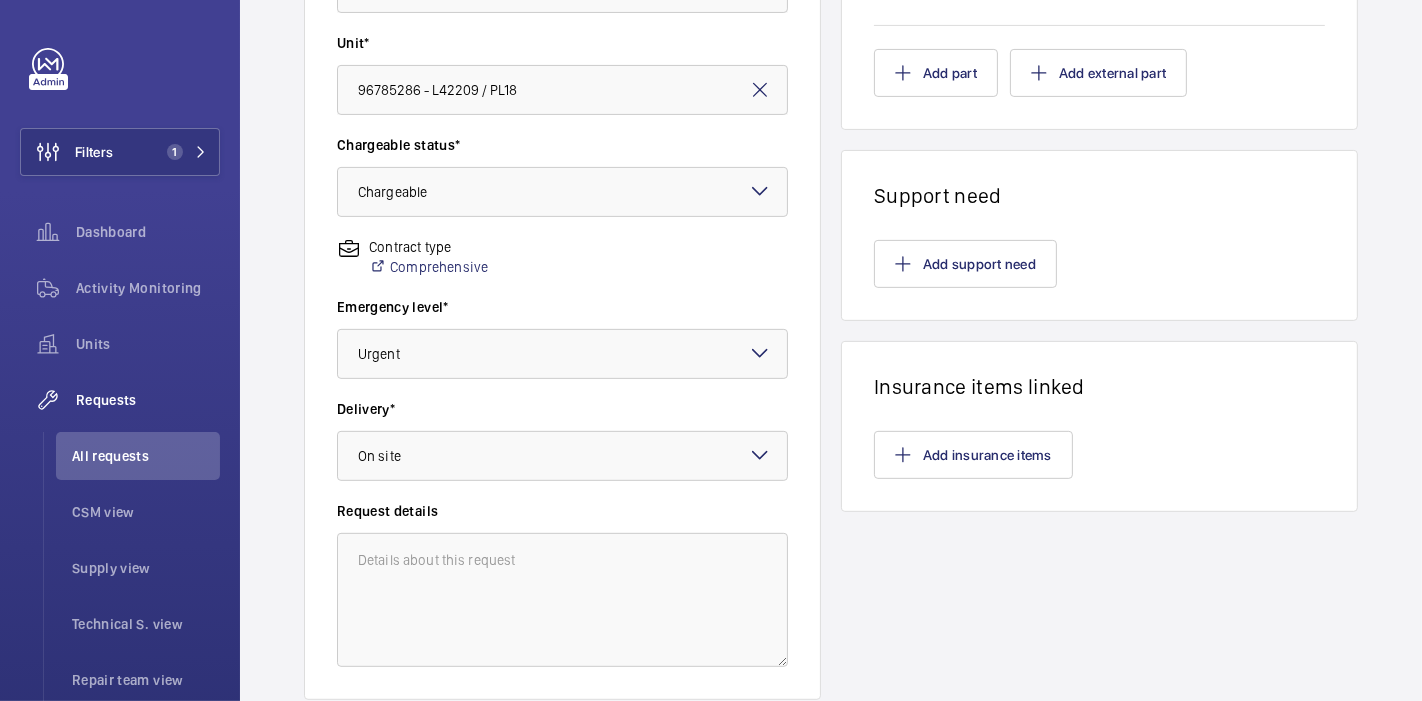 scroll, scrollTop: 661, scrollLeft: 0, axis: vertical 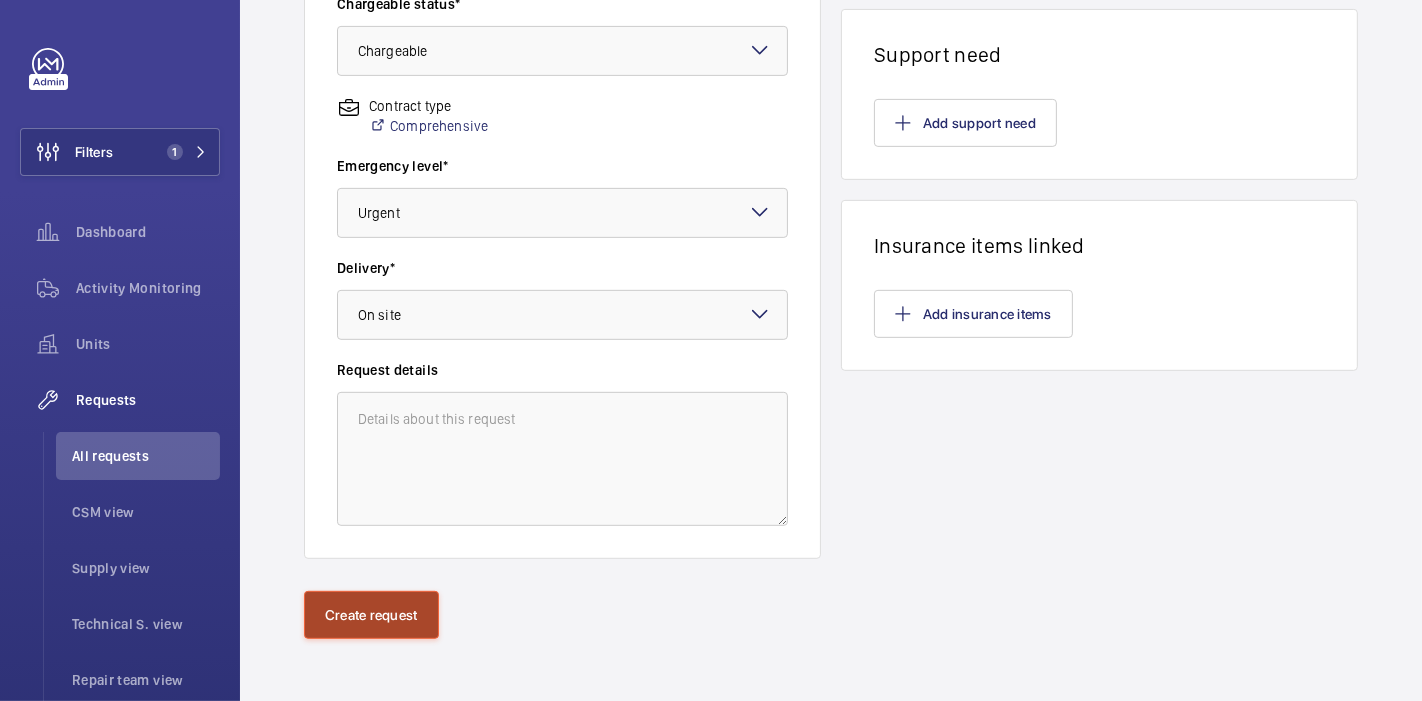 click on "Create request" 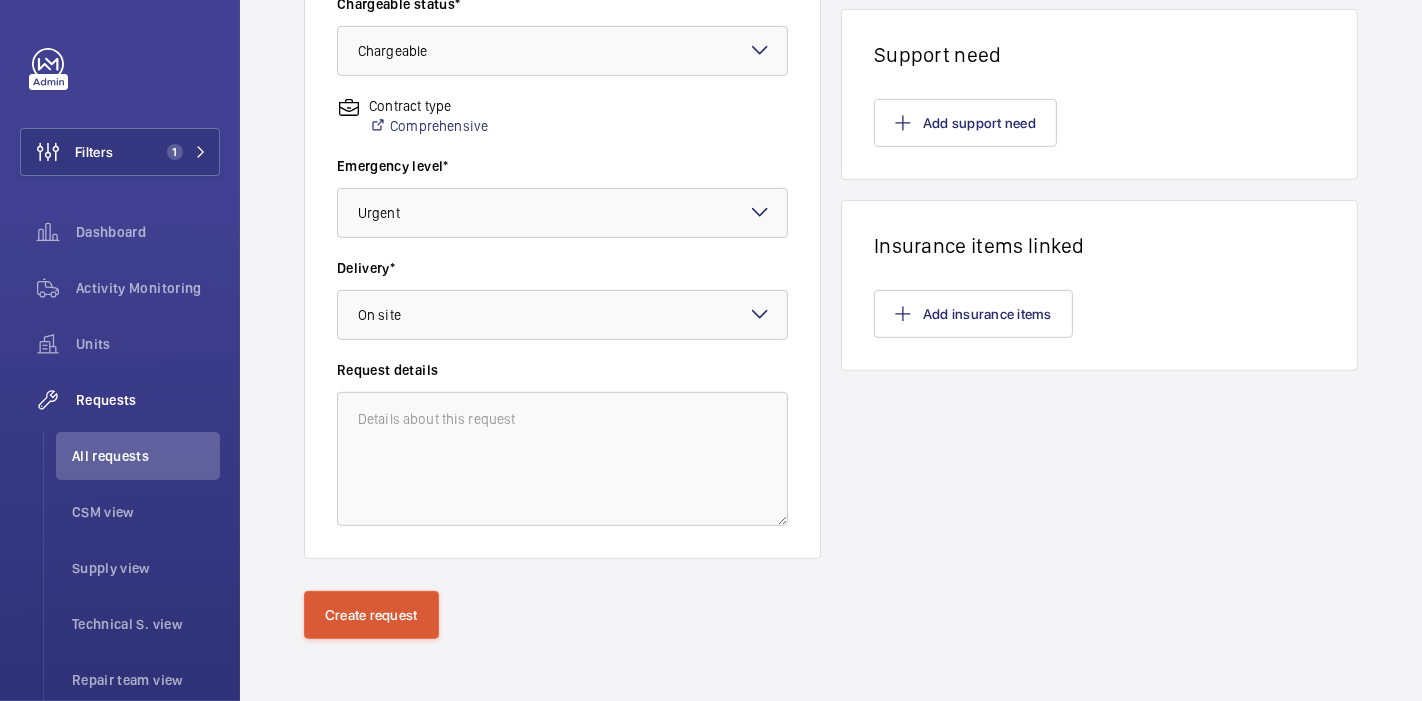 scroll, scrollTop: 0, scrollLeft: 0, axis: both 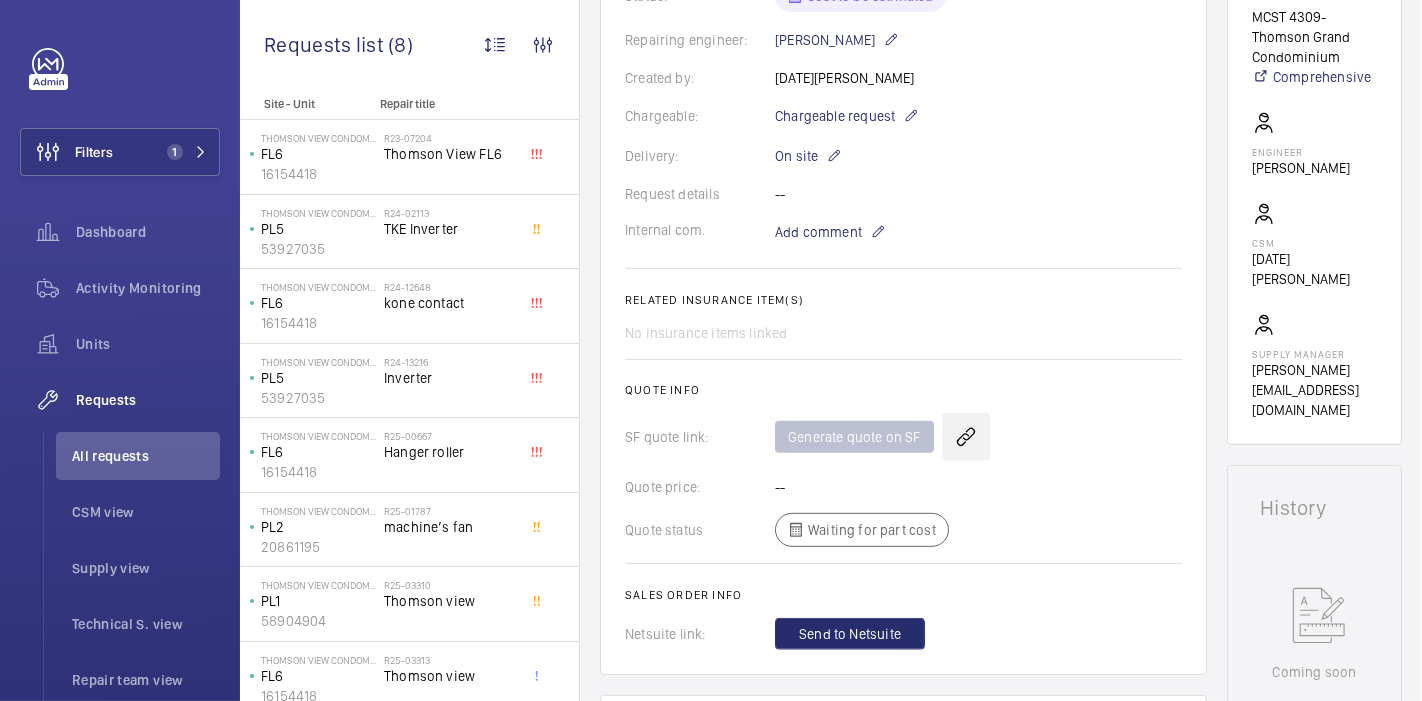 click 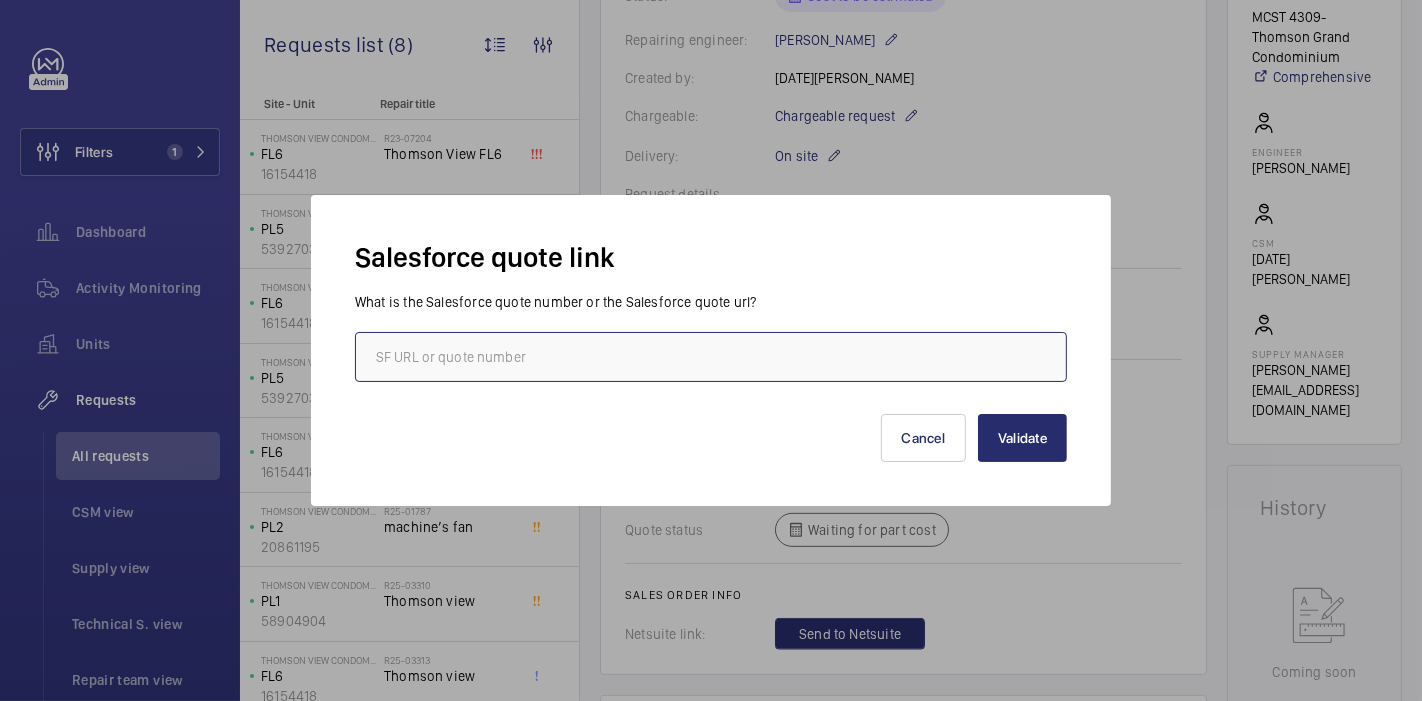click at bounding box center [711, 357] 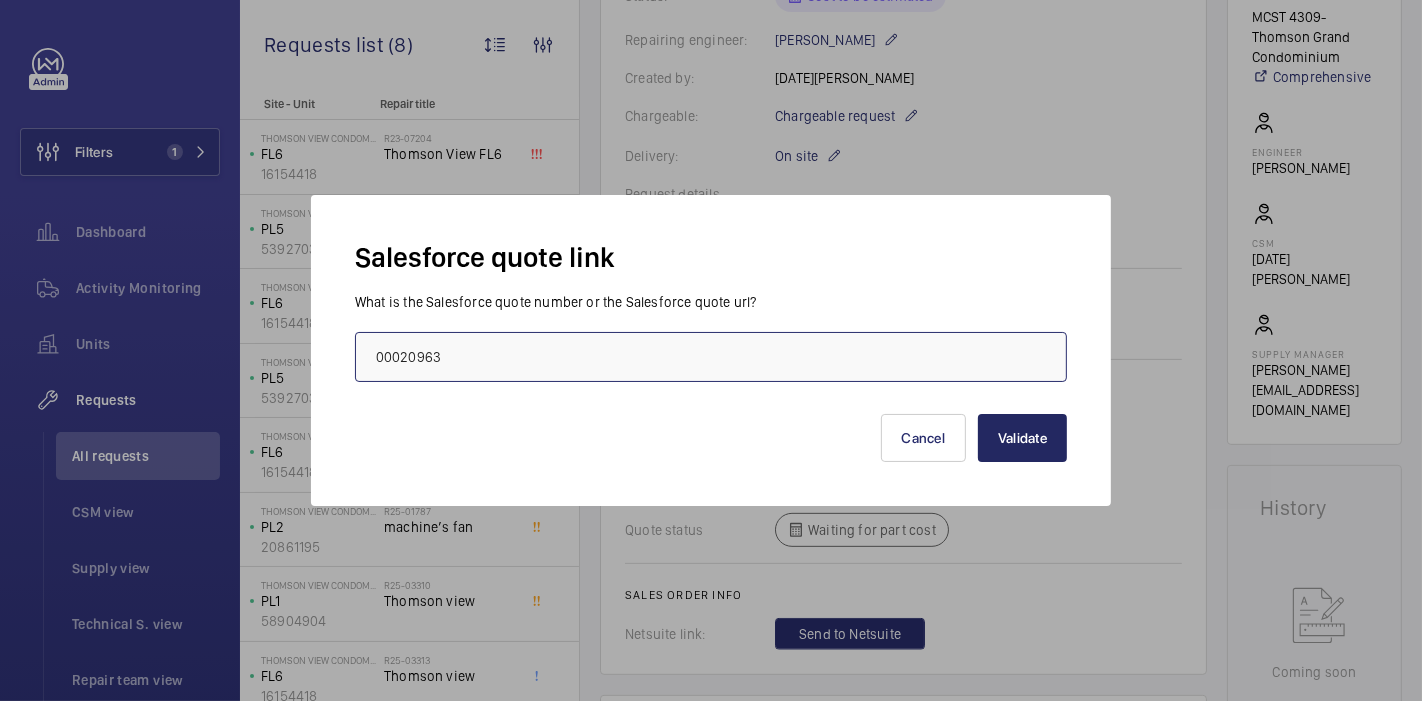 type on "00020963" 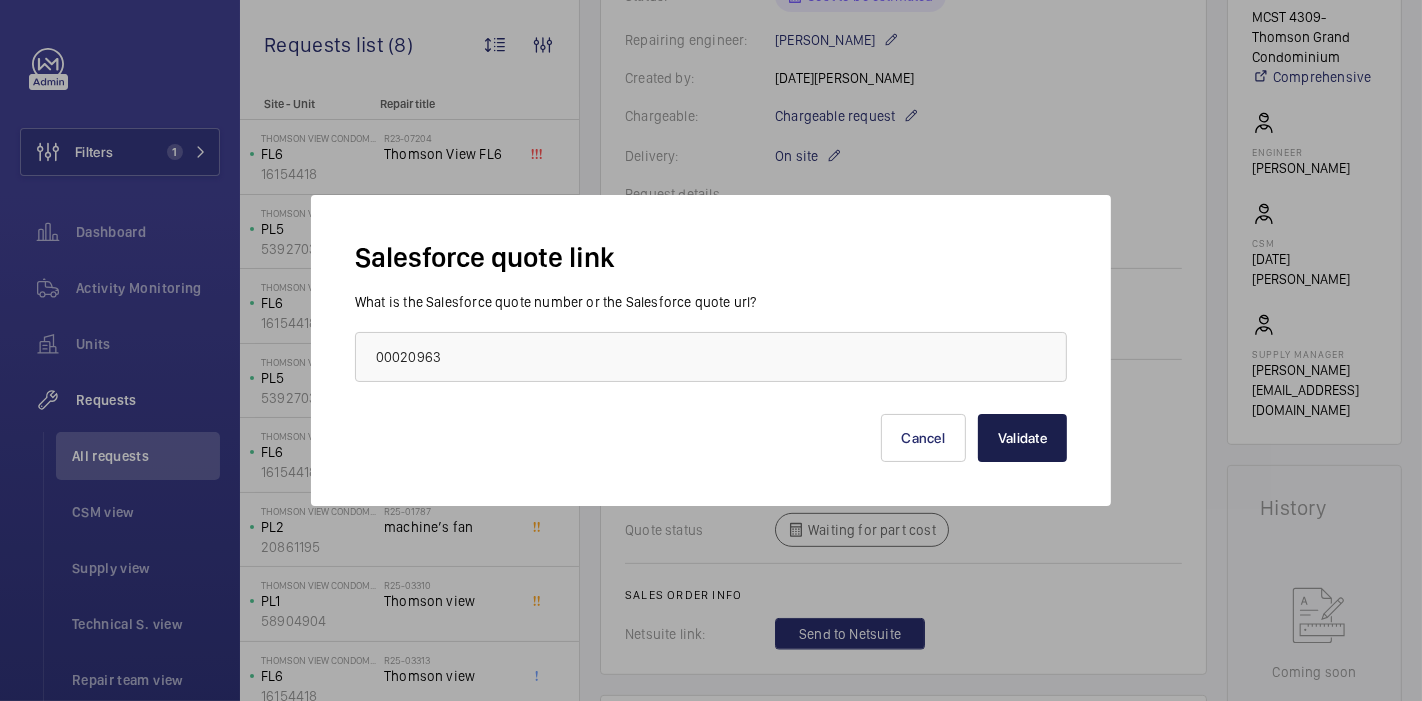 click on "Validate" at bounding box center [1022, 438] 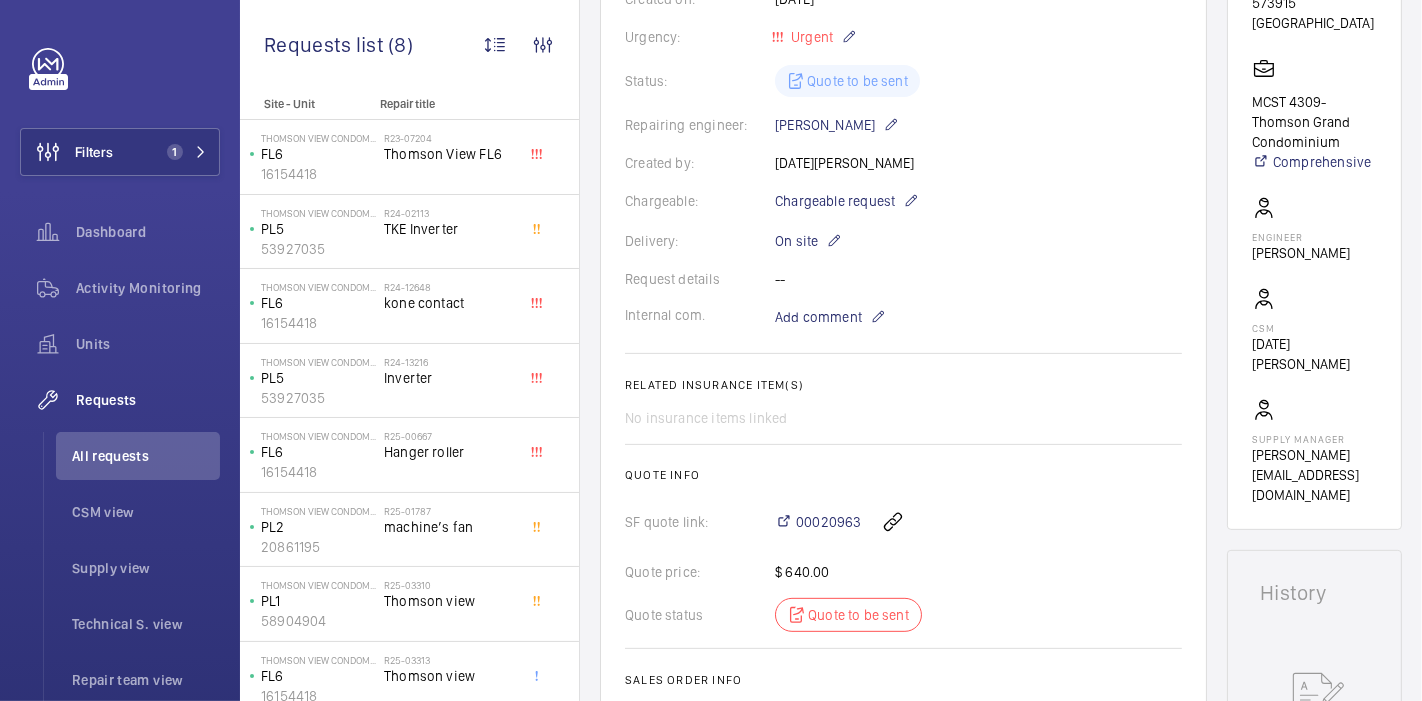 scroll, scrollTop: 0, scrollLeft: 0, axis: both 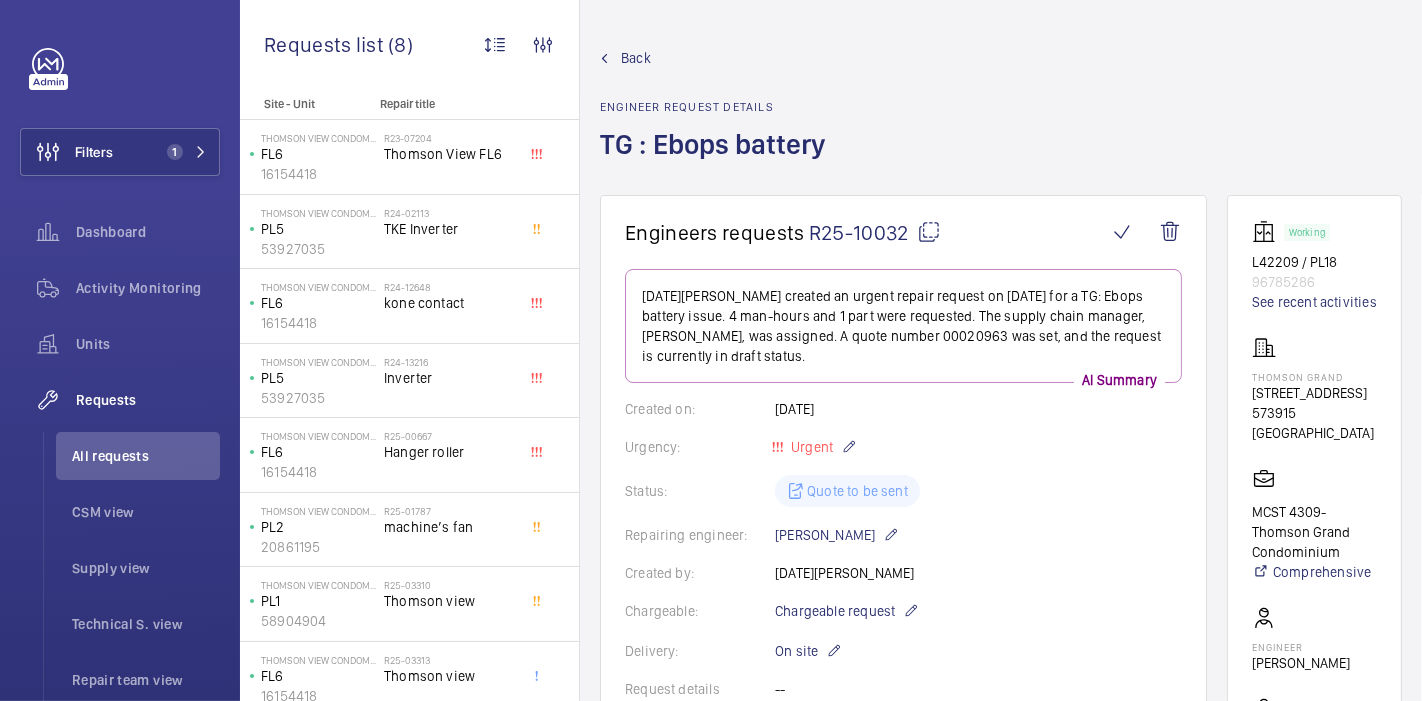 click 